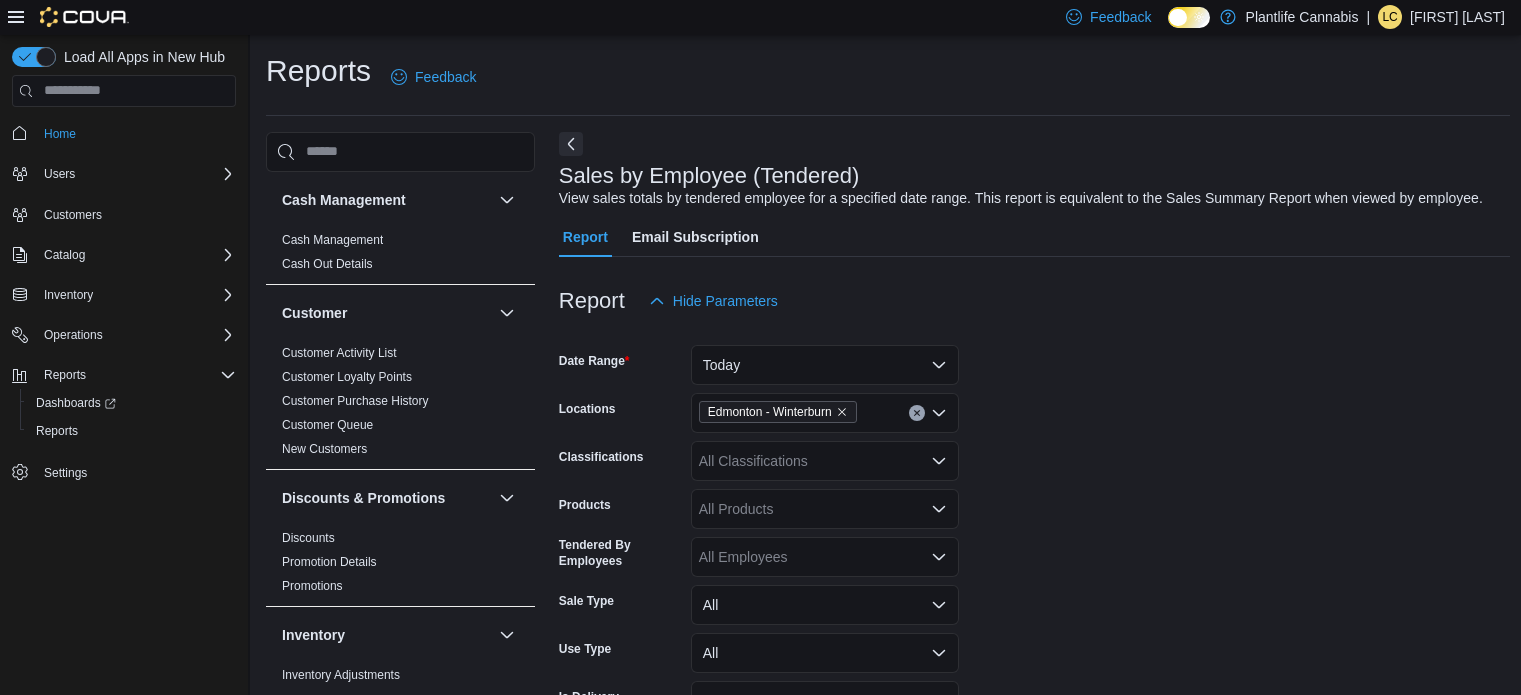 scroll, scrollTop: 1, scrollLeft: 0, axis: vertical 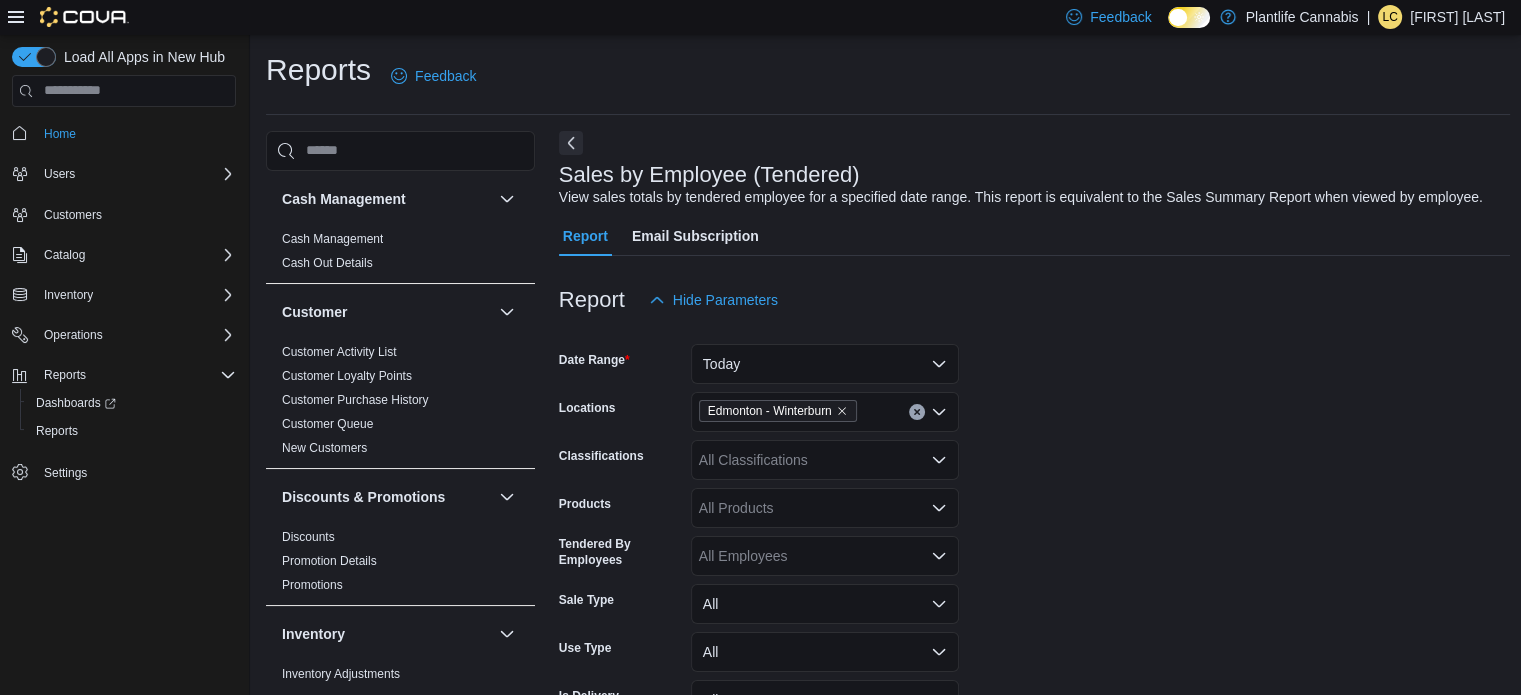 click on "Sales by Employee (Tendered)   View sales totals by tendered employee for a specified date range. This report is equivalent to the Sales Summary Report when viewed by employee. Report Email Subscription Report Hide Parameters   Date Range Today Locations [CITY] - Winterburn Classifications All Classifications Products All Products Tendered By Employees All Employees Sale Type All Use Type All Is Delivery All Export  Run Report Showing 4 of 4 2 columns hidden Sort fields Tendered Employee Click to view column header actions Invoices Sold Click to view column header actions Invoices Ref Click to view column header actions Net Sold Click to view column header actions Items Per Transaction Click to view column header actions Qty Per Transaction Click to view column header actions Transaction Average Click to view column header actions Gift Cards Click to view column header actions Gross Sales Click to view column header actions Subtotal Click to view column header actions Total Tax Total Invoiced Total Cost GST" at bounding box center [1035, 755] 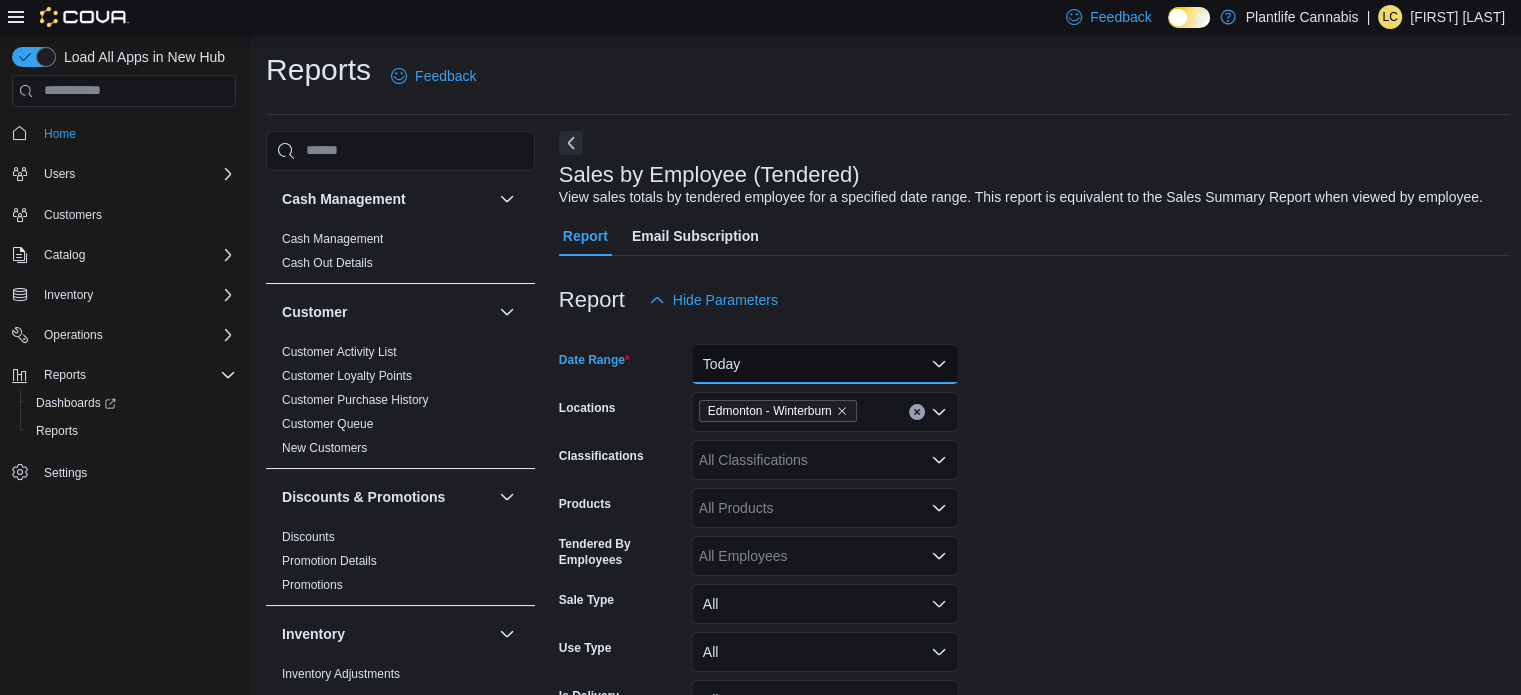 click on "Today" at bounding box center (825, 364) 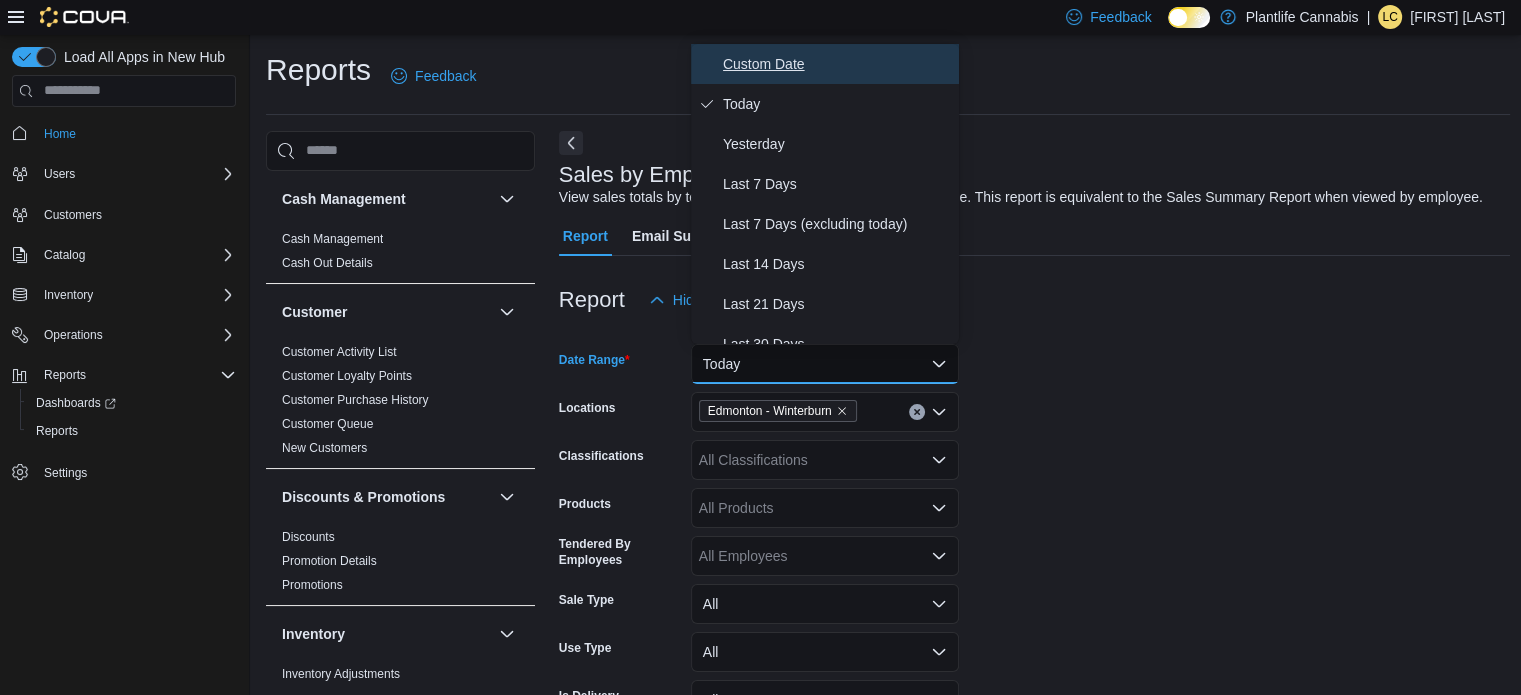 click on "Custom Date" at bounding box center [837, 64] 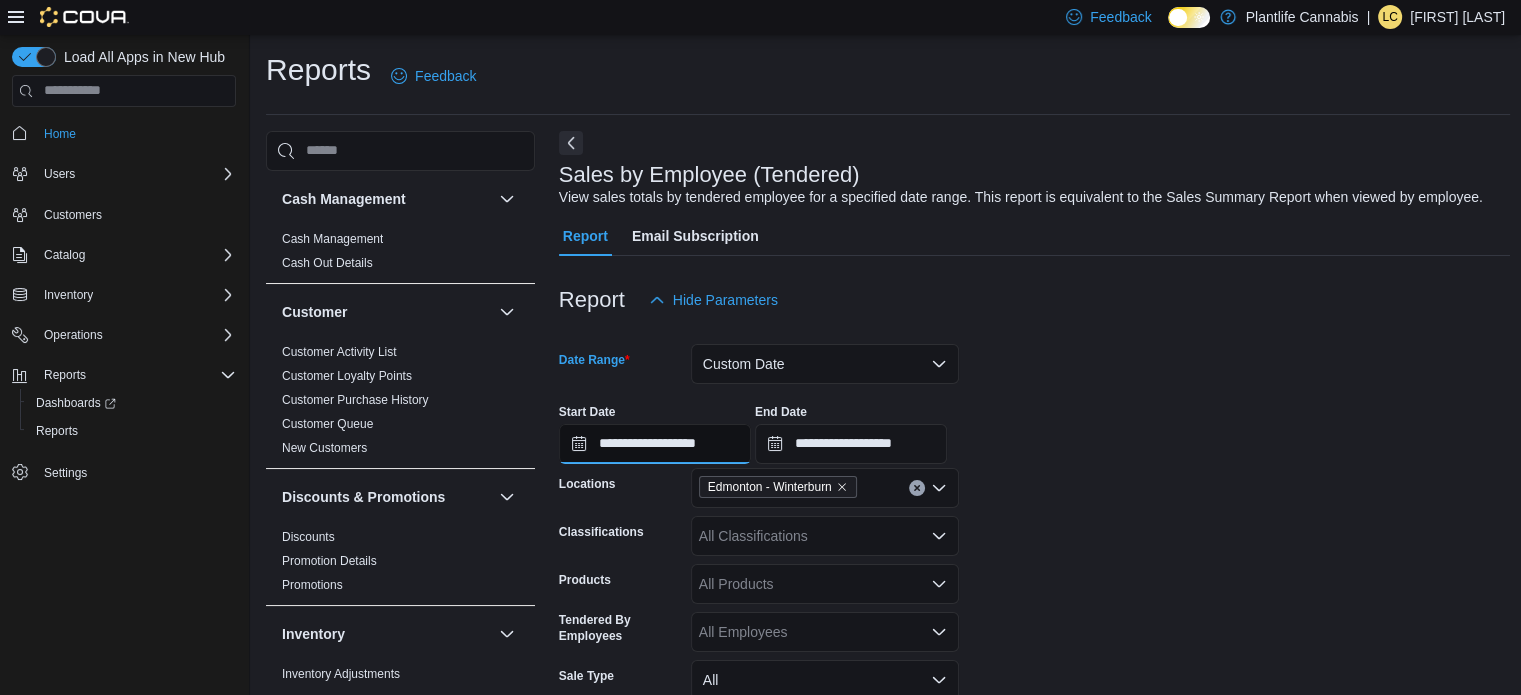 click on "**********" at bounding box center [655, 444] 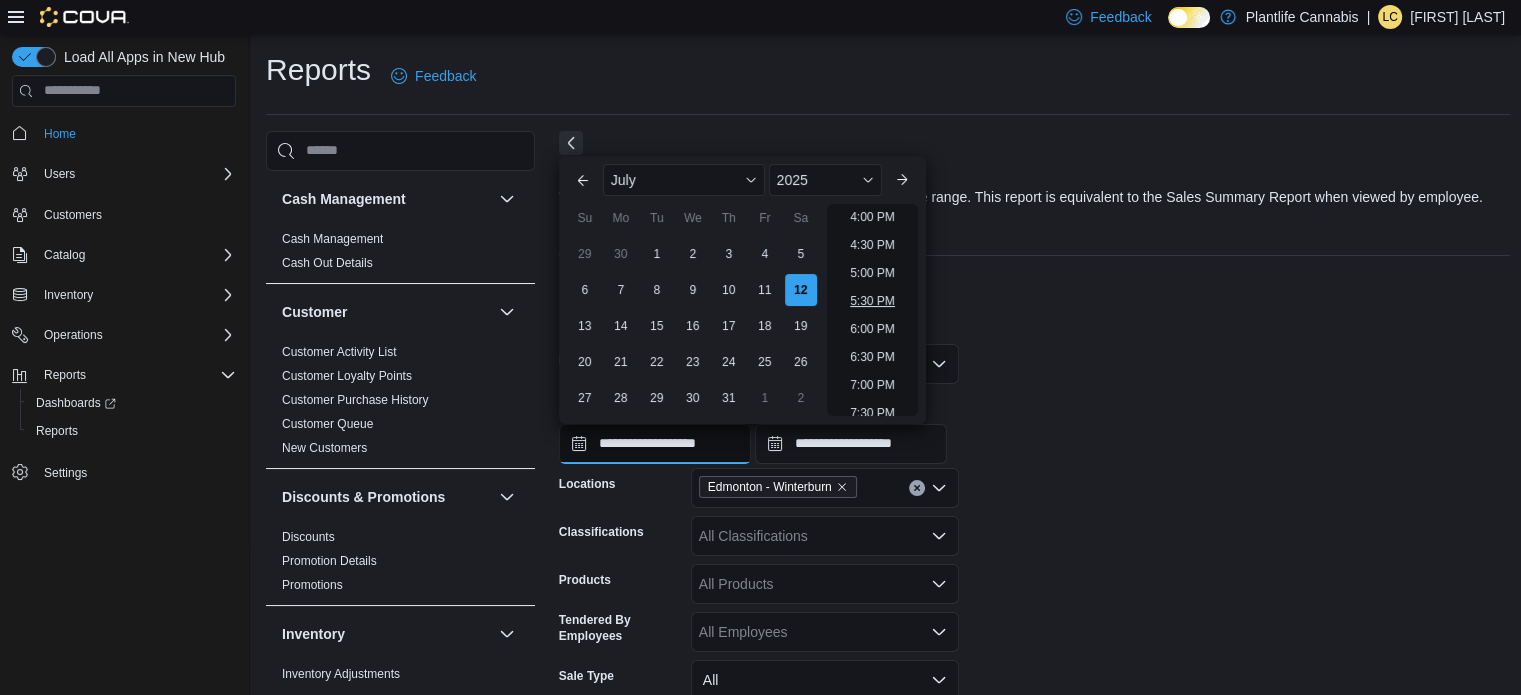 scroll, scrollTop: 900, scrollLeft: 0, axis: vertical 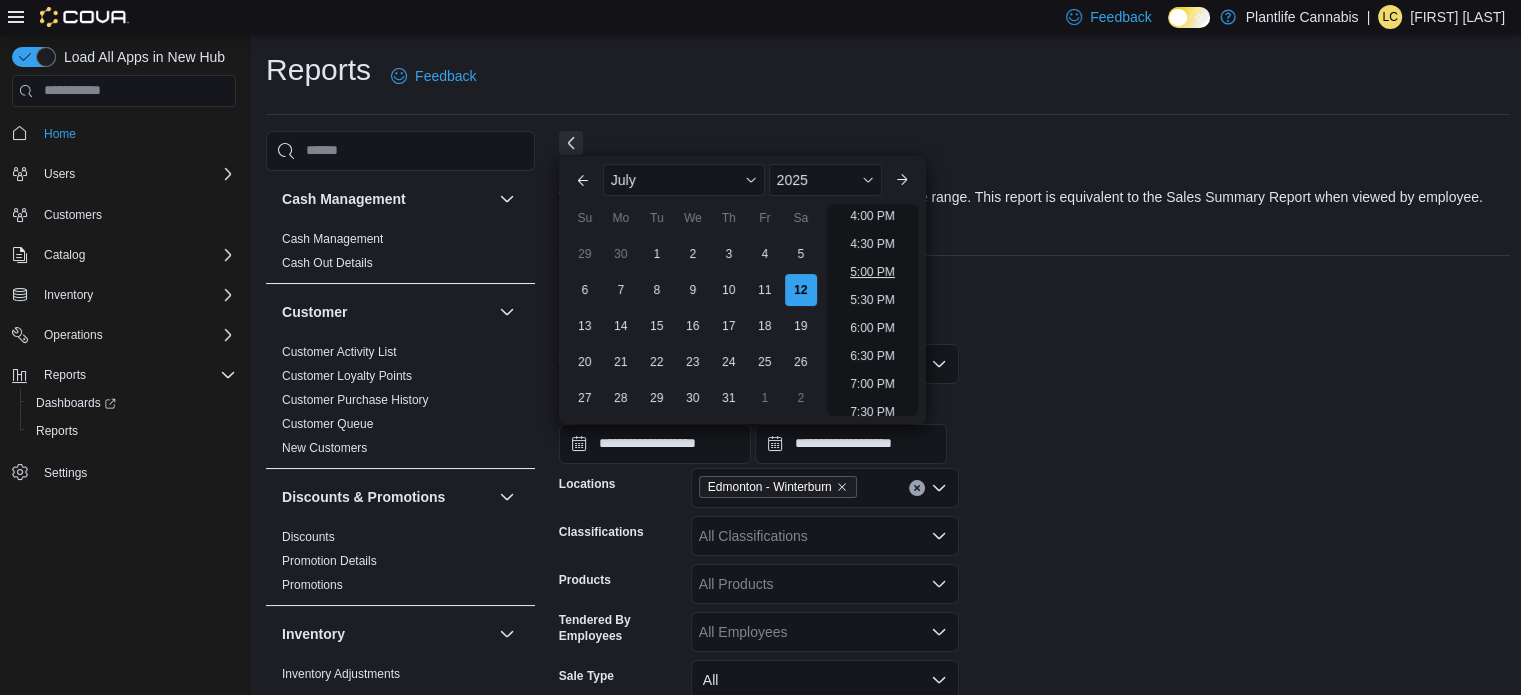 click on "5:00 PM" at bounding box center (872, 272) 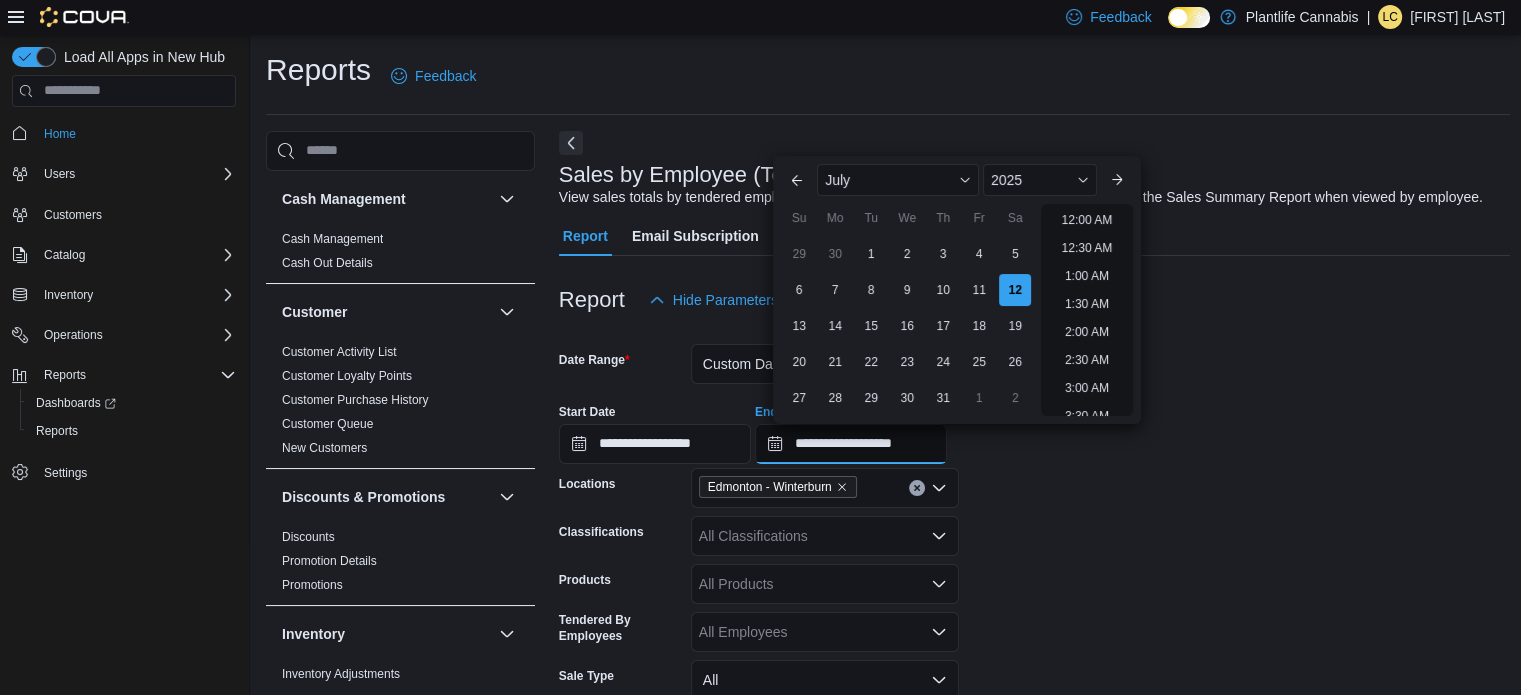 drag, startPoint x: 917, startPoint y: 431, endPoint x: 1008, endPoint y: 431, distance: 91 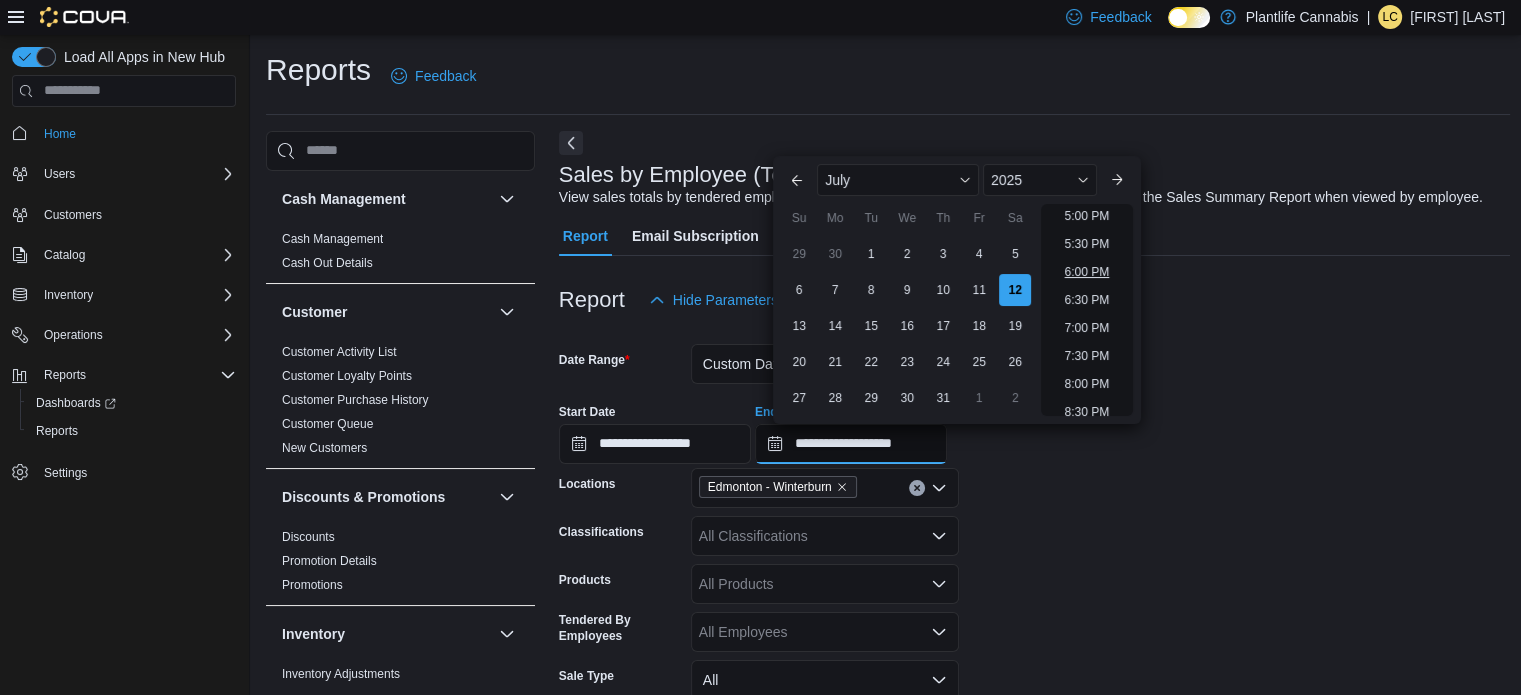 scroll, scrollTop: 936, scrollLeft: 0, axis: vertical 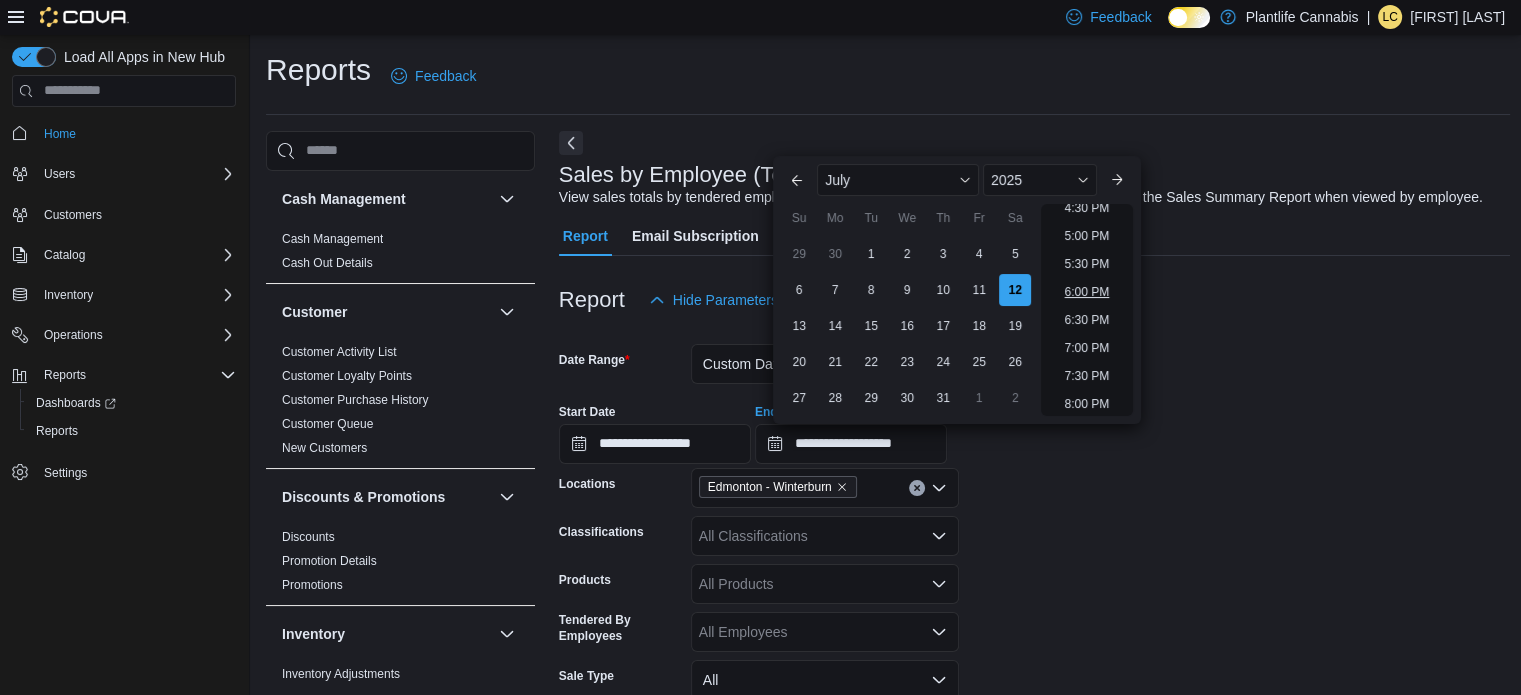 click on "6:00 PM" at bounding box center (1087, 292) 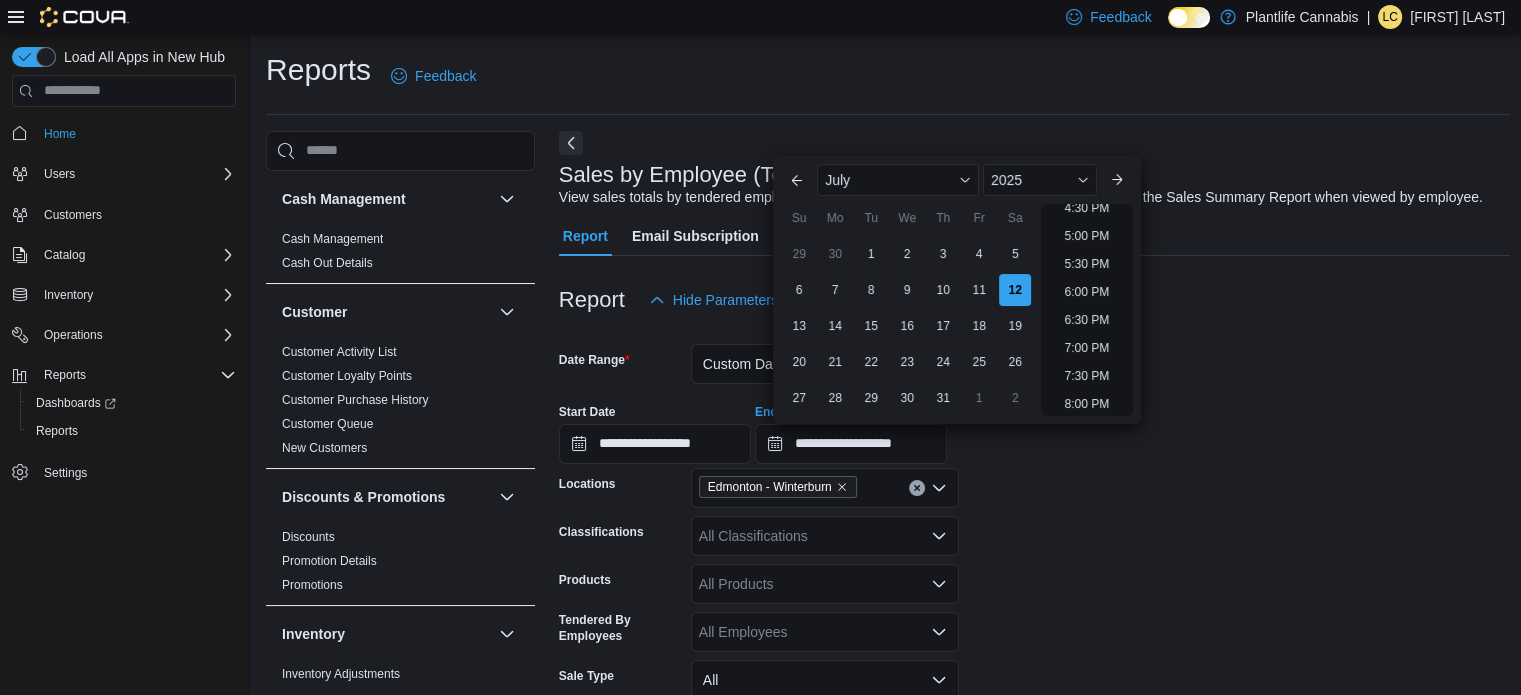 type on "**********" 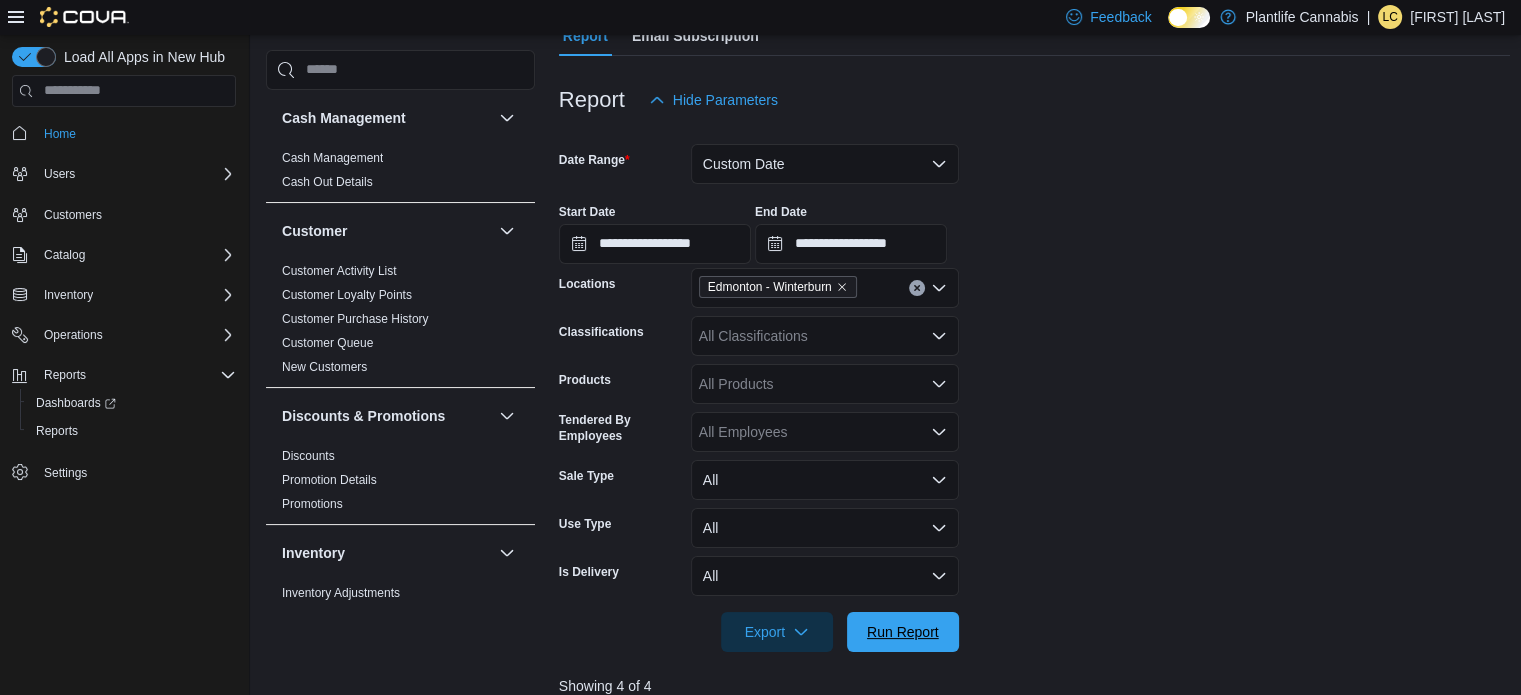 click on "Run Report" at bounding box center [903, 632] 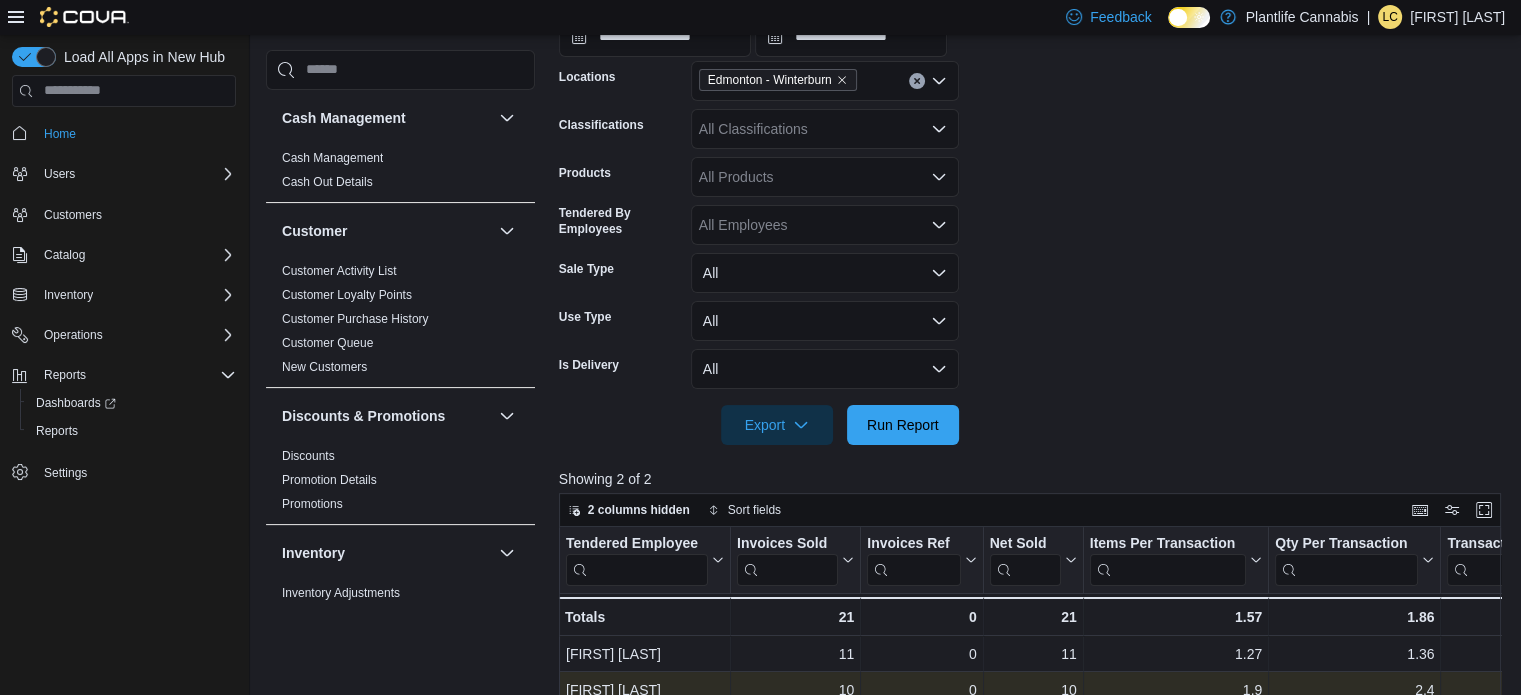 scroll, scrollTop: 401, scrollLeft: 0, axis: vertical 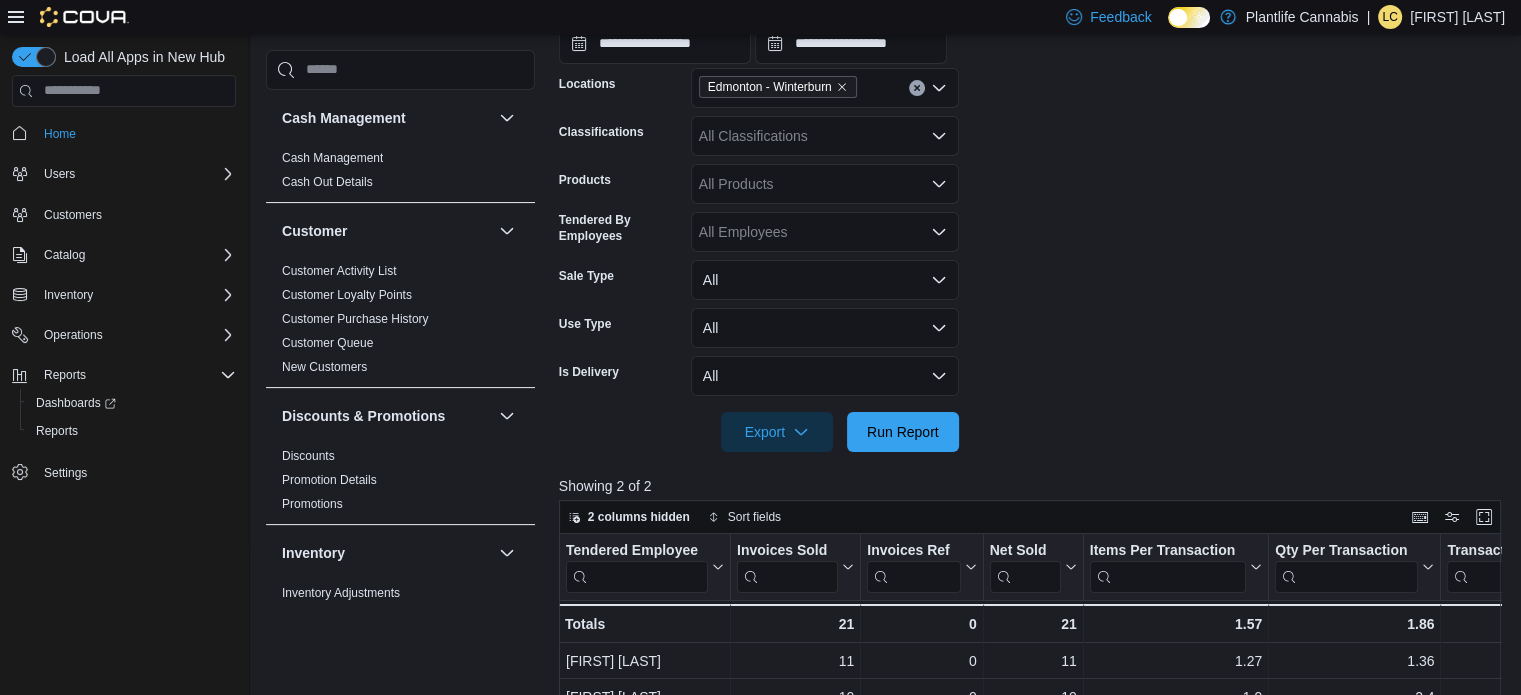 click on "Export  Run Report" at bounding box center [759, 432] 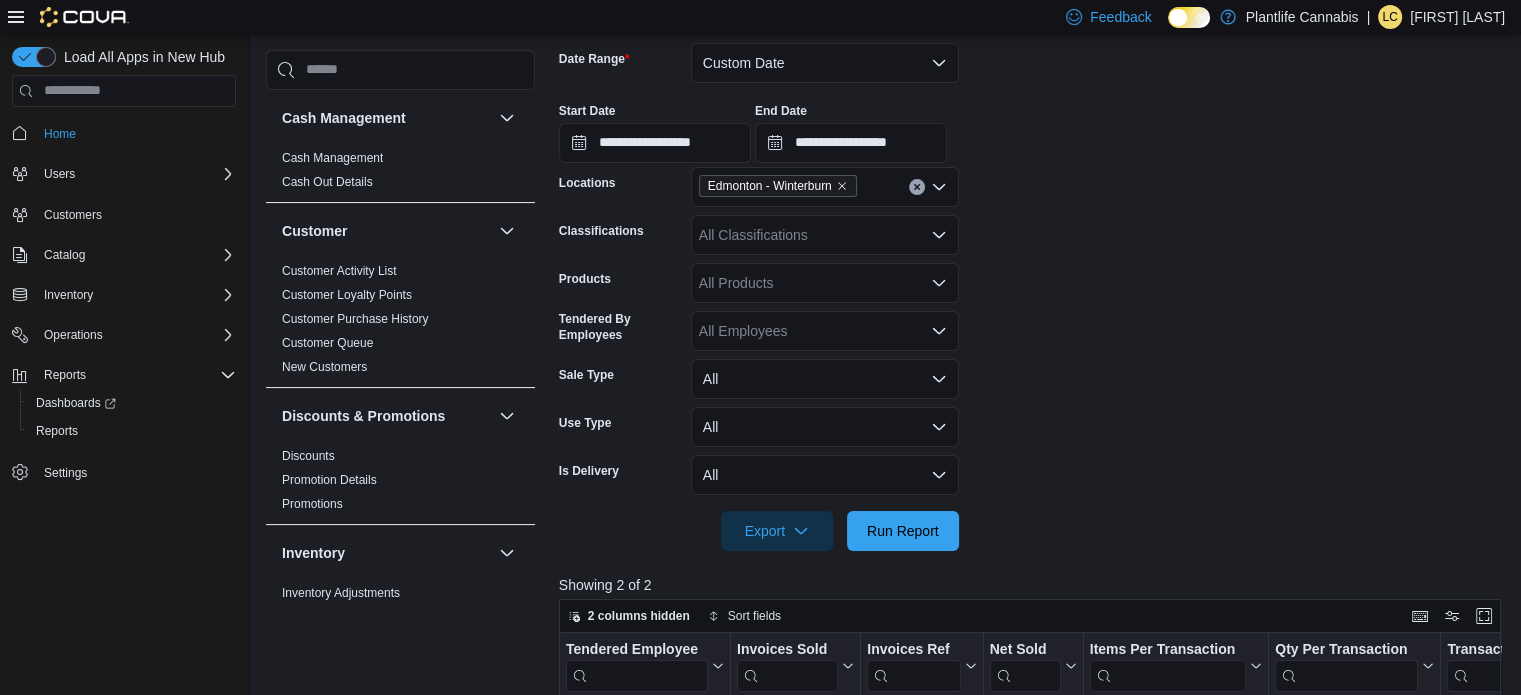 scroll, scrollTop: 301, scrollLeft: 0, axis: vertical 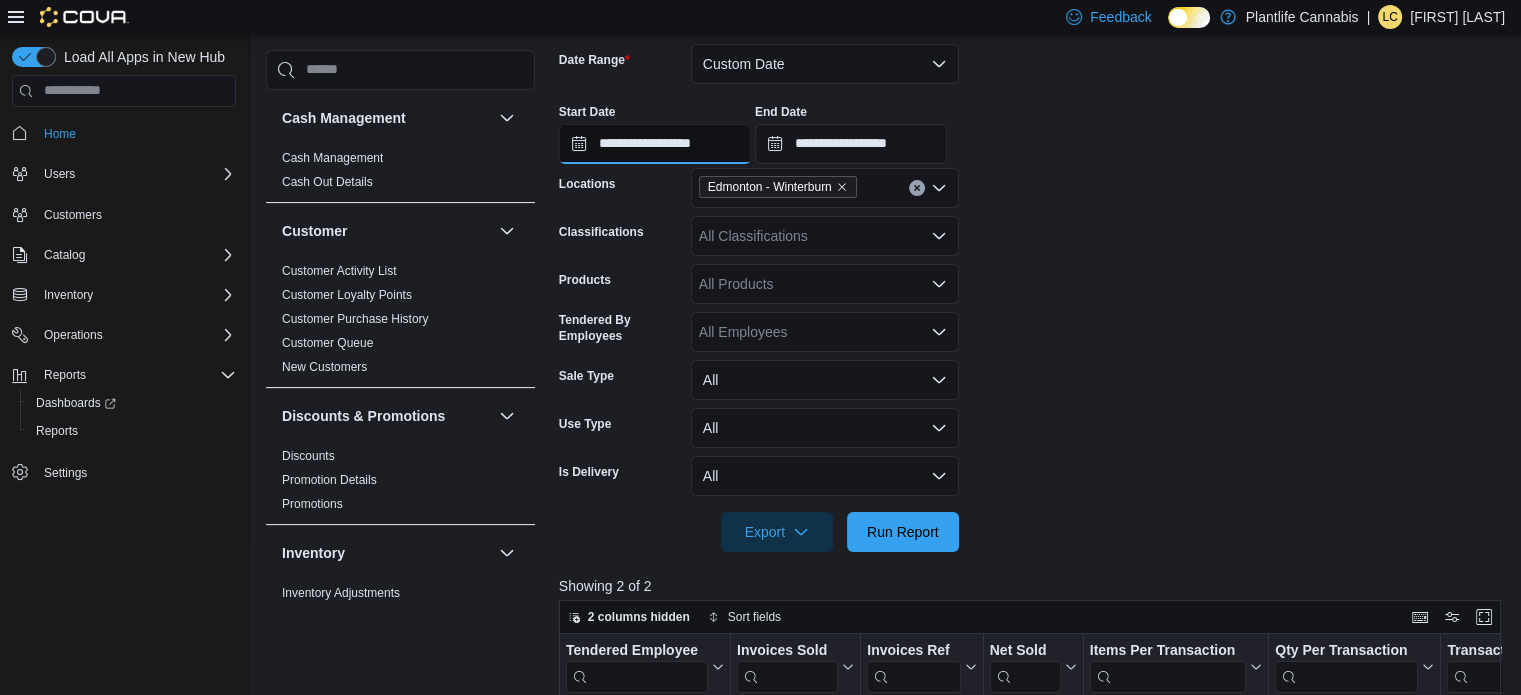 click on "**********" at bounding box center (655, 144) 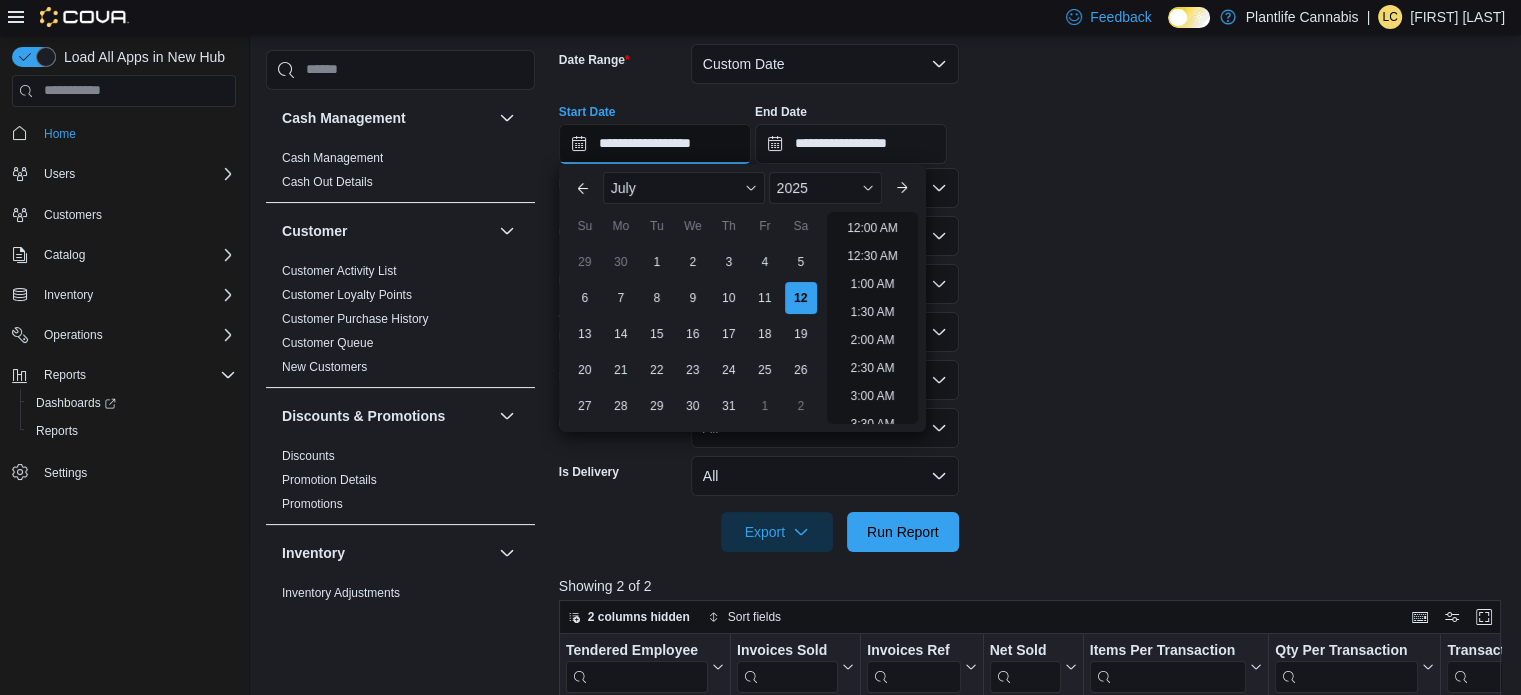 scroll, scrollTop: 1014, scrollLeft: 0, axis: vertical 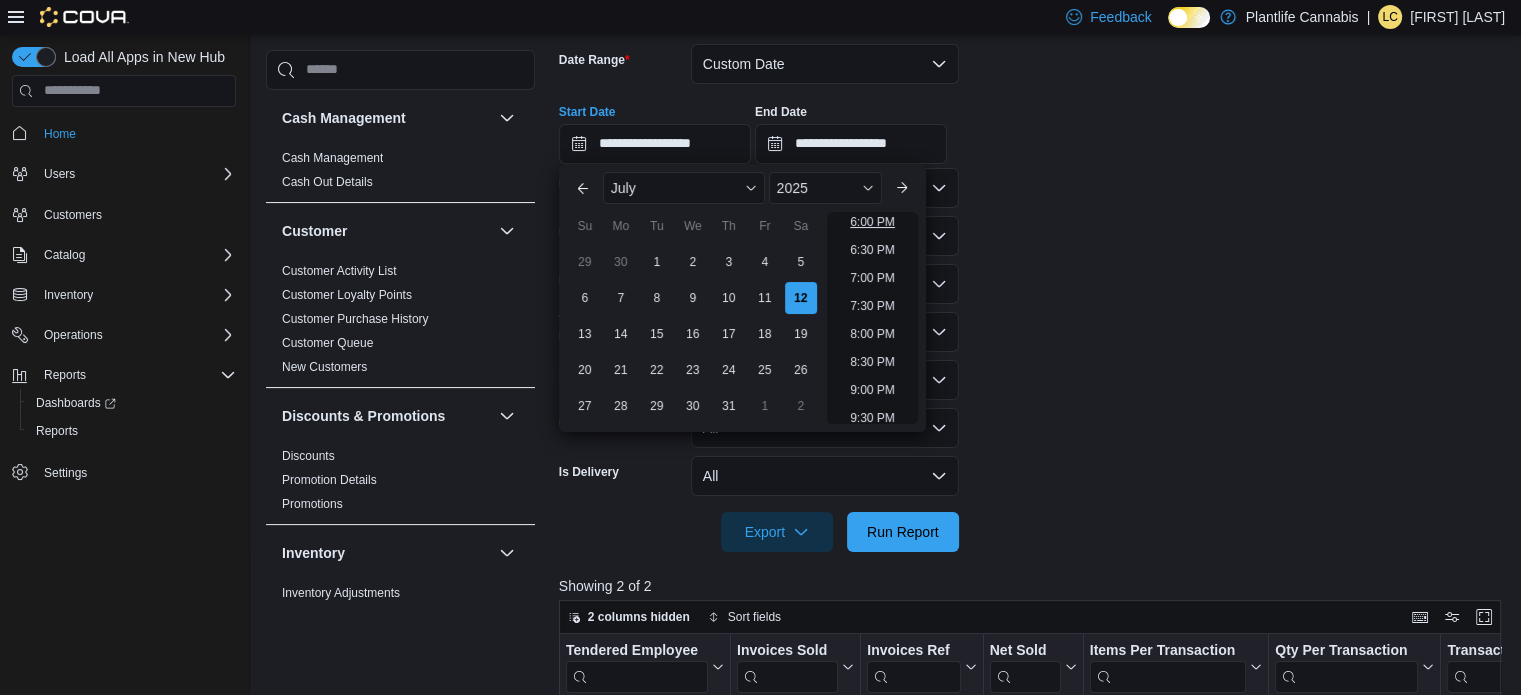 click on "6:00 PM" at bounding box center [872, 222] 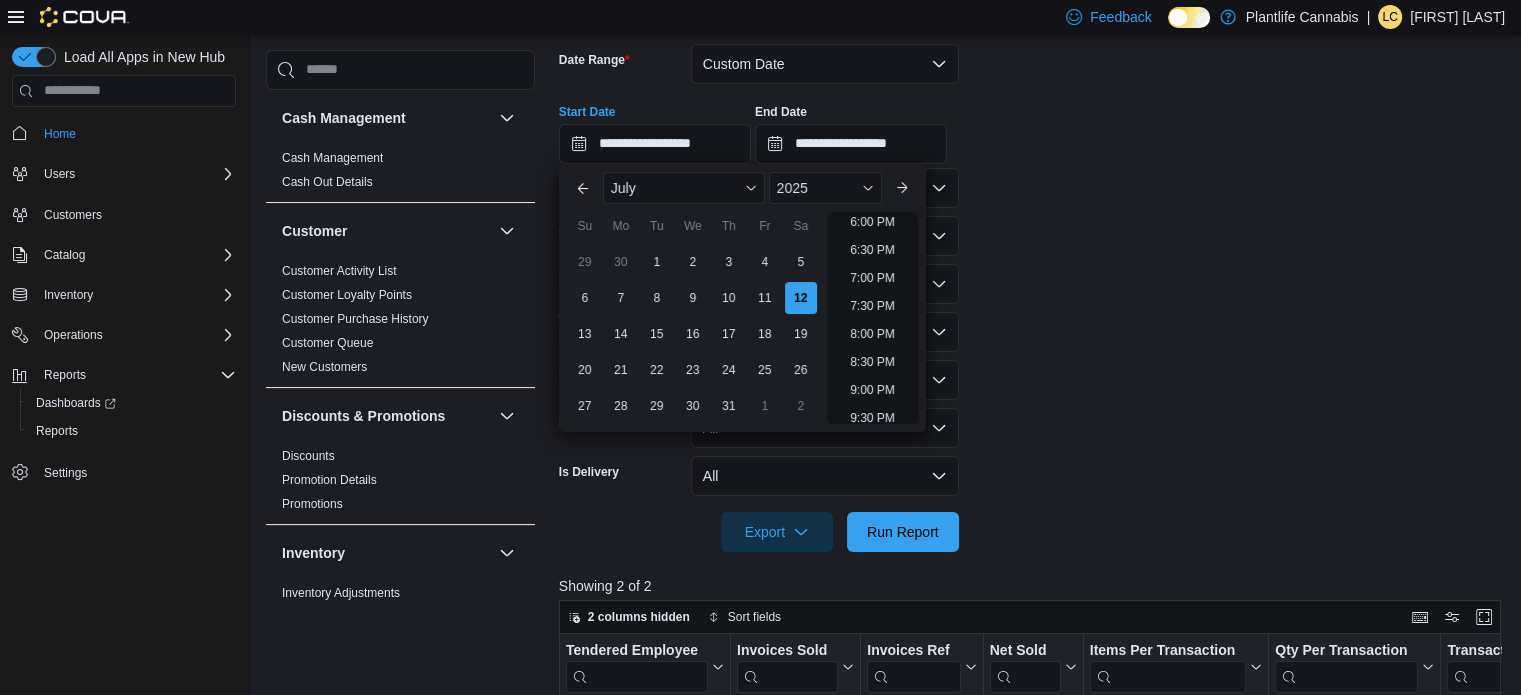 type on "**********" 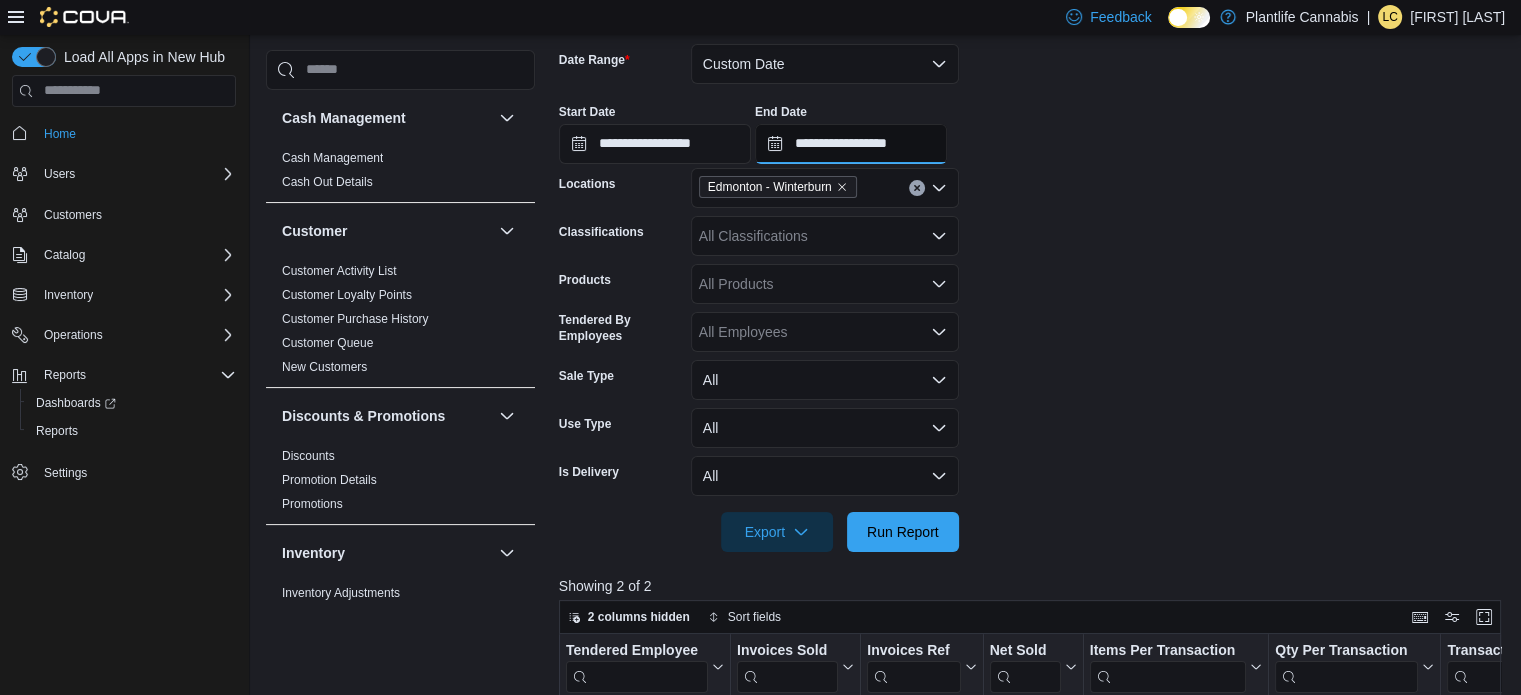click on "**********" at bounding box center (851, 144) 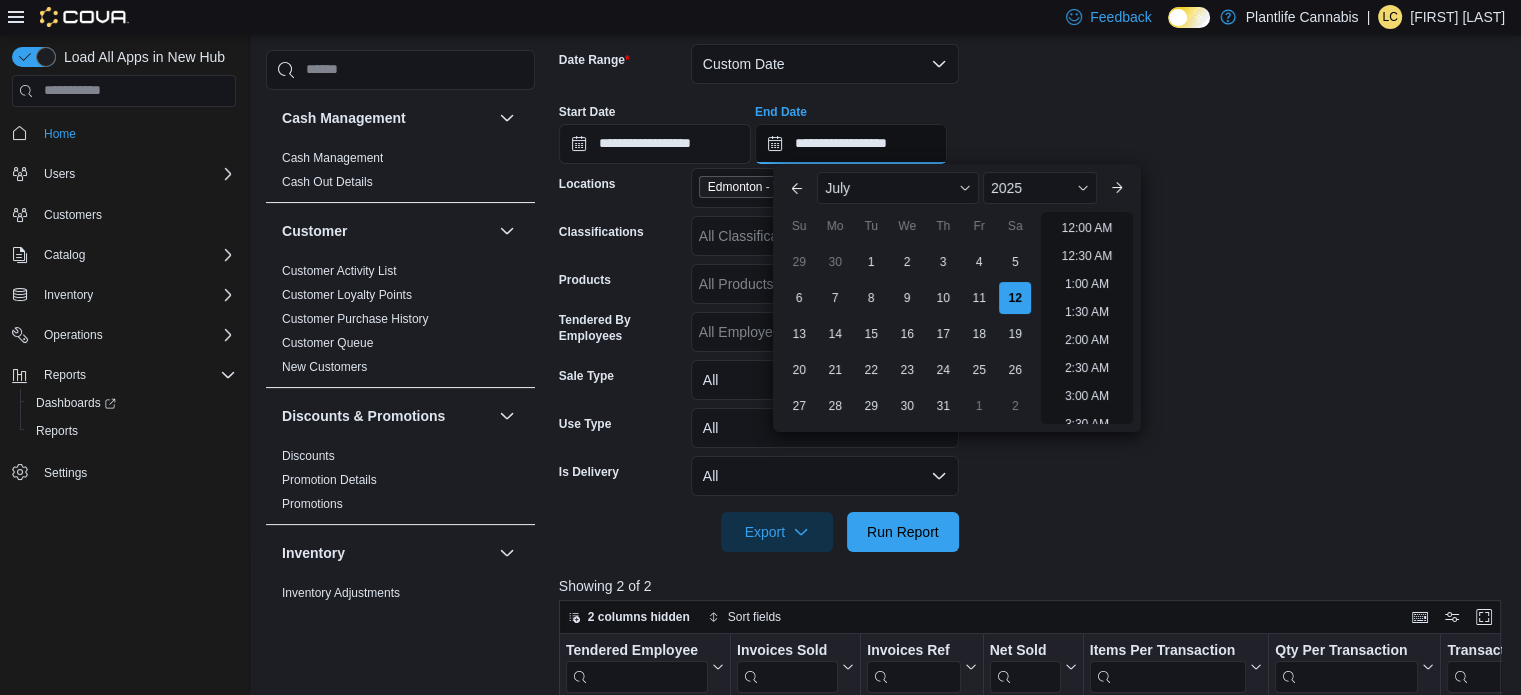 scroll, scrollTop: 1070, scrollLeft: 0, axis: vertical 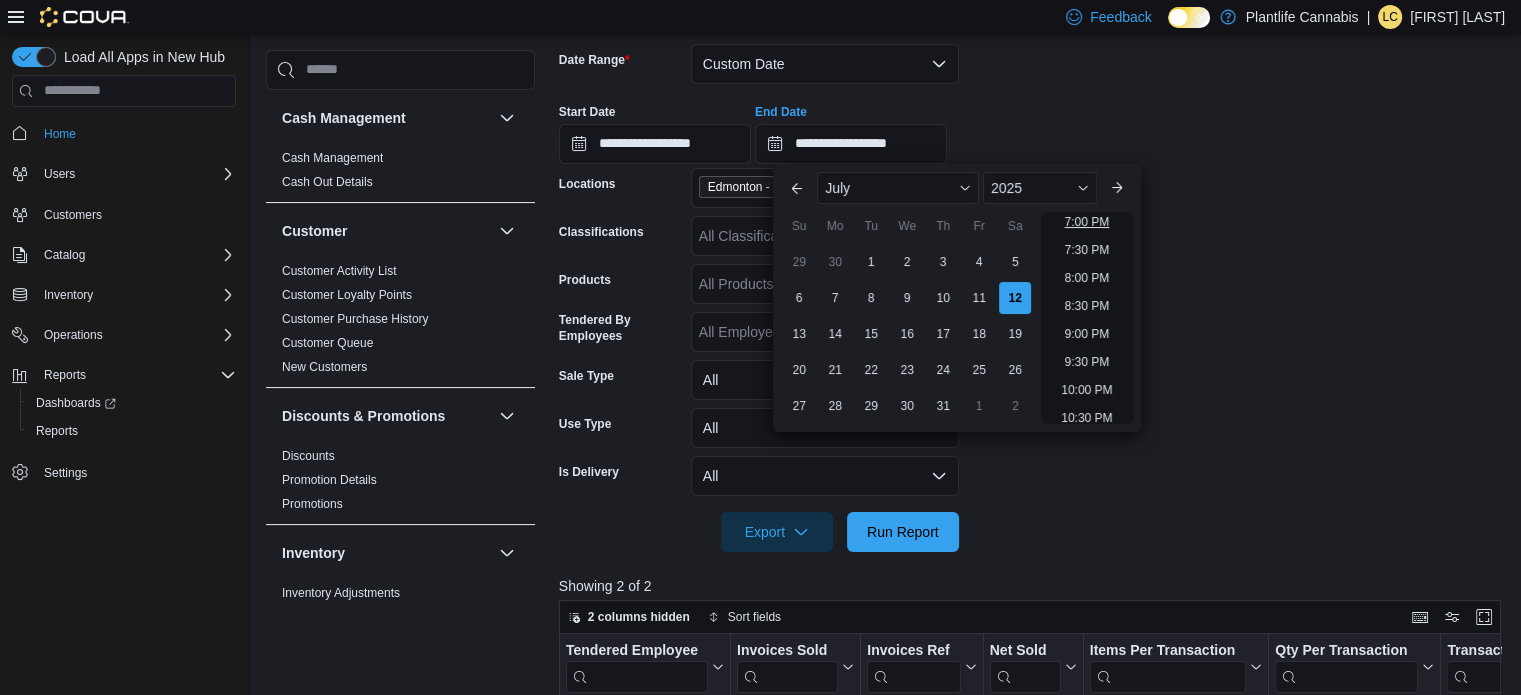 click on "7:00 PM" at bounding box center (1087, 222) 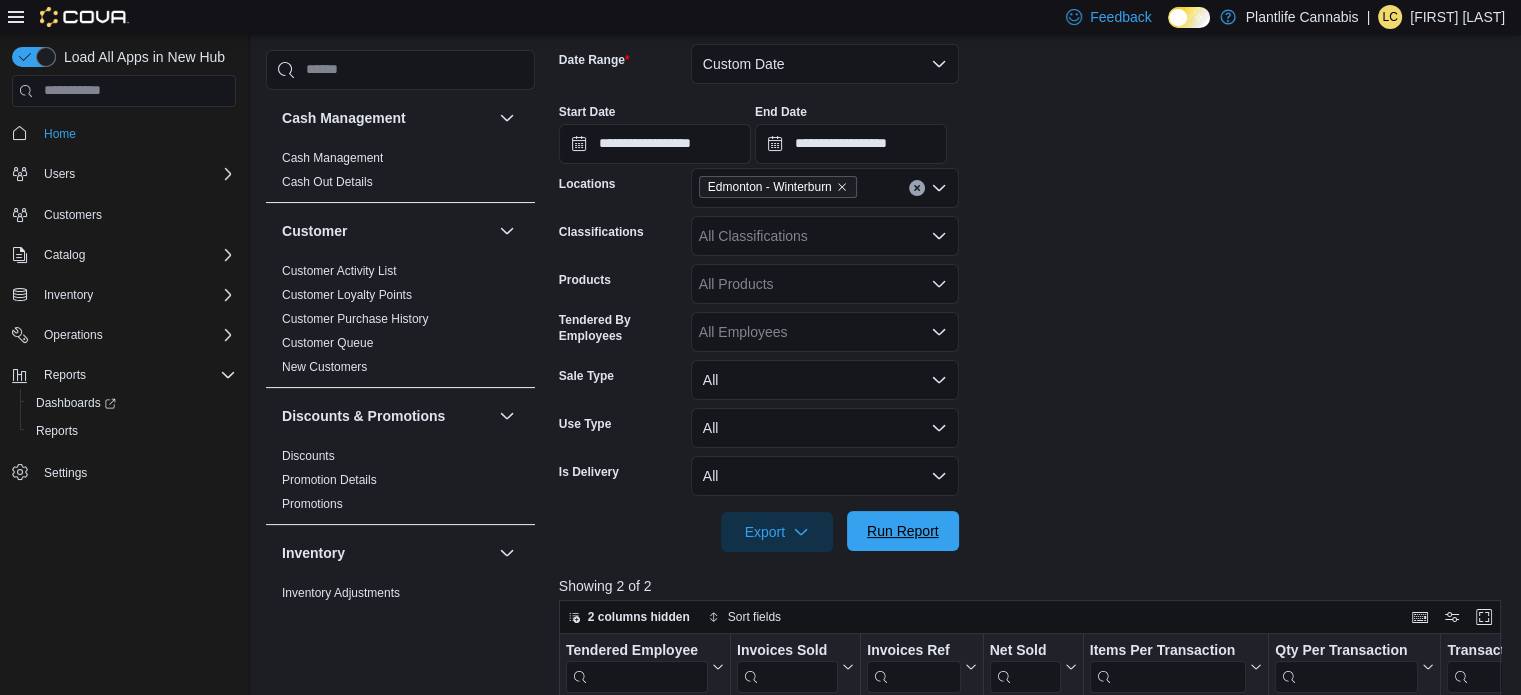click on "Run Report" at bounding box center (903, 531) 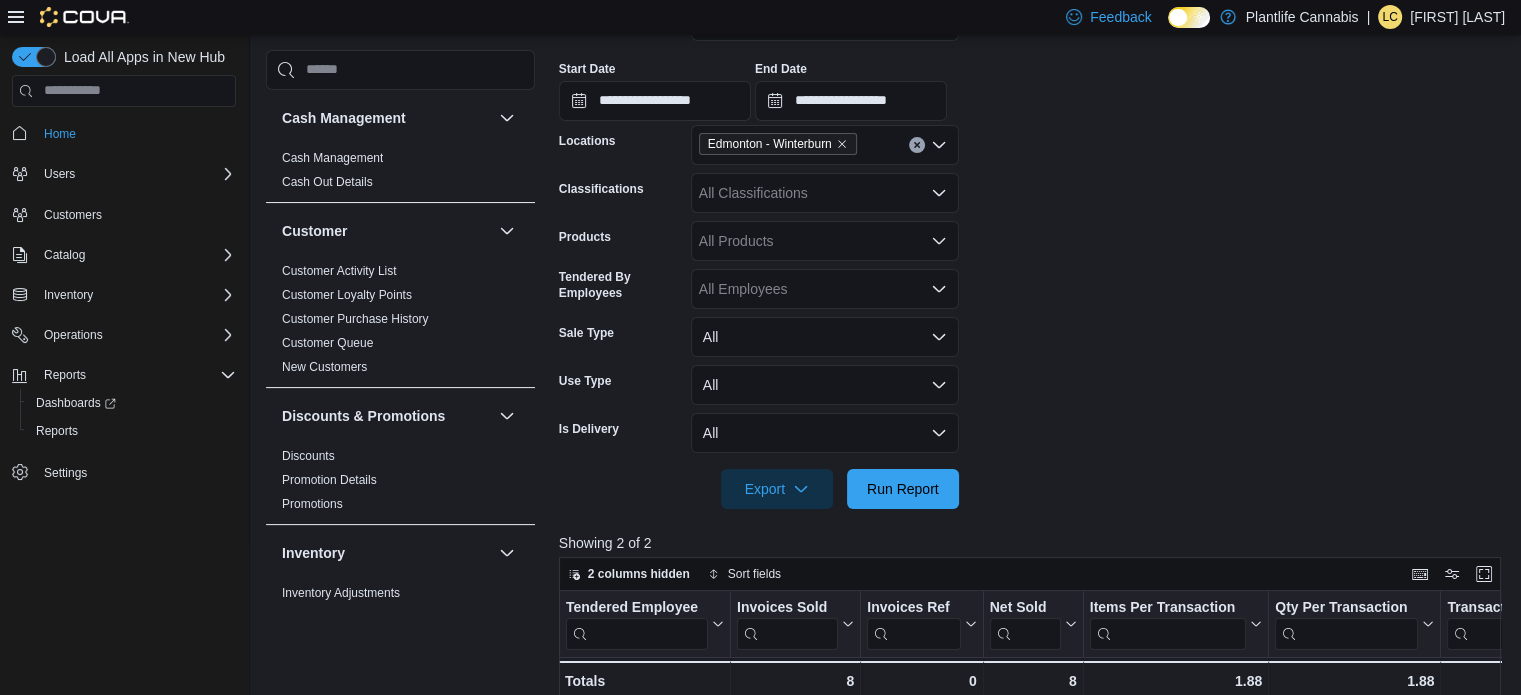 scroll, scrollTop: 401, scrollLeft: 0, axis: vertical 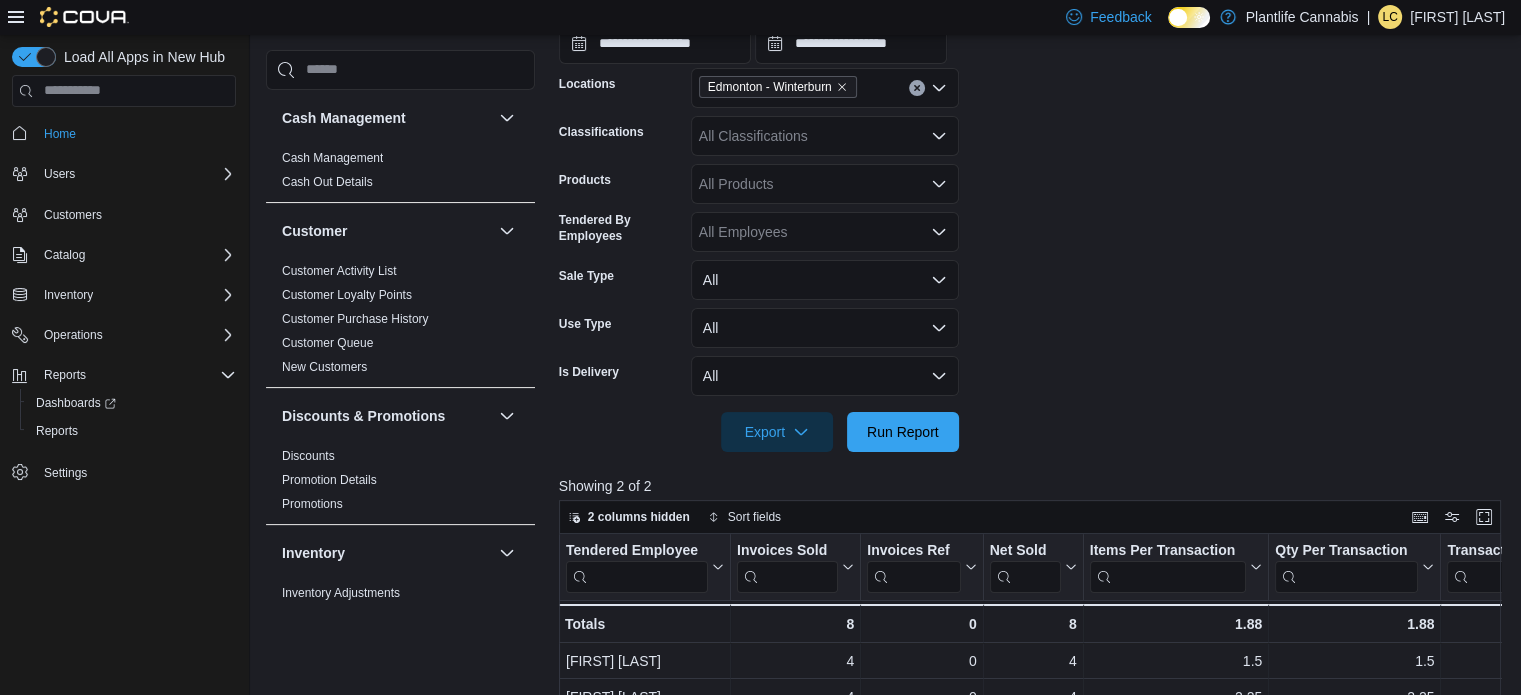 click on "Export  Run Report" at bounding box center [759, 432] 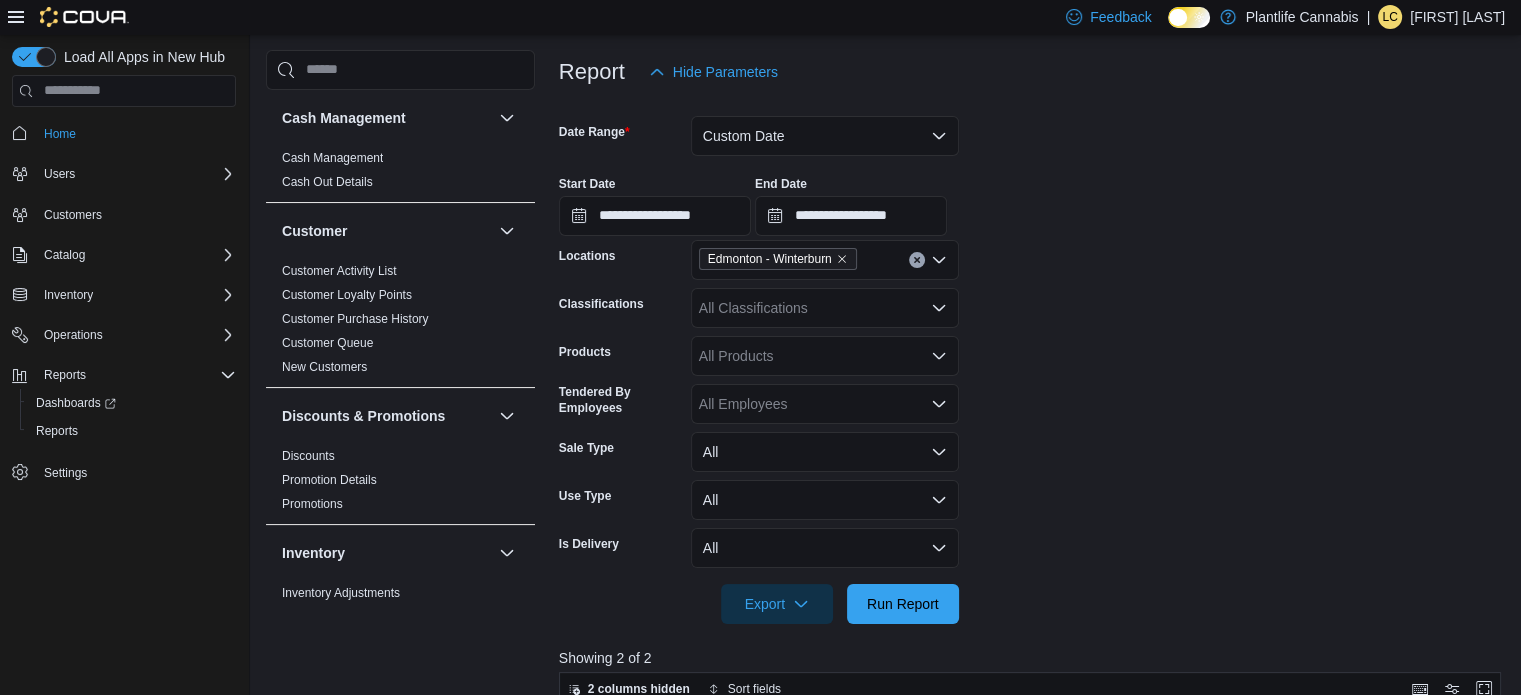scroll, scrollTop: 201, scrollLeft: 0, axis: vertical 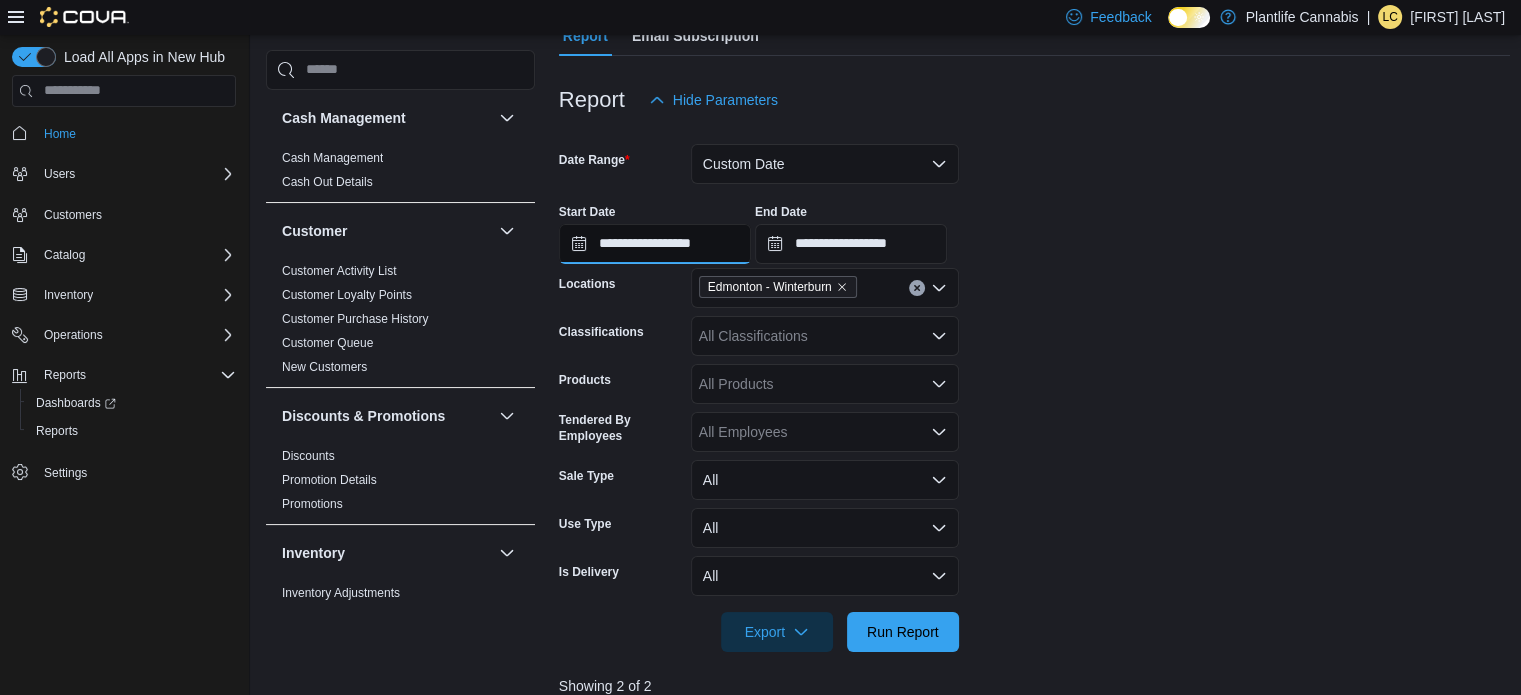 click on "**********" at bounding box center (655, 244) 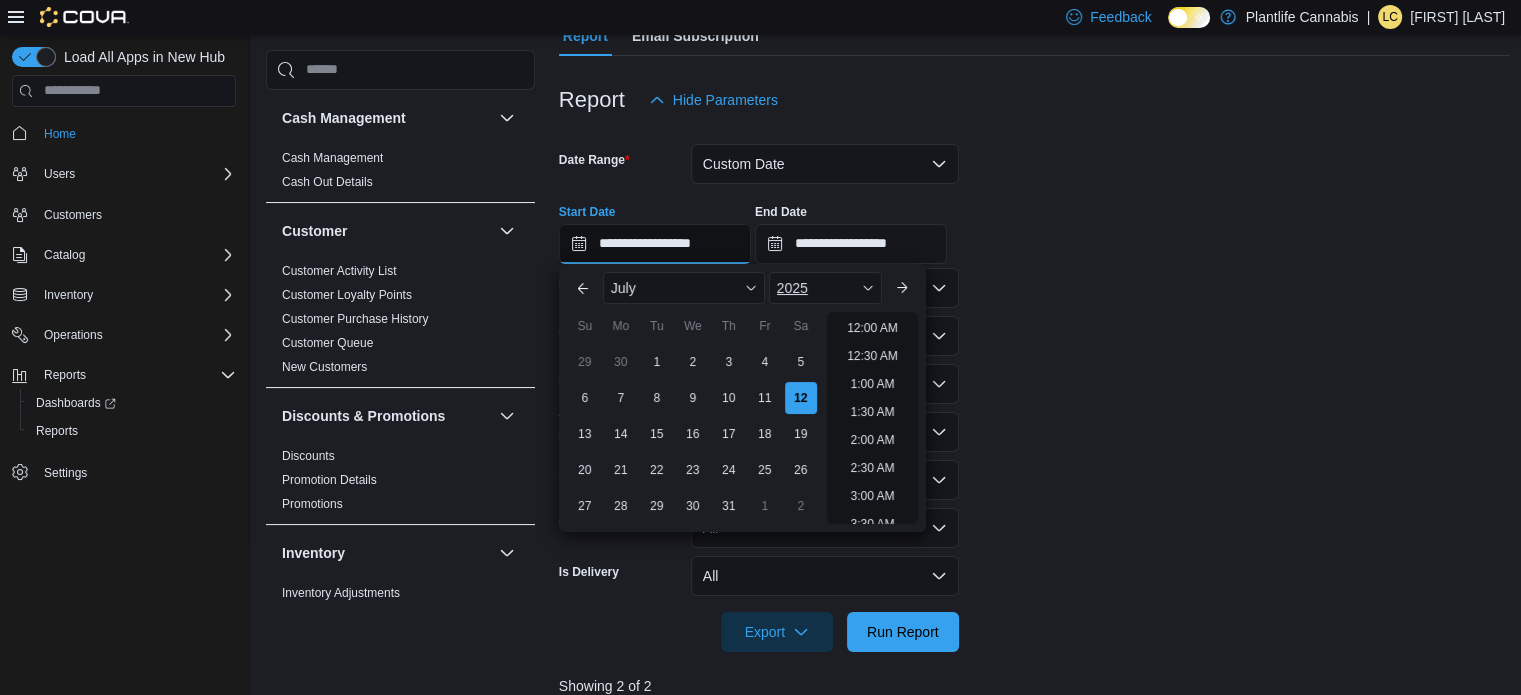 scroll, scrollTop: 1070, scrollLeft: 0, axis: vertical 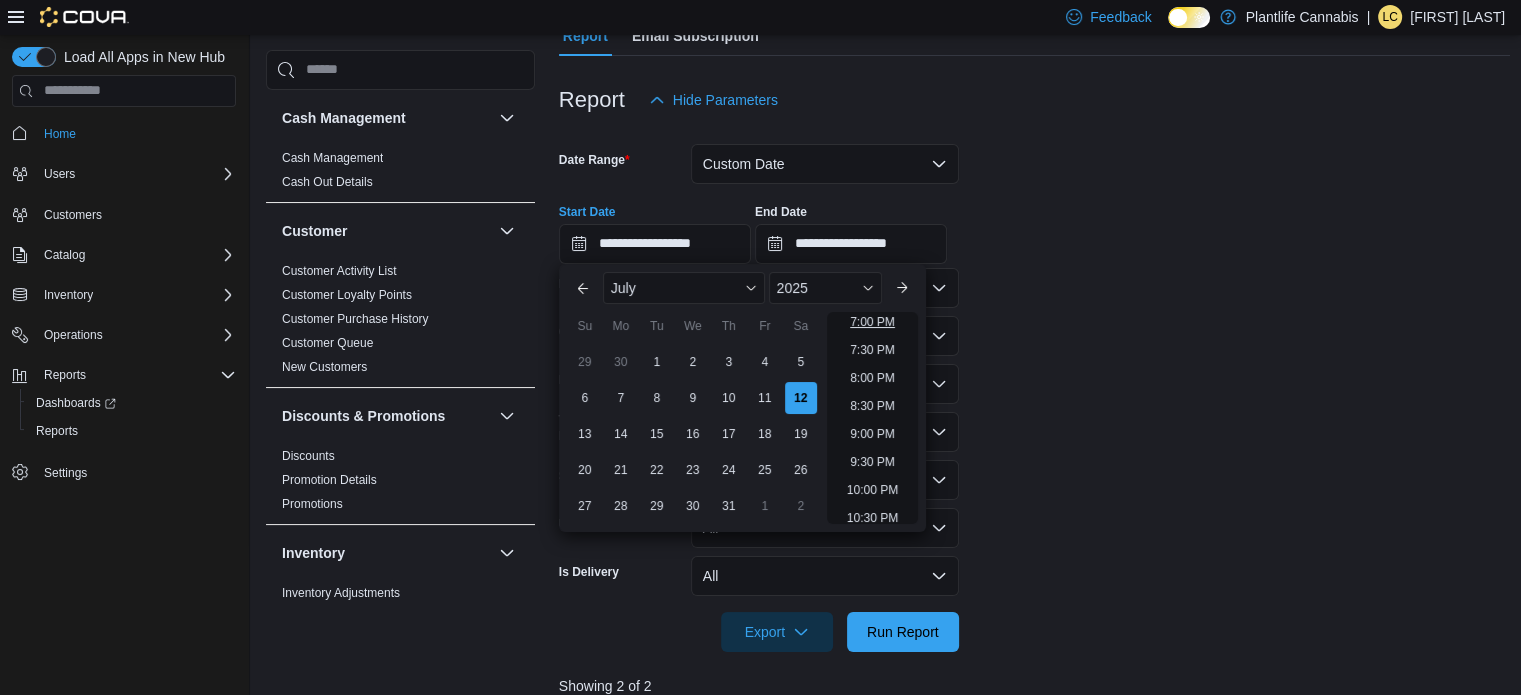 click on "7:00 PM" at bounding box center [872, 322] 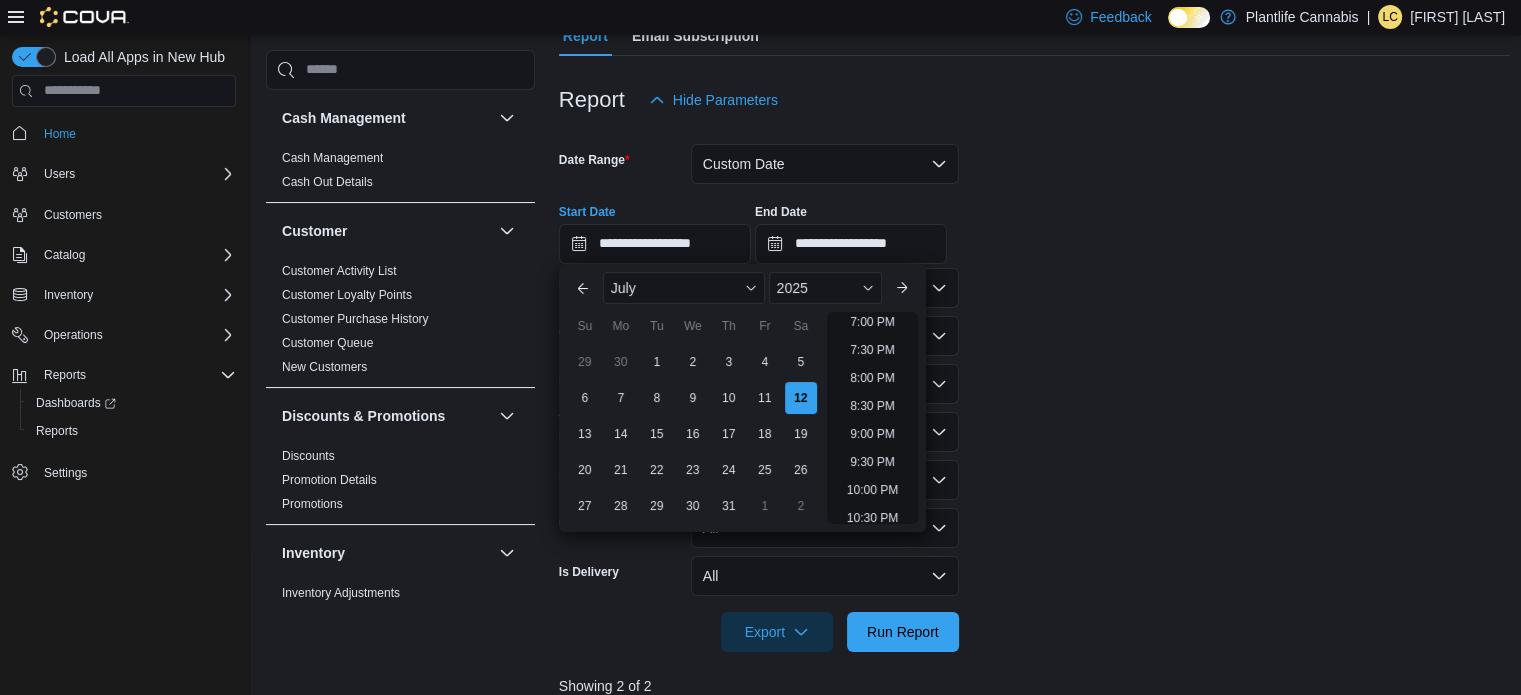 type on "**********" 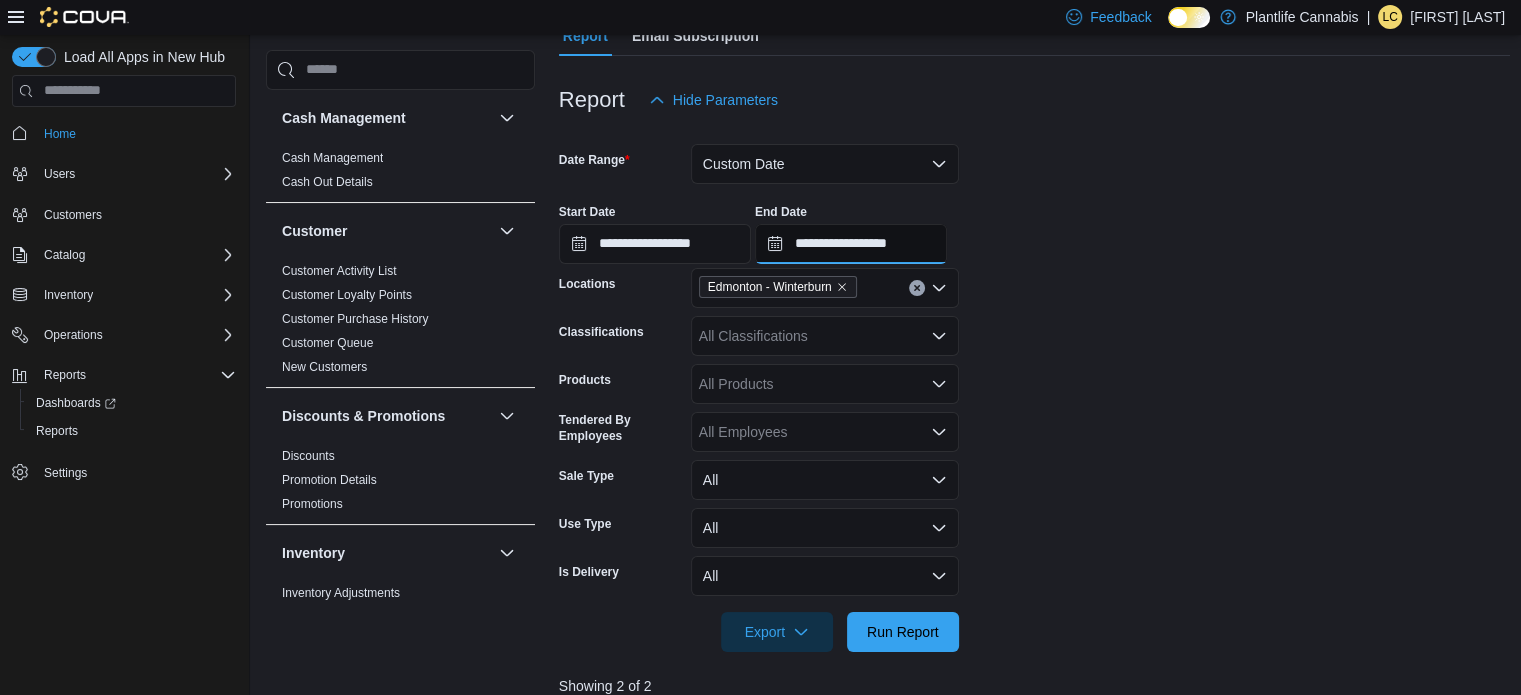 click on "**********" at bounding box center (851, 244) 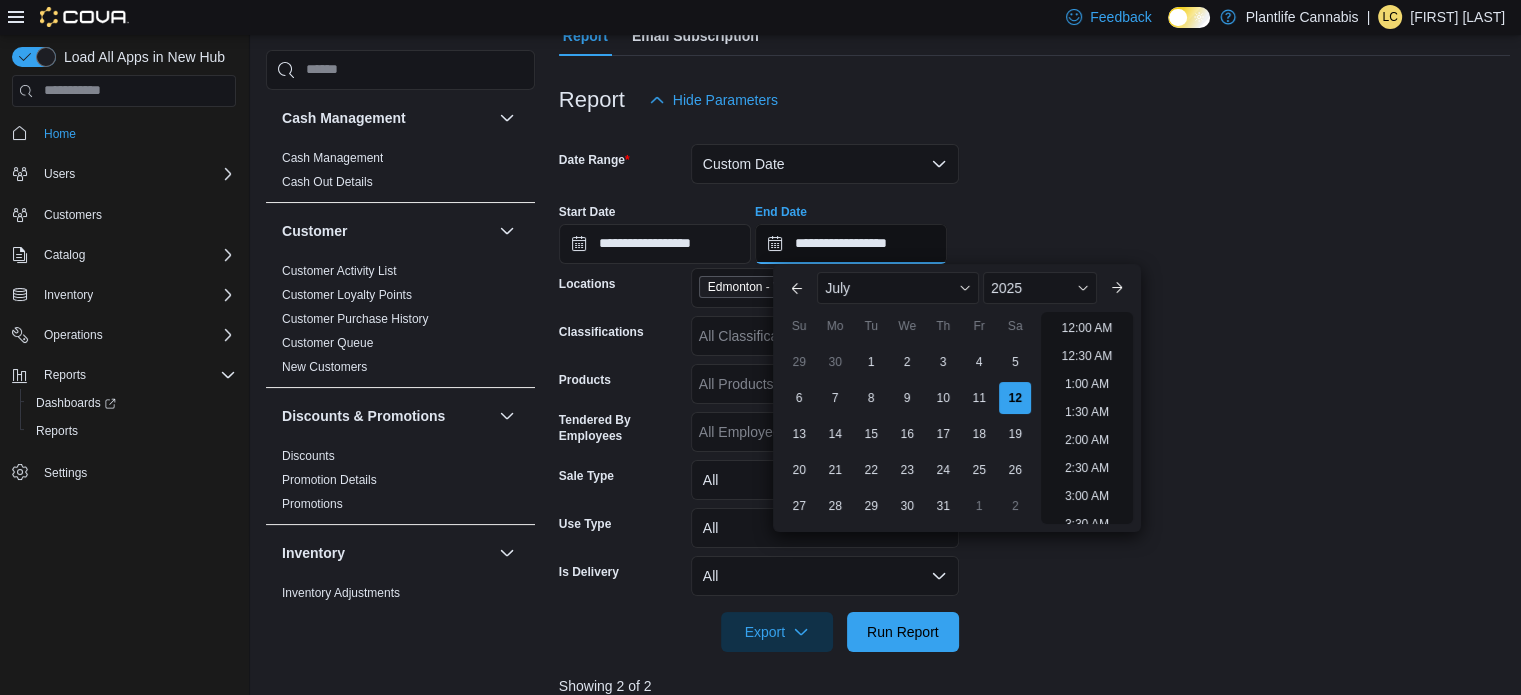scroll, scrollTop: 1126, scrollLeft: 0, axis: vertical 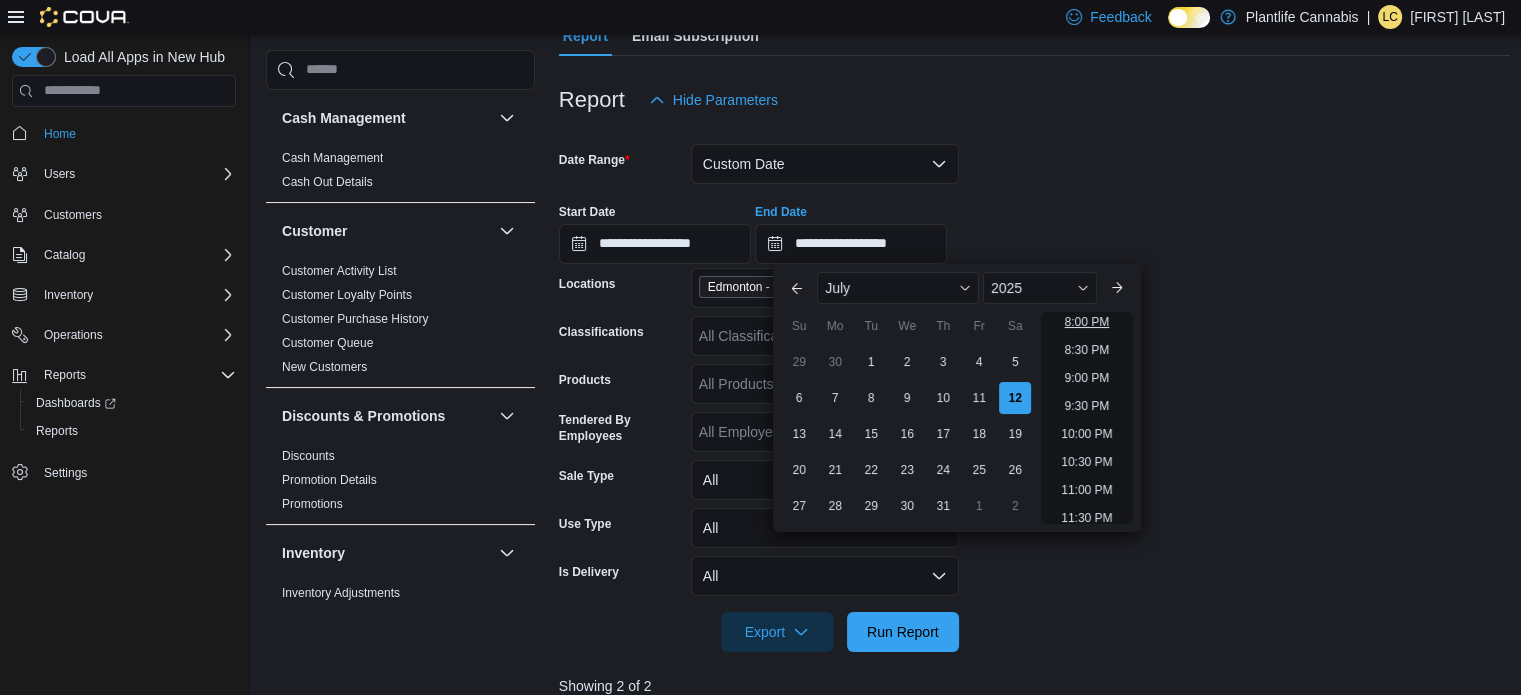 click on "8:00 PM" at bounding box center (1087, 322) 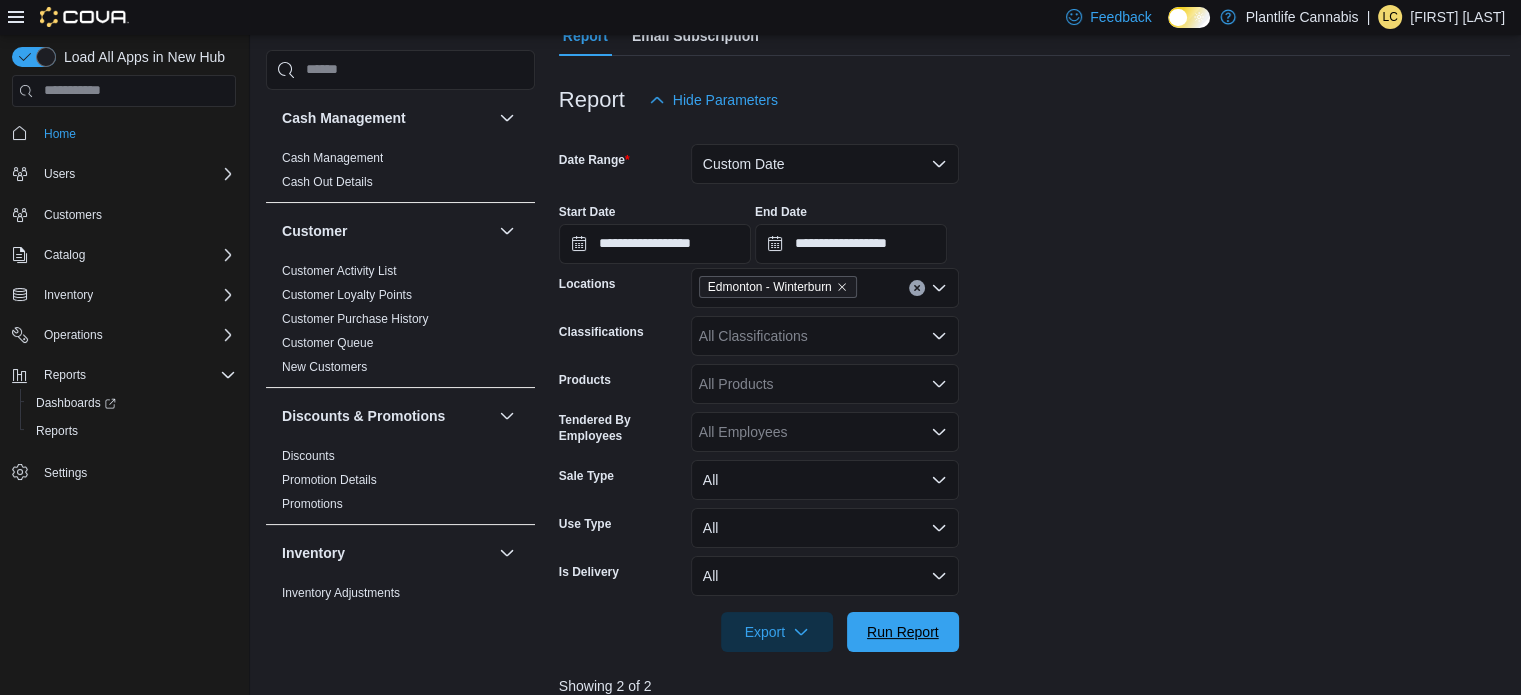click on "Run Report" at bounding box center (903, 632) 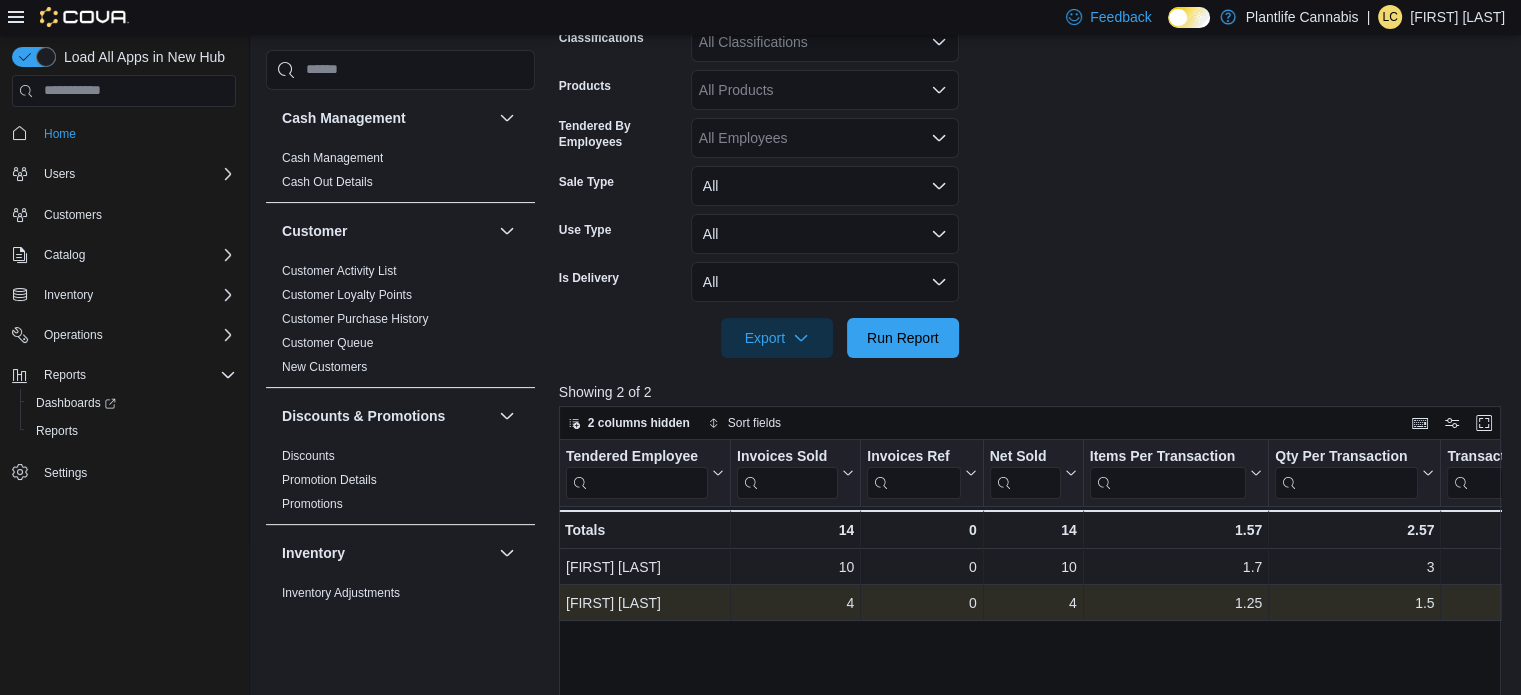 scroll, scrollTop: 501, scrollLeft: 0, axis: vertical 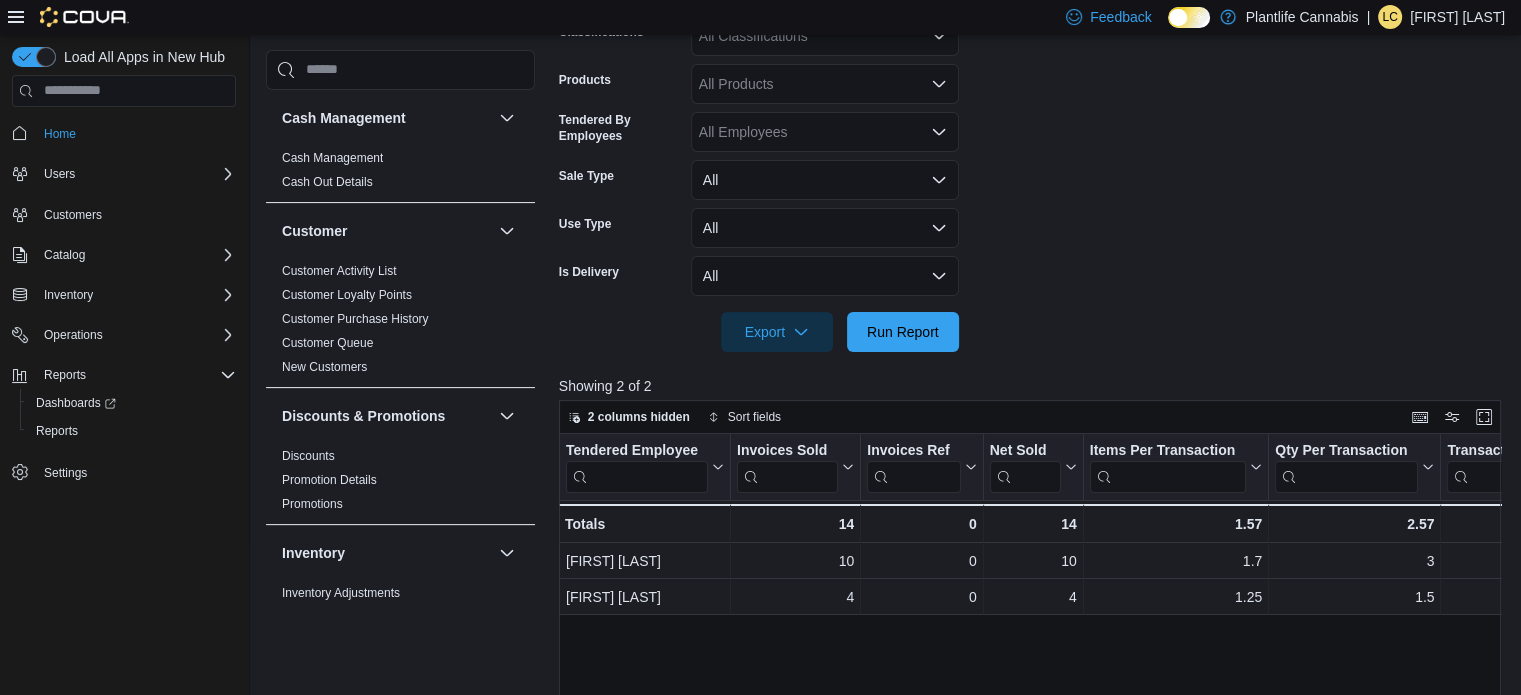 click on "Export  Run Report" at bounding box center [759, 332] 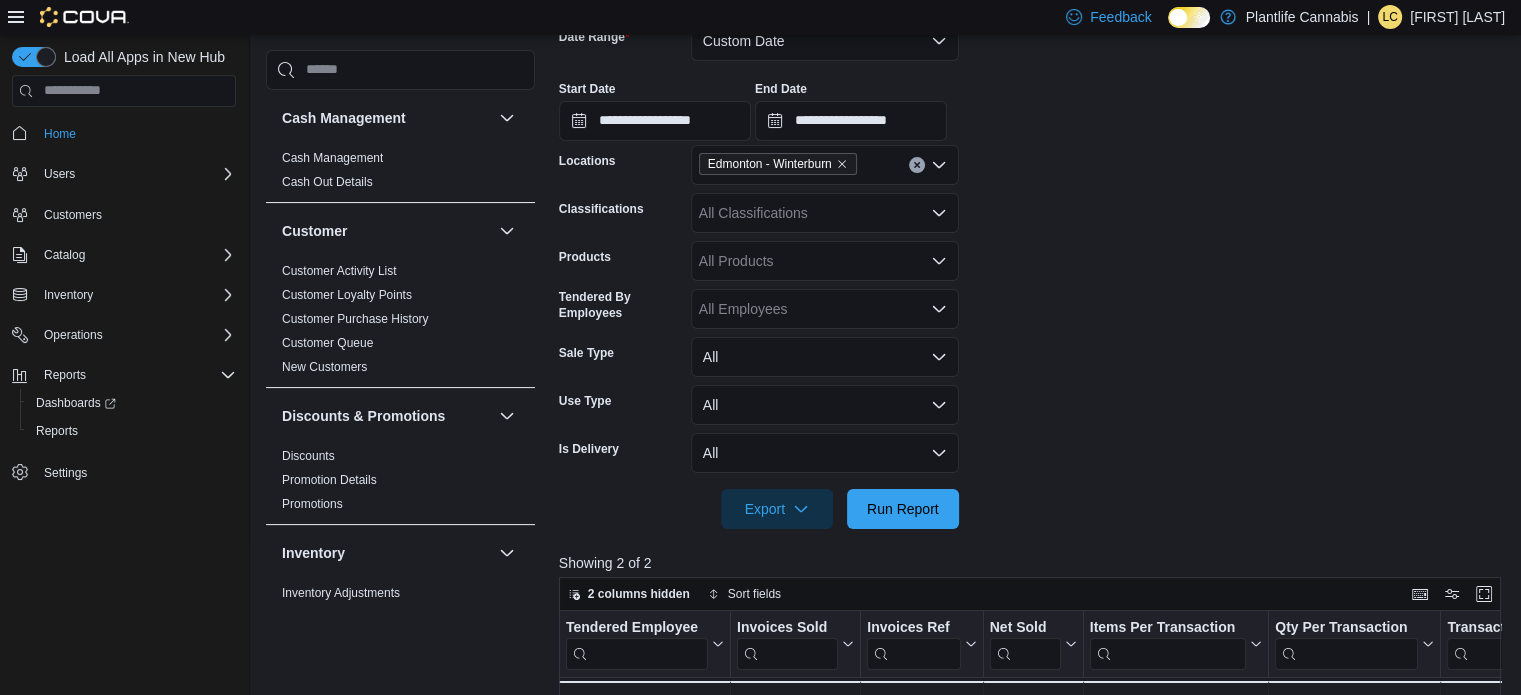 scroll, scrollTop: 301, scrollLeft: 0, axis: vertical 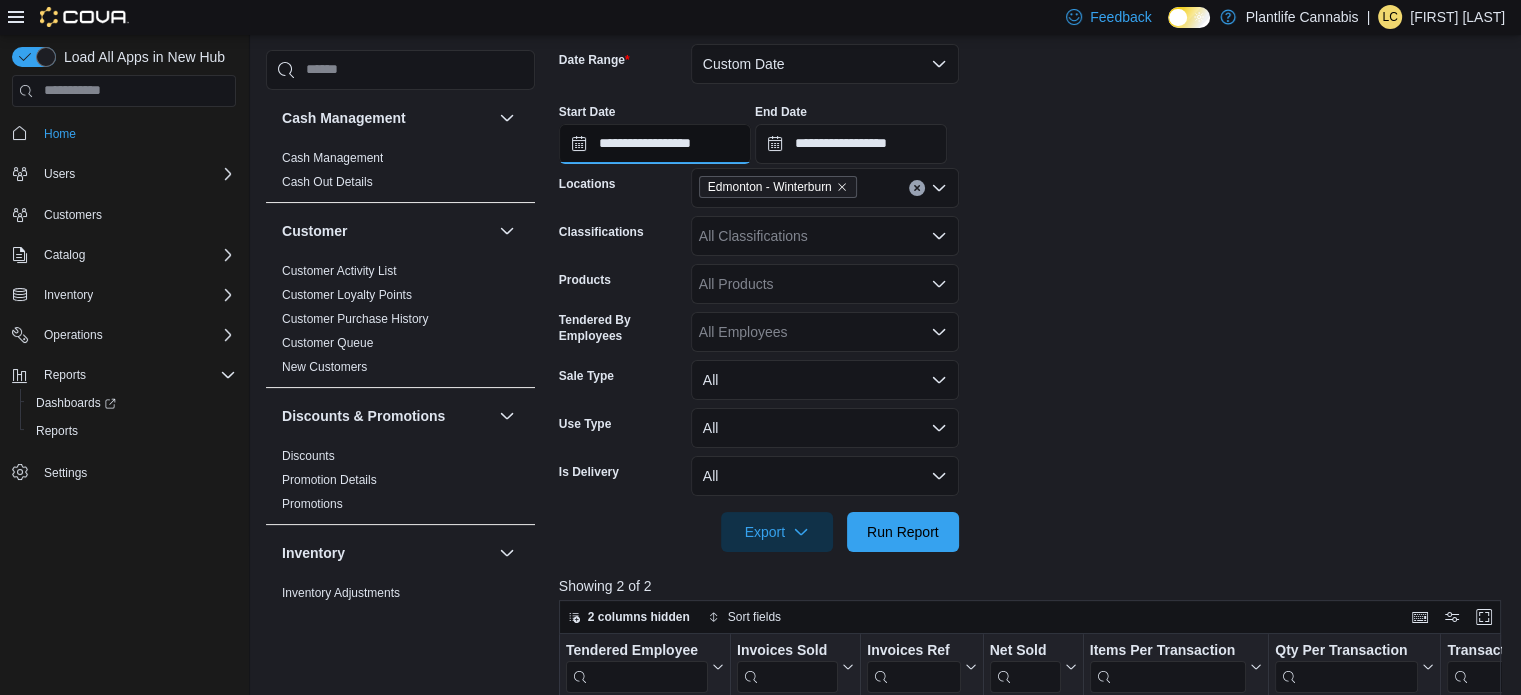 drag, startPoint x: 724, startPoint y: 138, endPoint x: 781, endPoint y: 149, distance: 58.0517 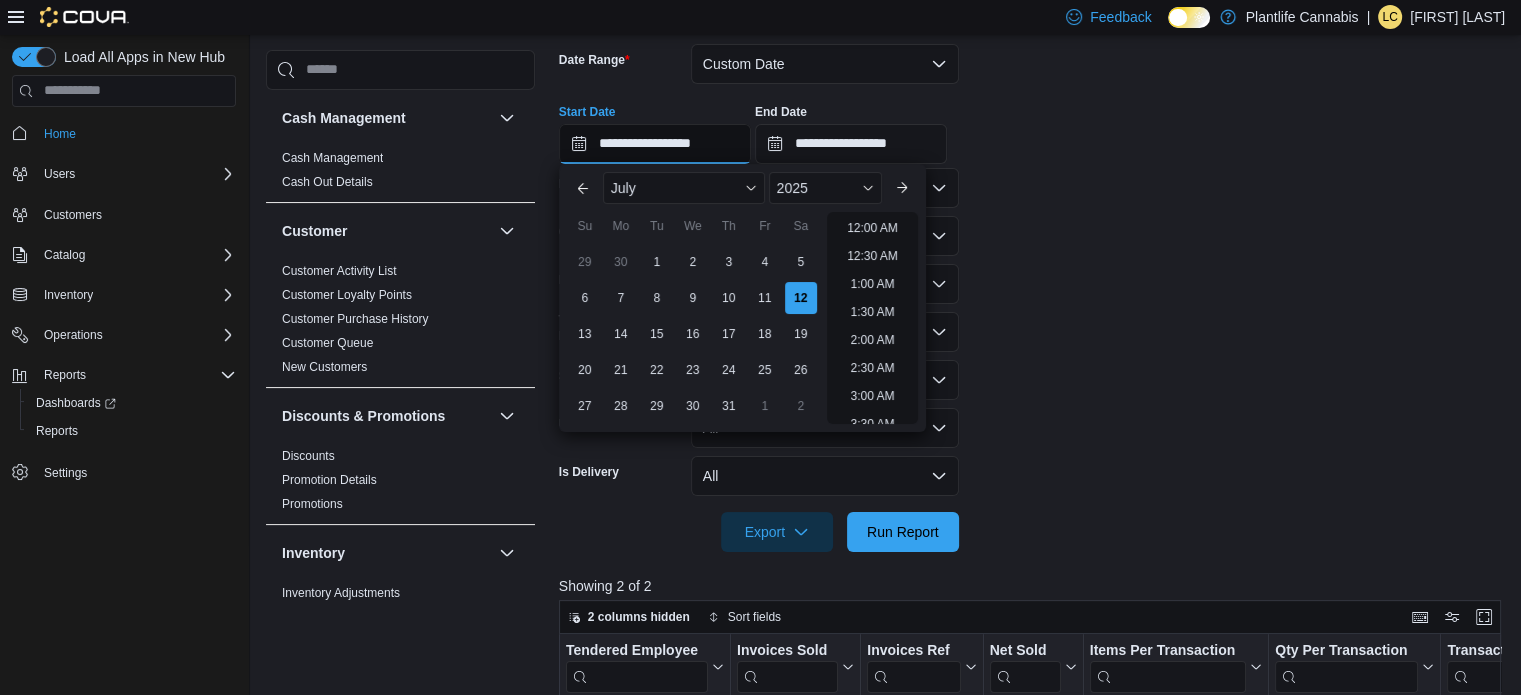 scroll, scrollTop: 1126, scrollLeft: 0, axis: vertical 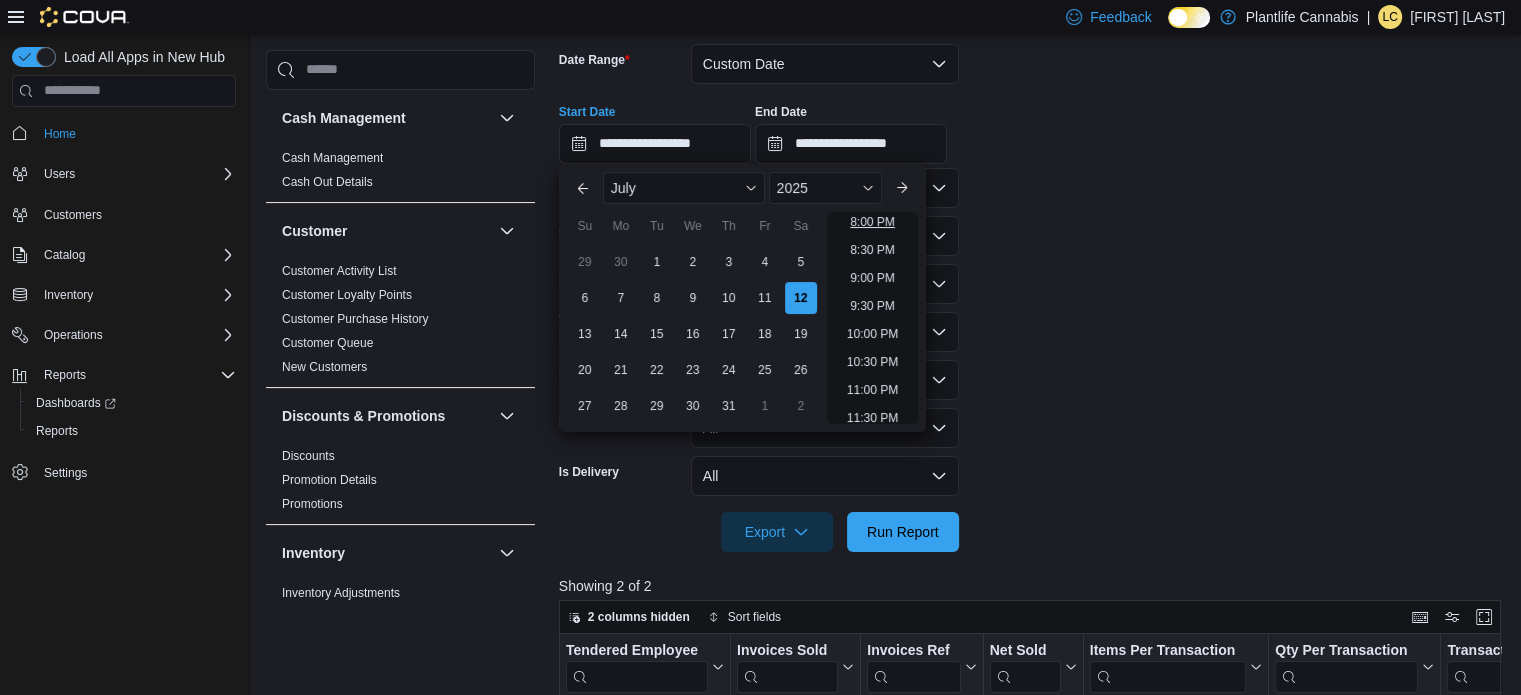 click on "8:00 PM" at bounding box center (872, 222) 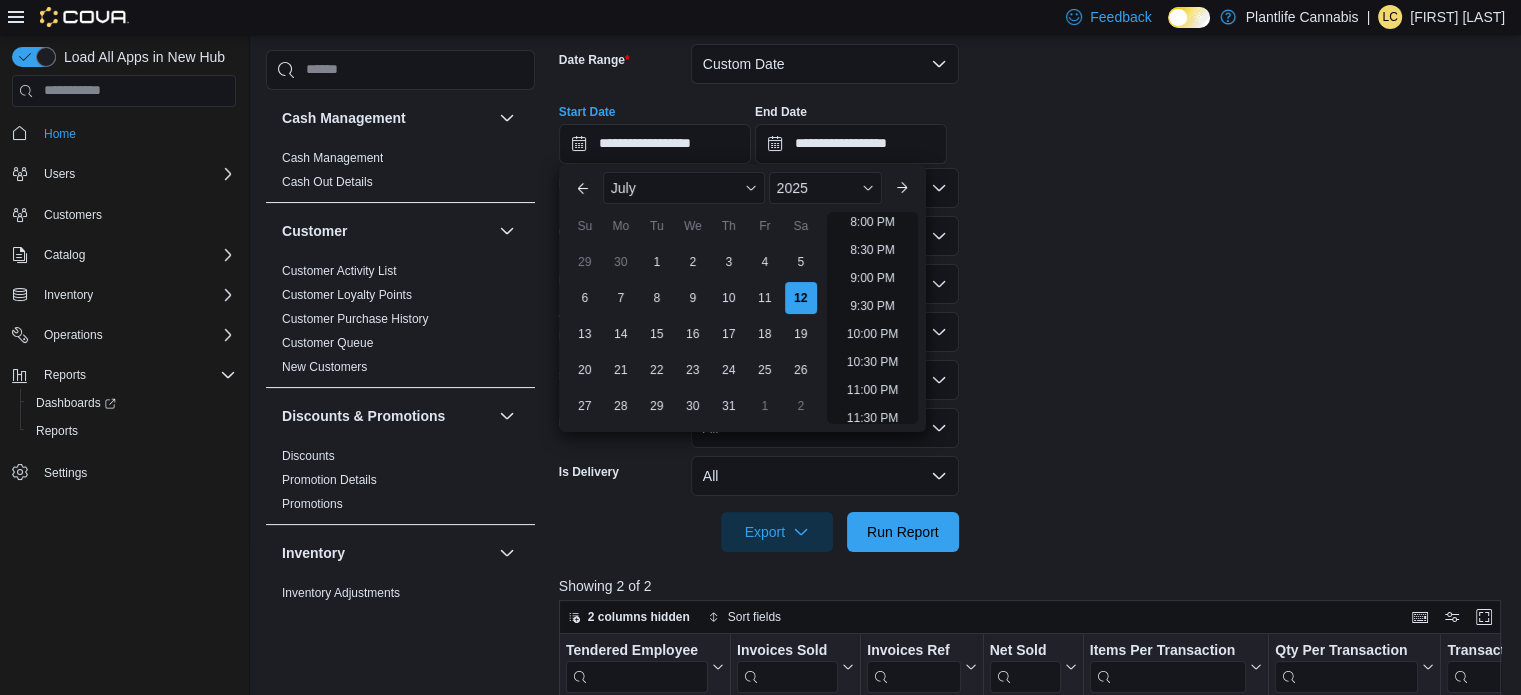 type on "**********" 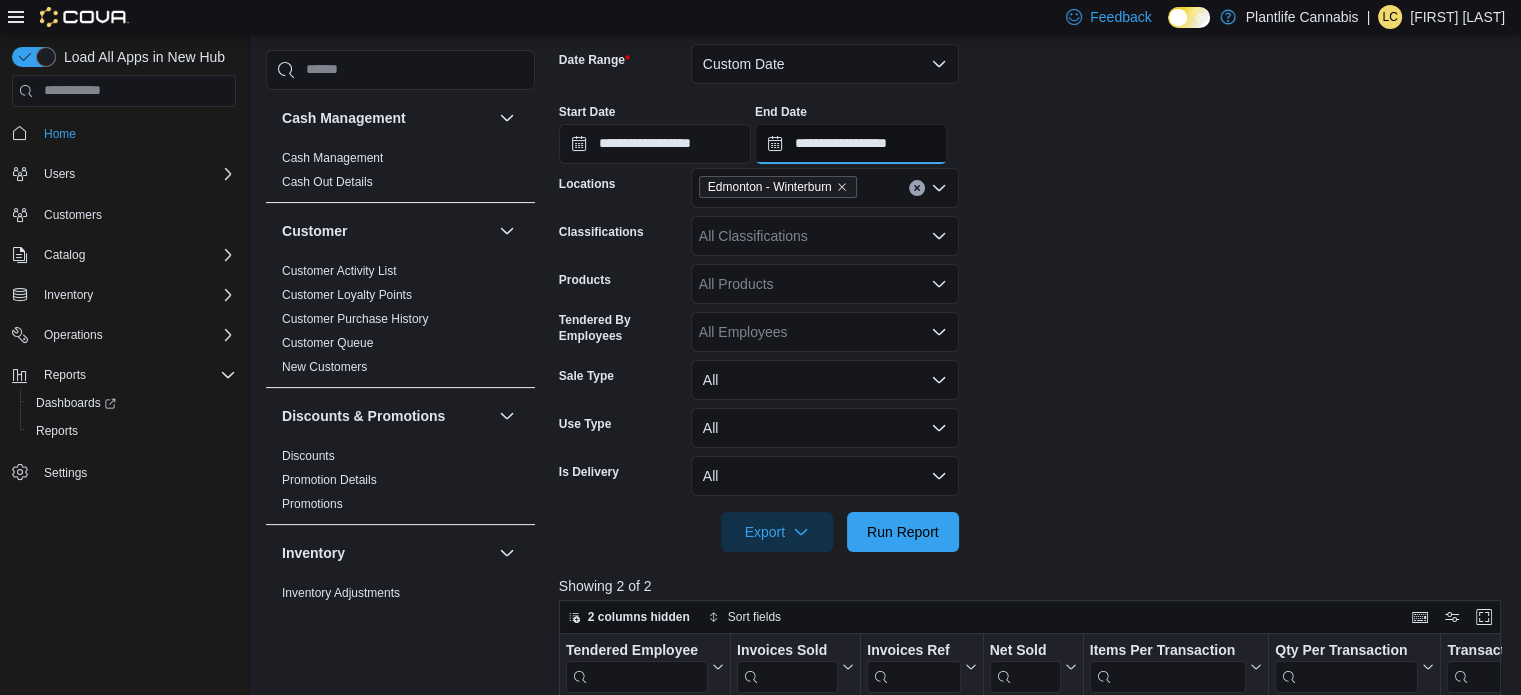 click on "**********" at bounding box center (851, 144) 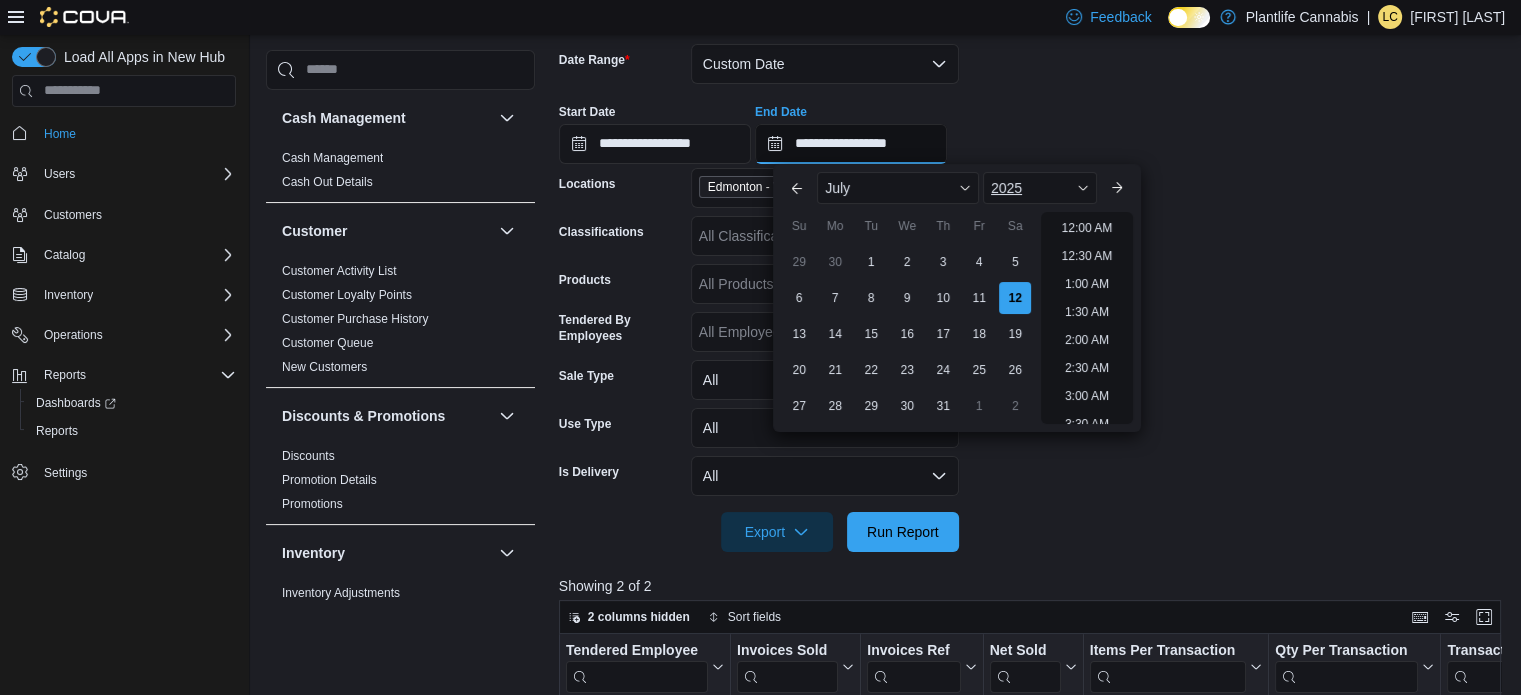 scroll, scrollTop: 1136, scrollLeft: 0, axis: vertical 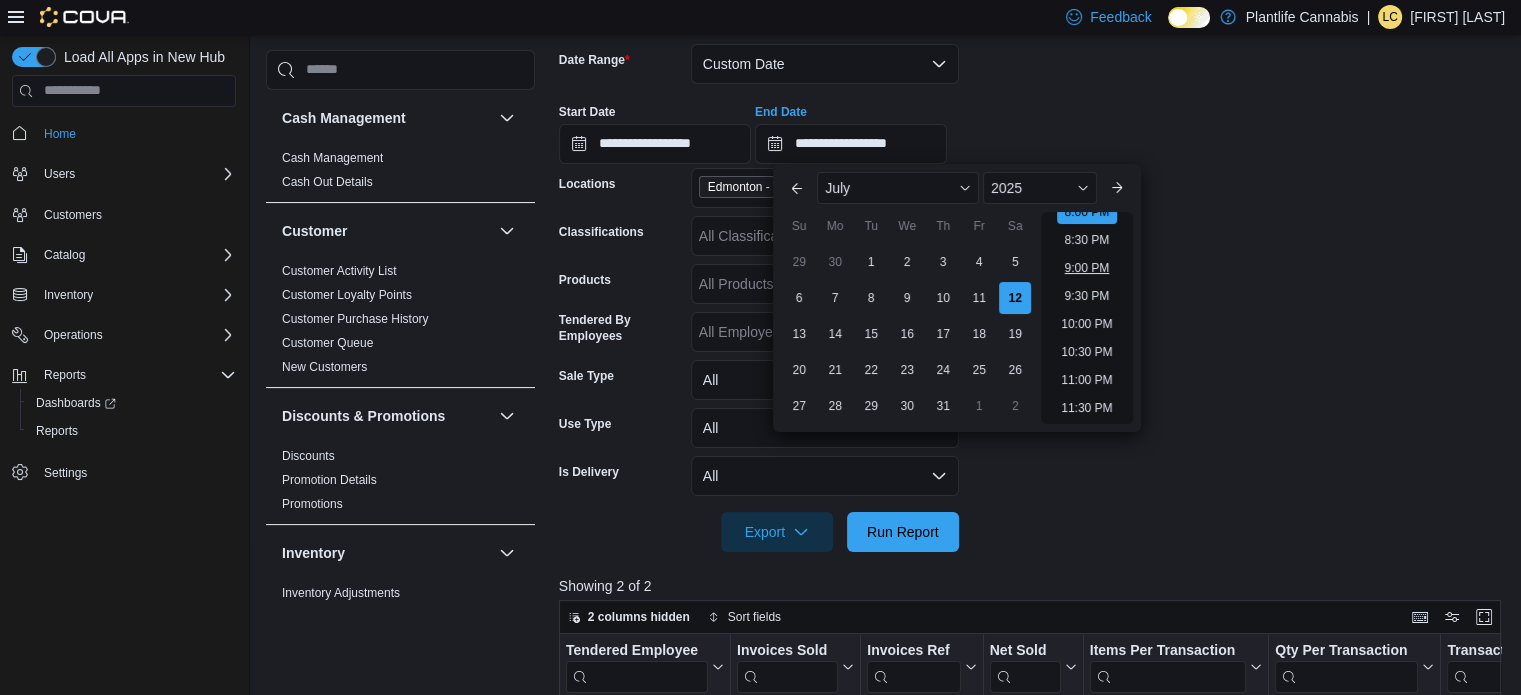 click on "9:00 PM" at bounding box center [1087, 268] 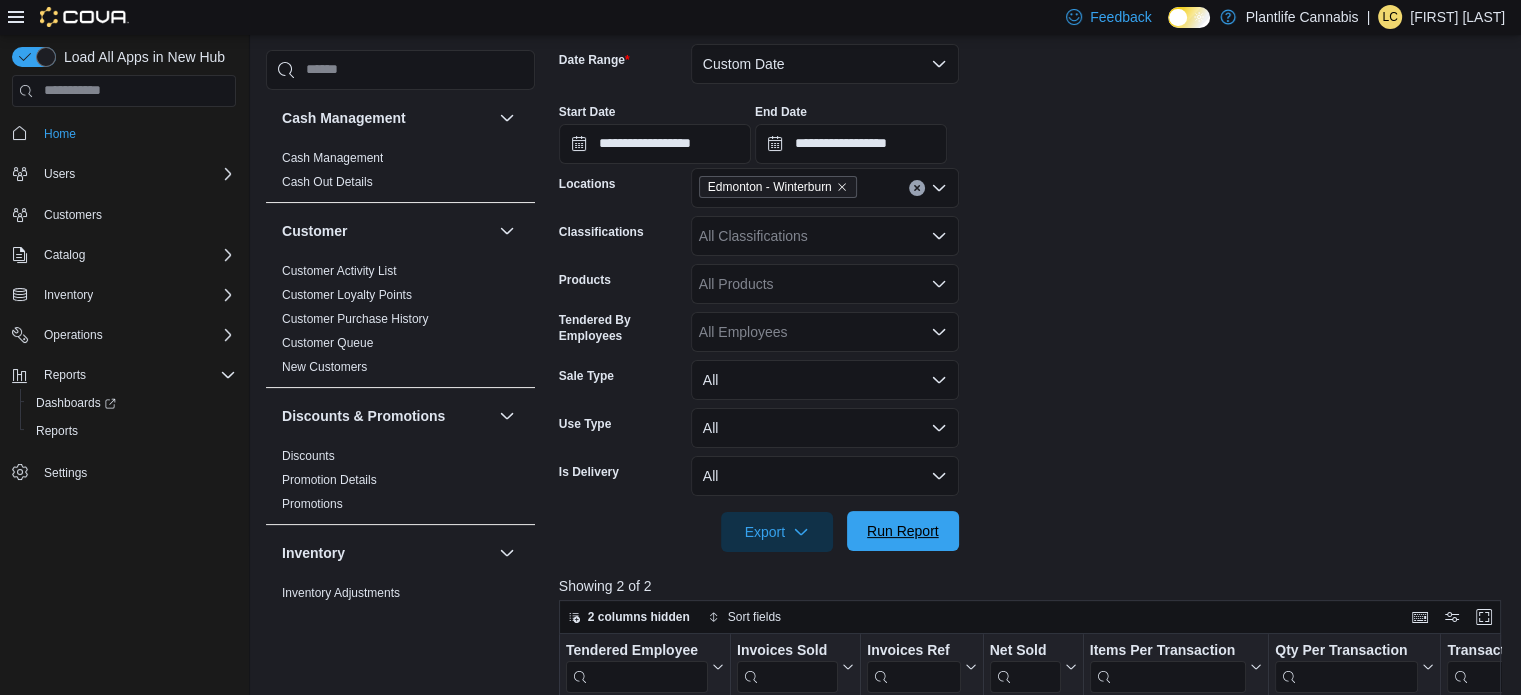 click on "Export  Run Report" at bounding box center [759, 532] 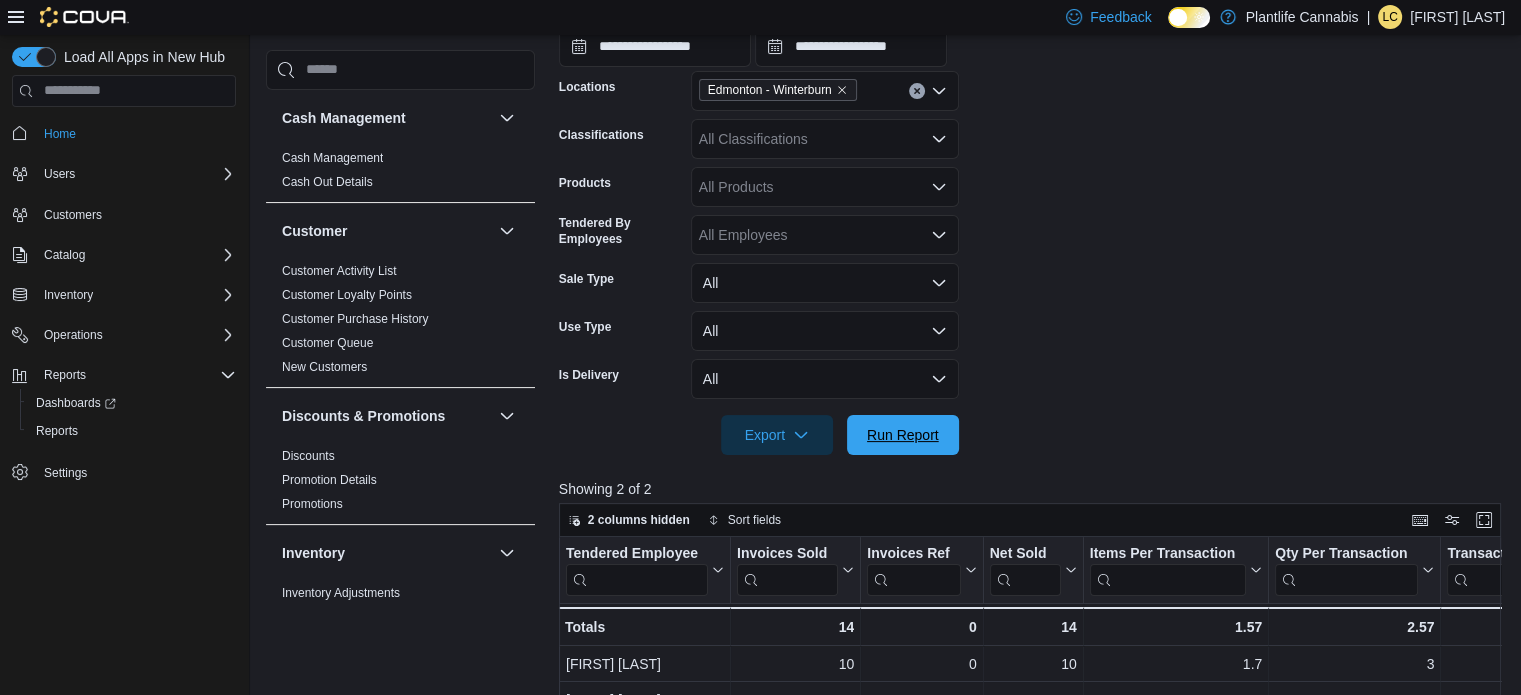 scroll, scrollTop: 401, scrollLeft: 0, axis: vertical 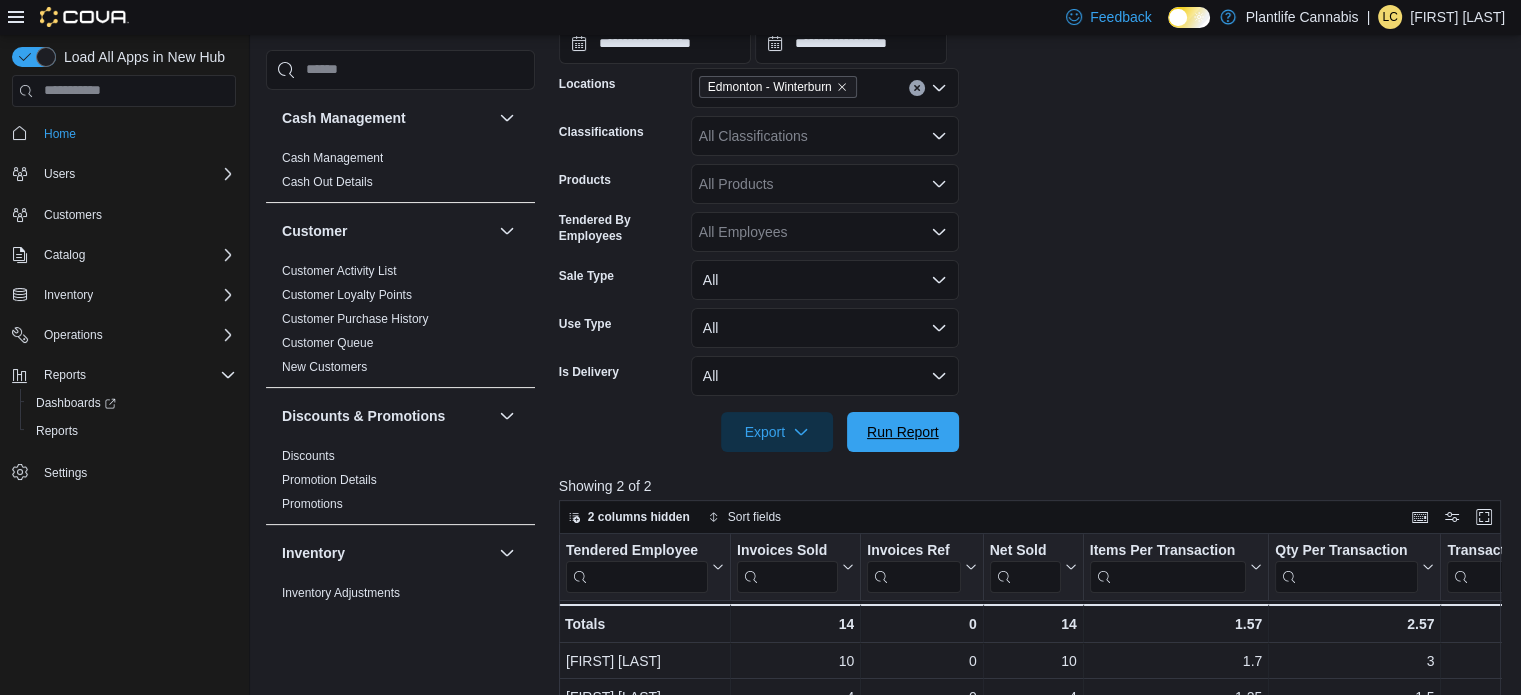 drag, startPoint x: 910, startPoint y: 428, endPoint x: 1009, endPoint y: 399, distance: 103.16007 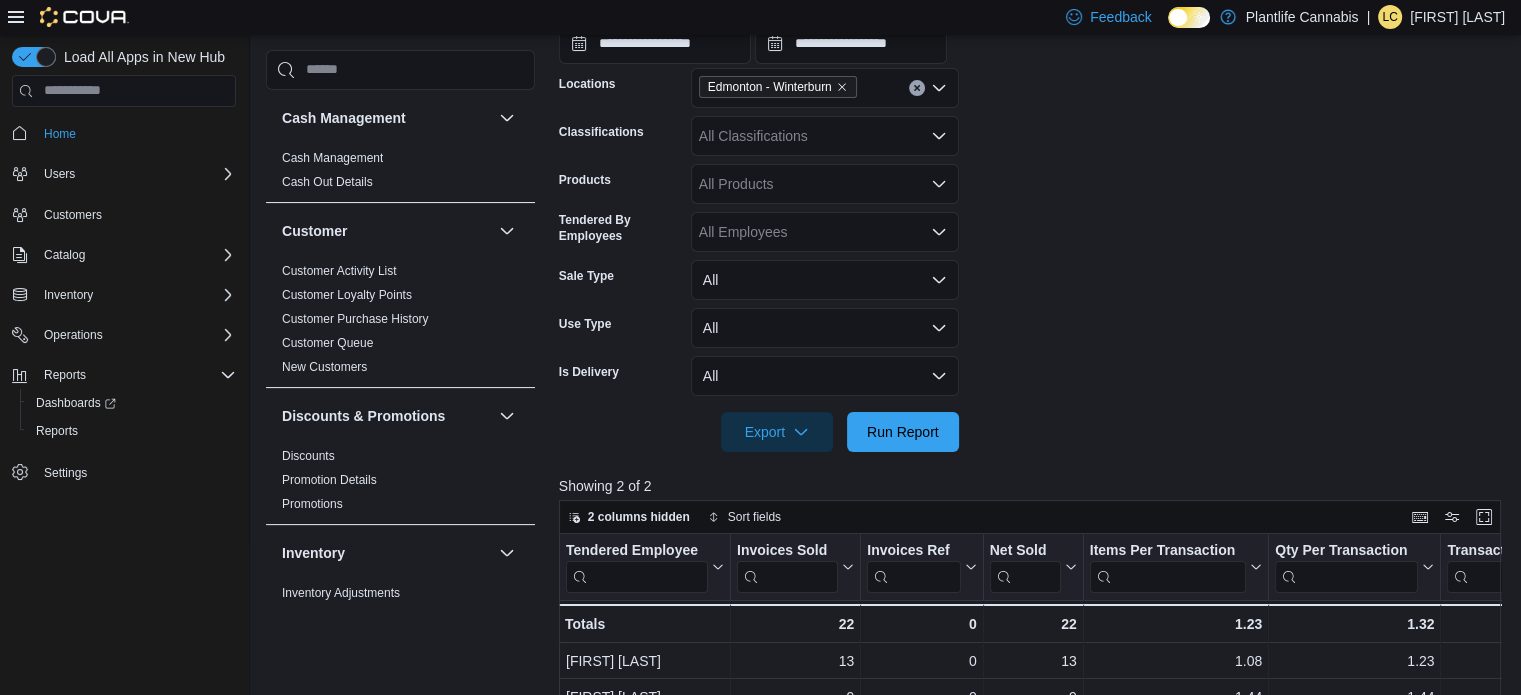 click on "Products All Products" at bounding box center [759, 184] 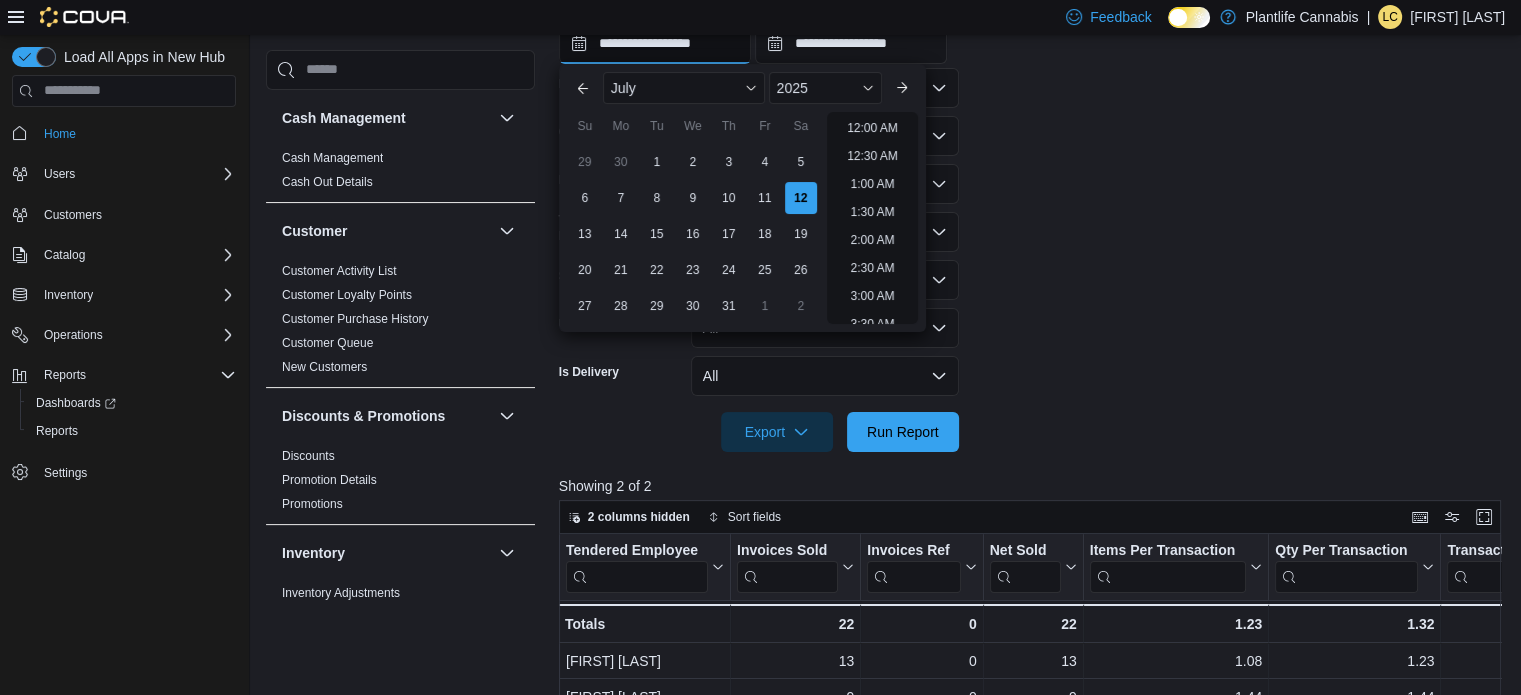 click on "**********" at bounding box center [655, 44] 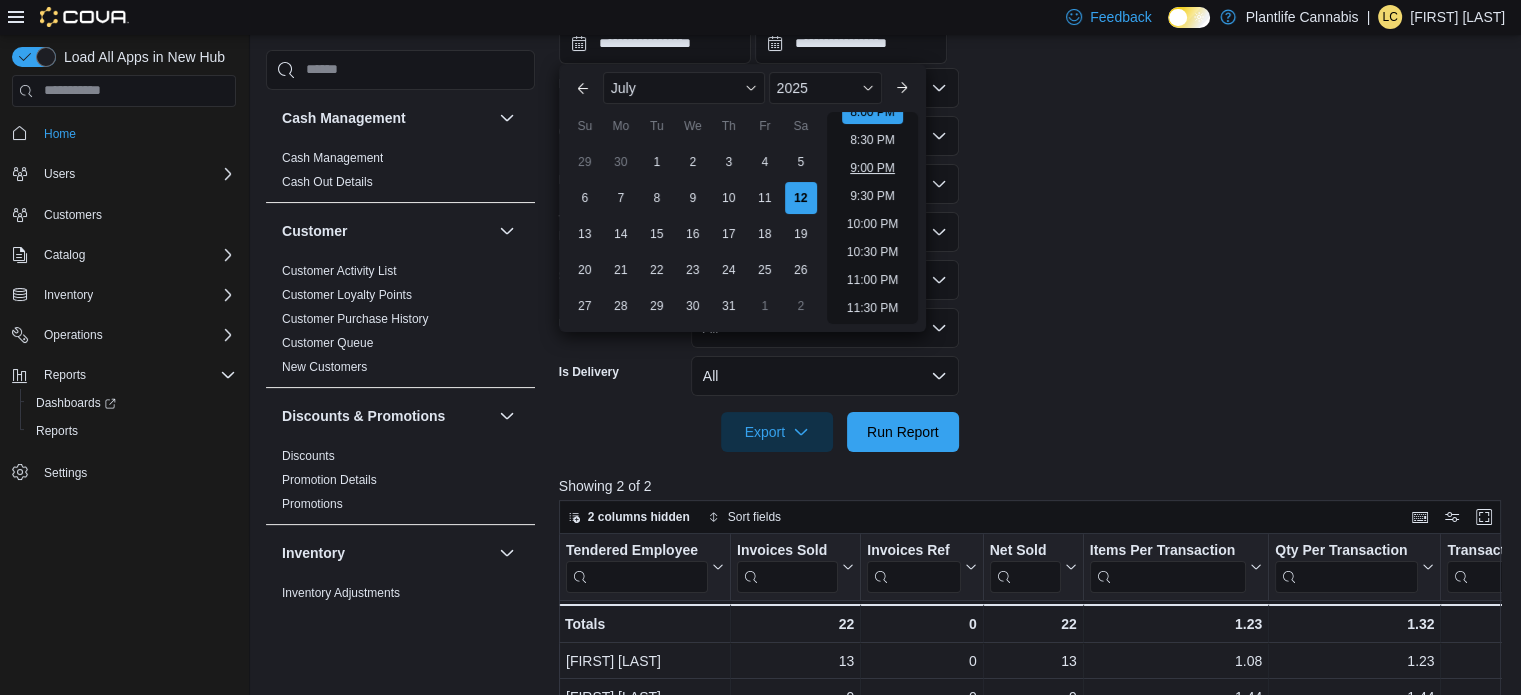 click on "9:00 PM" at bounding box center [872, 168] 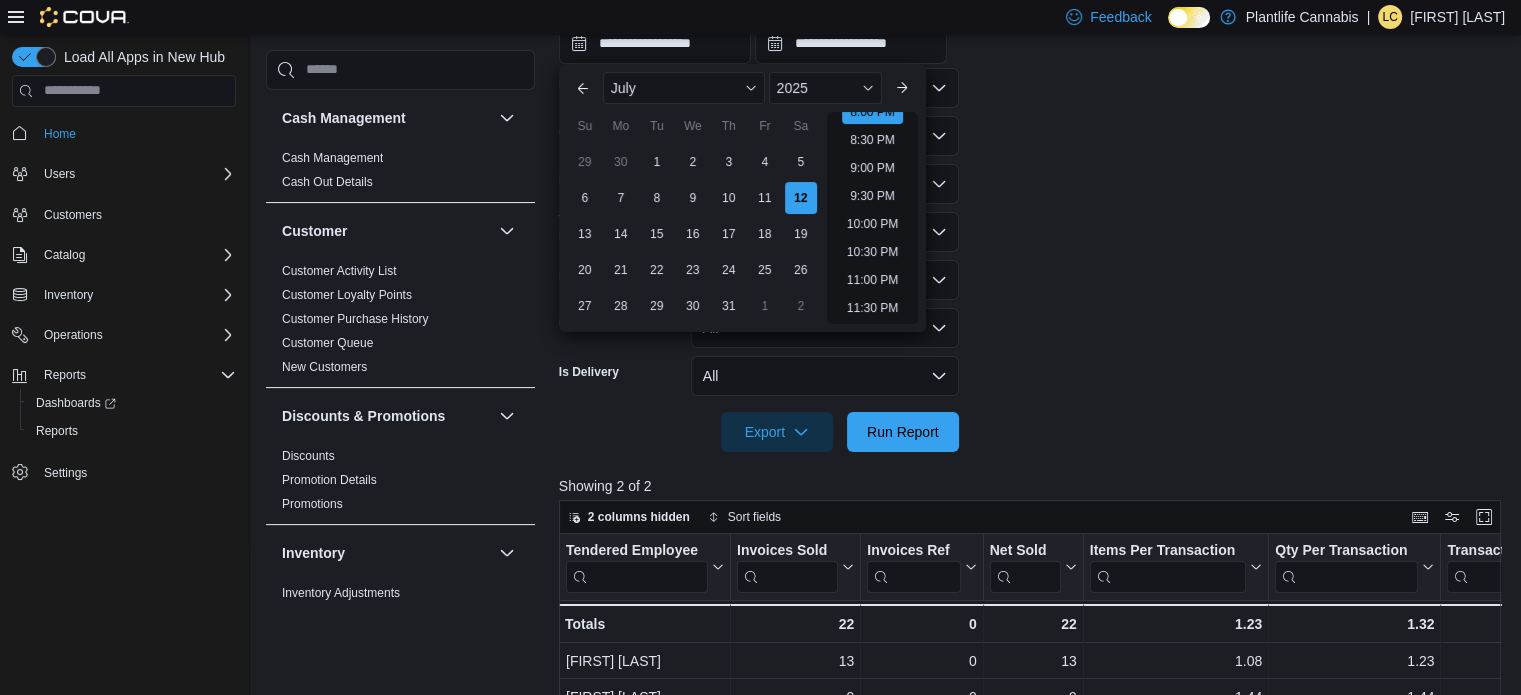 type on "**********" 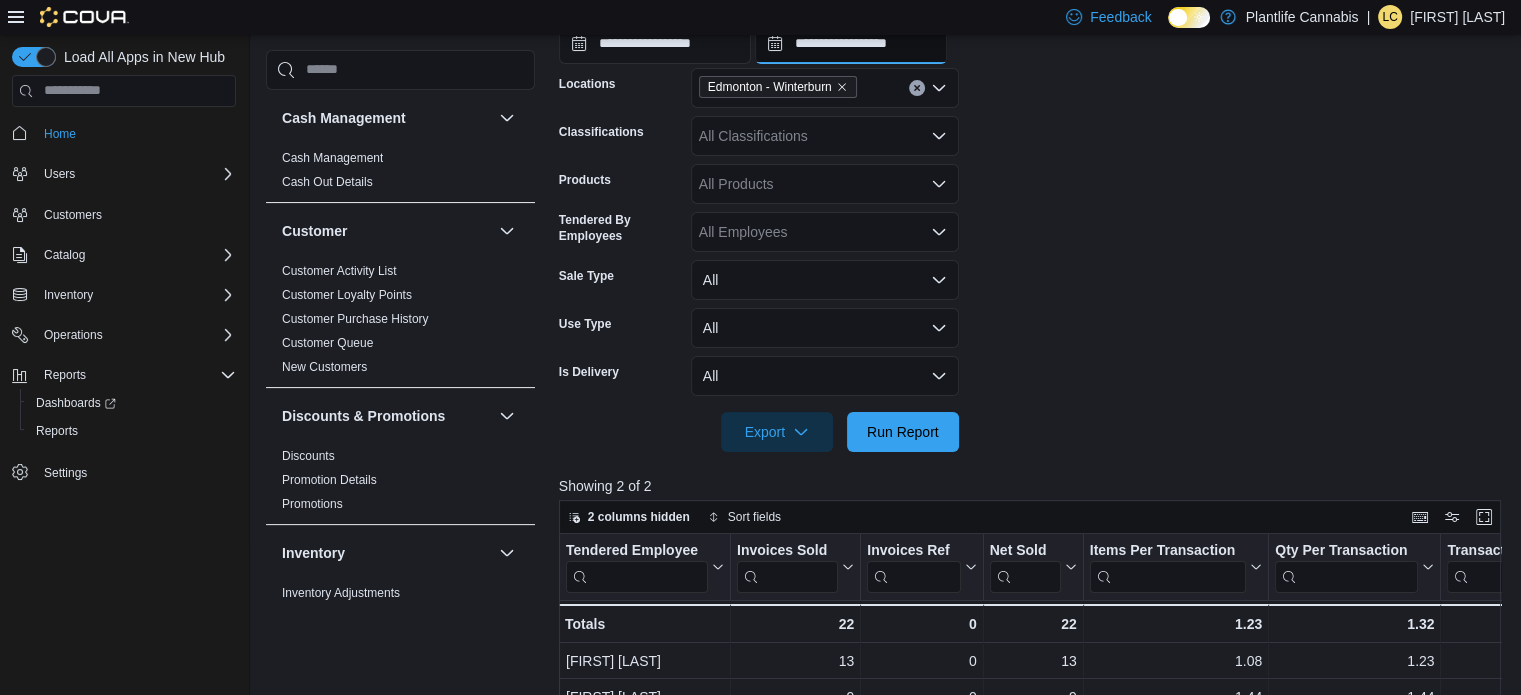 click on "**********" at bounding box center [851, 44] 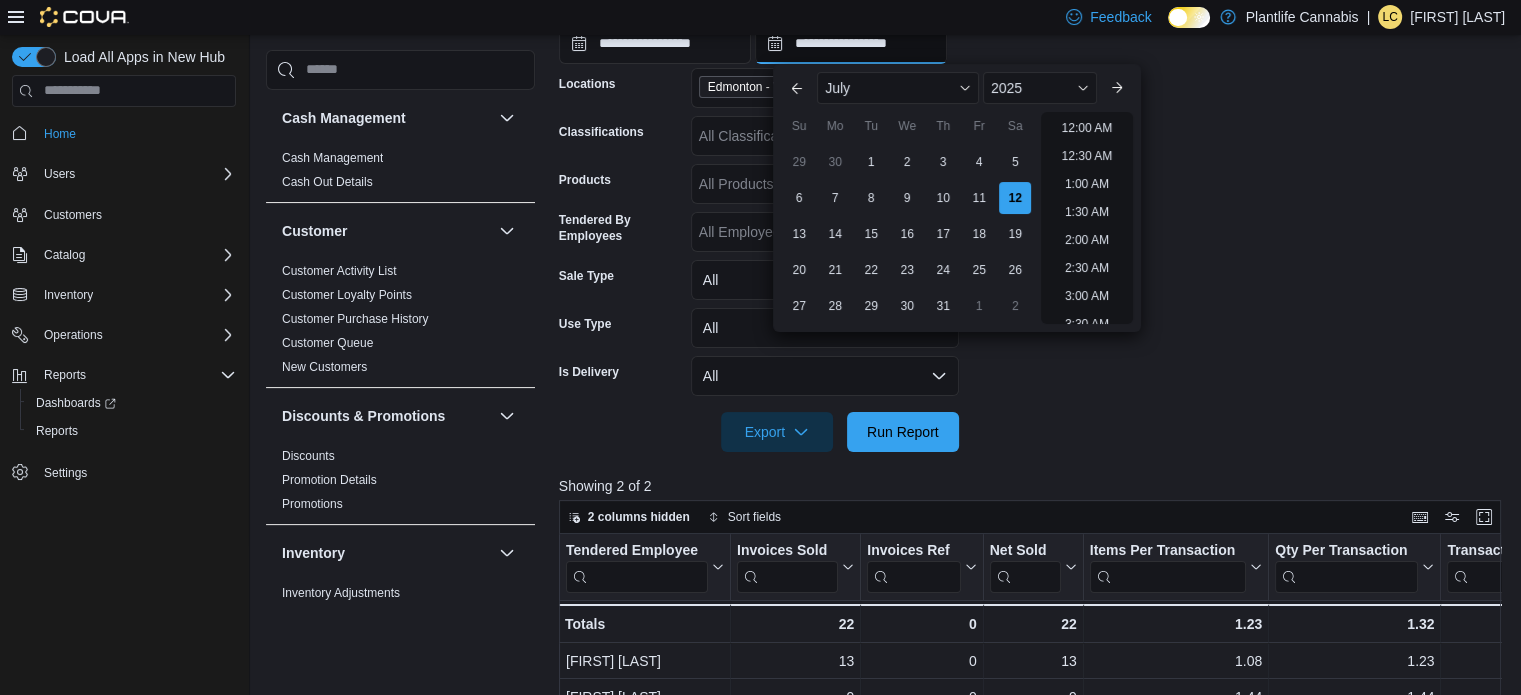 scroll, scrollTop: 1136, scrollLeft: 0, axis: vertical 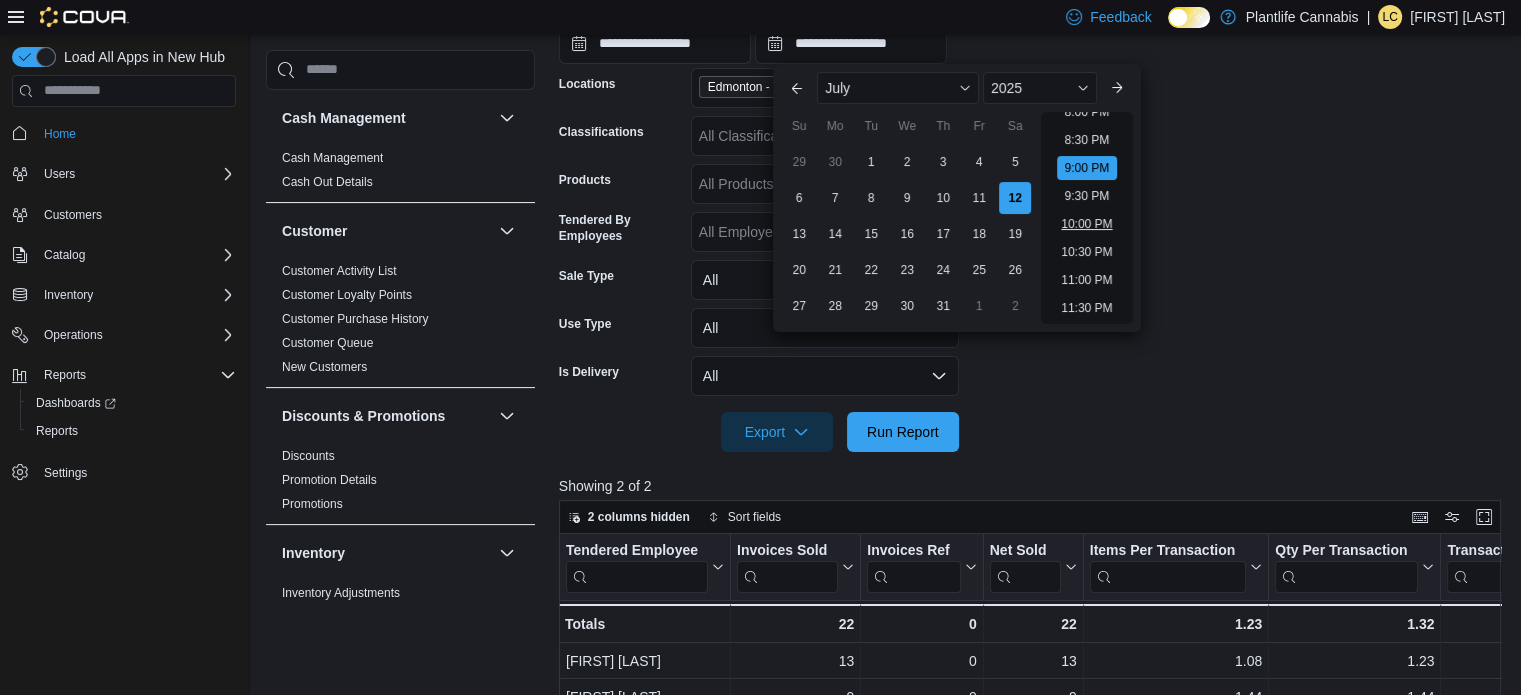 click on "10:00 PM" at bounding box center [1086, 224] 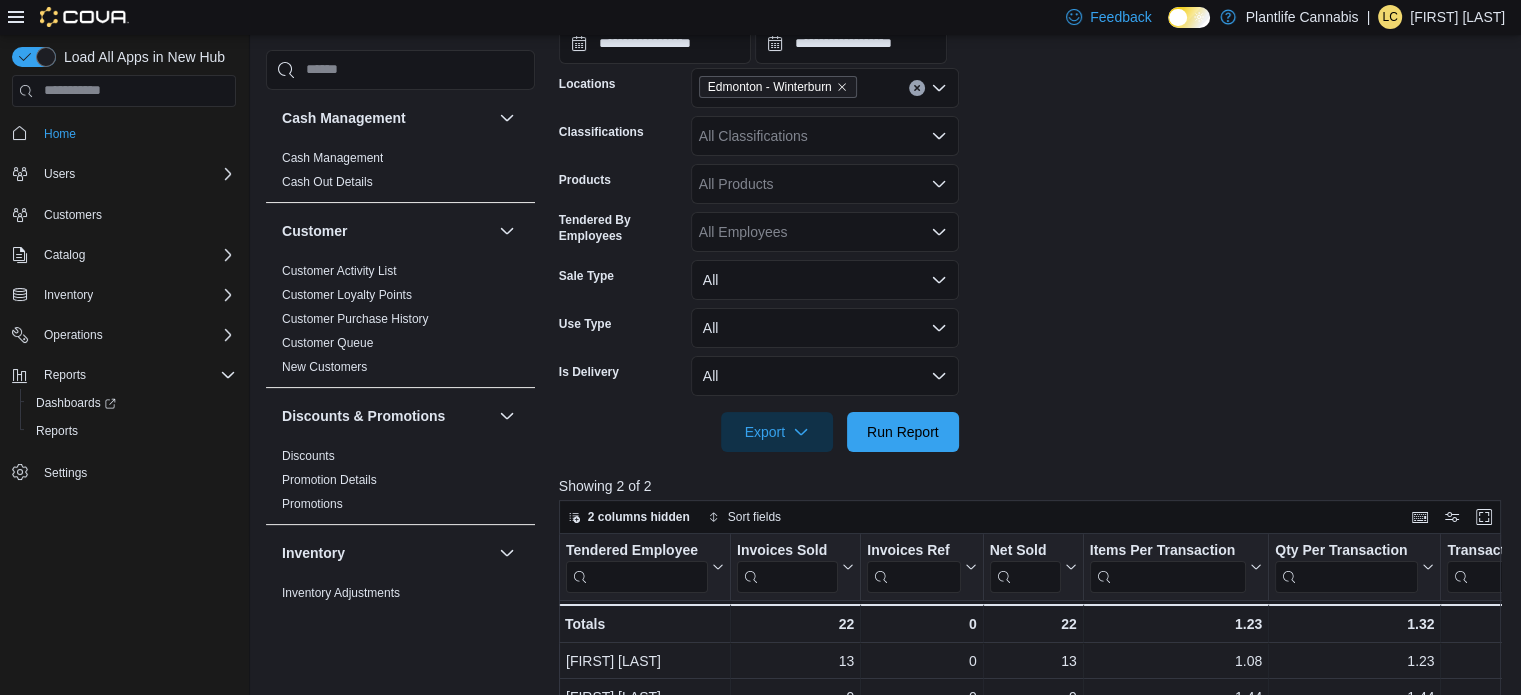 click at bounding box center [1035, 464] 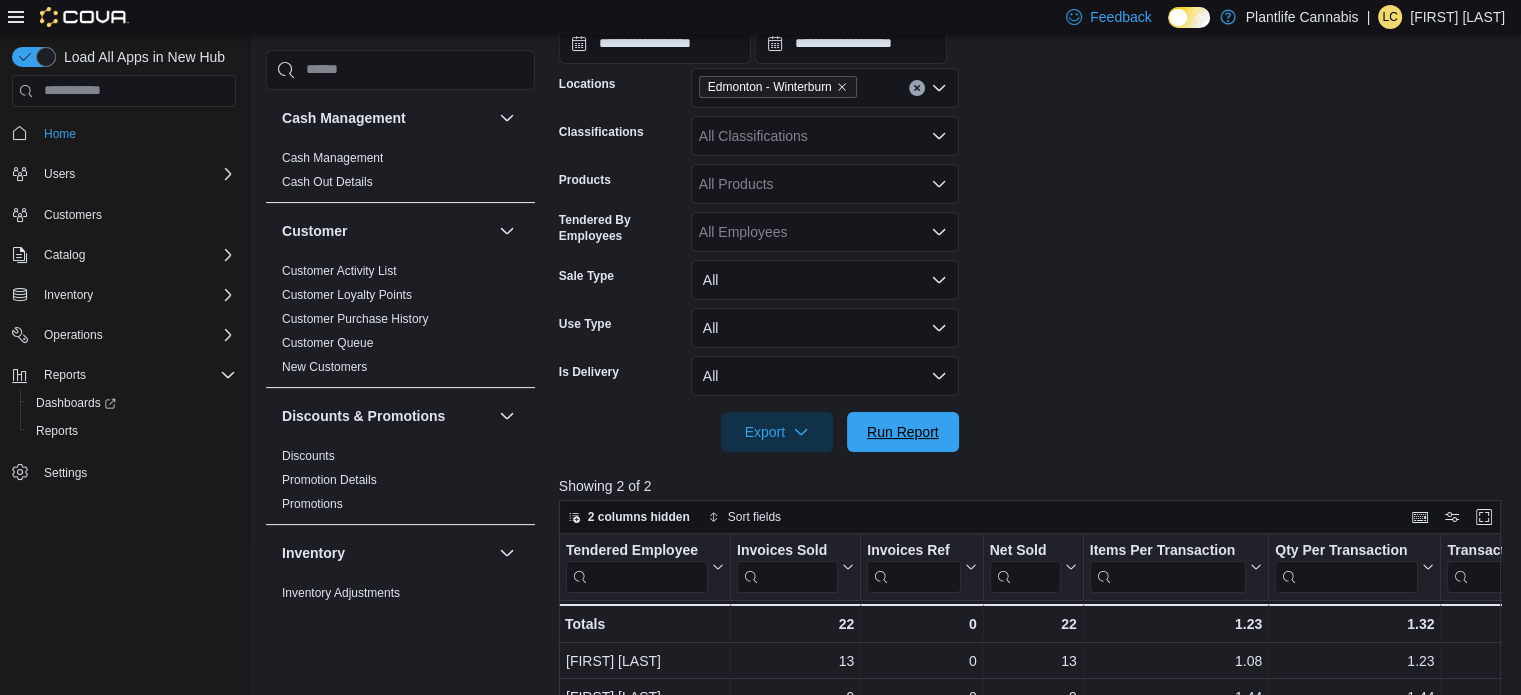 click on "Run Report" at bounding box center (903, 432) 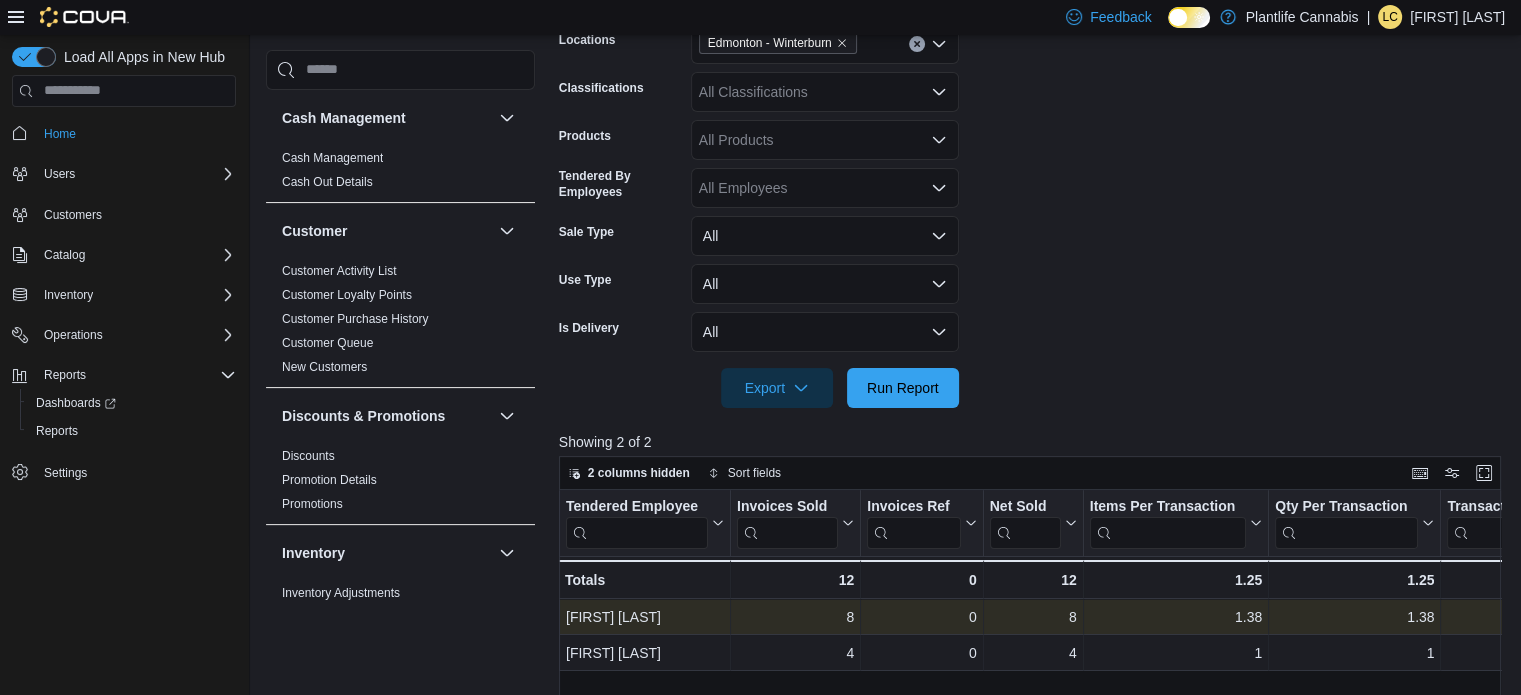 scroll, scrollTop: 501, scrollLeft: 0, axis: vertical 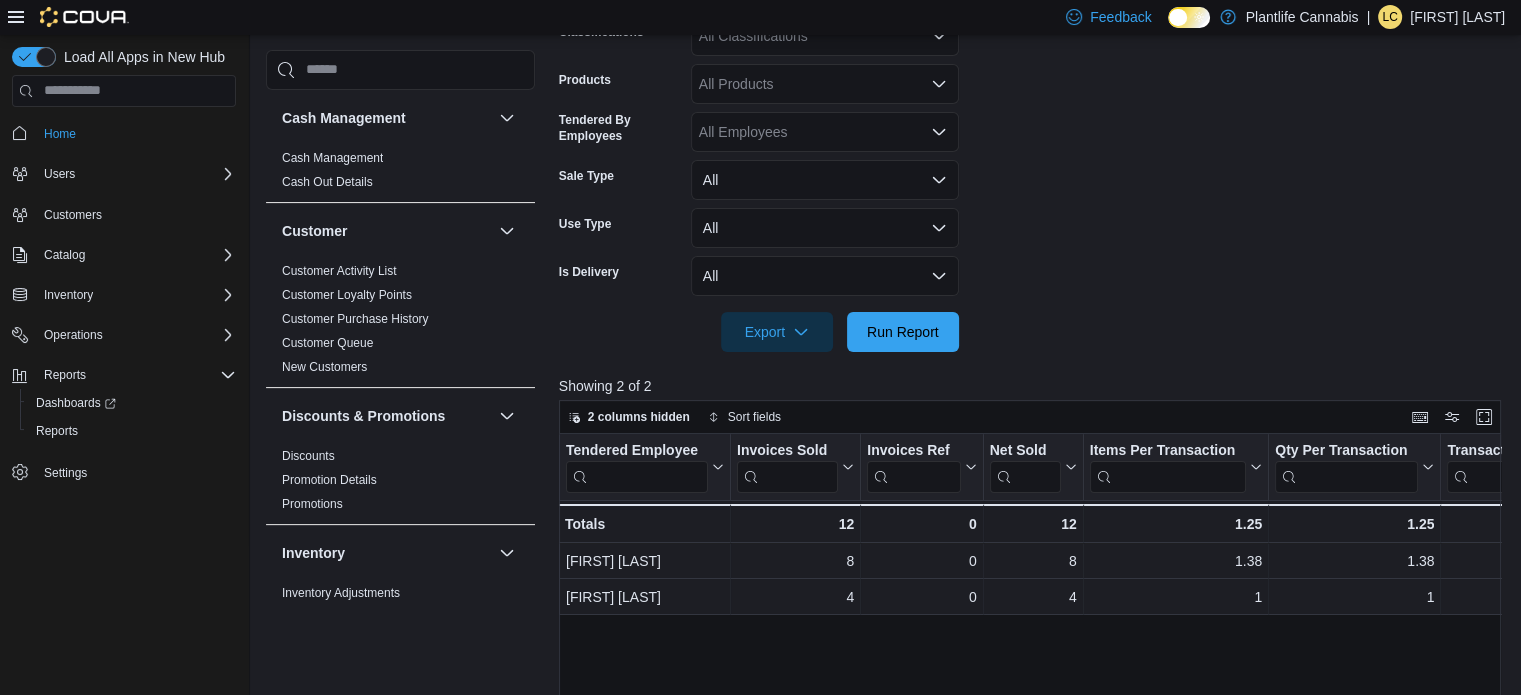 click at bounding box center (1035, 364) 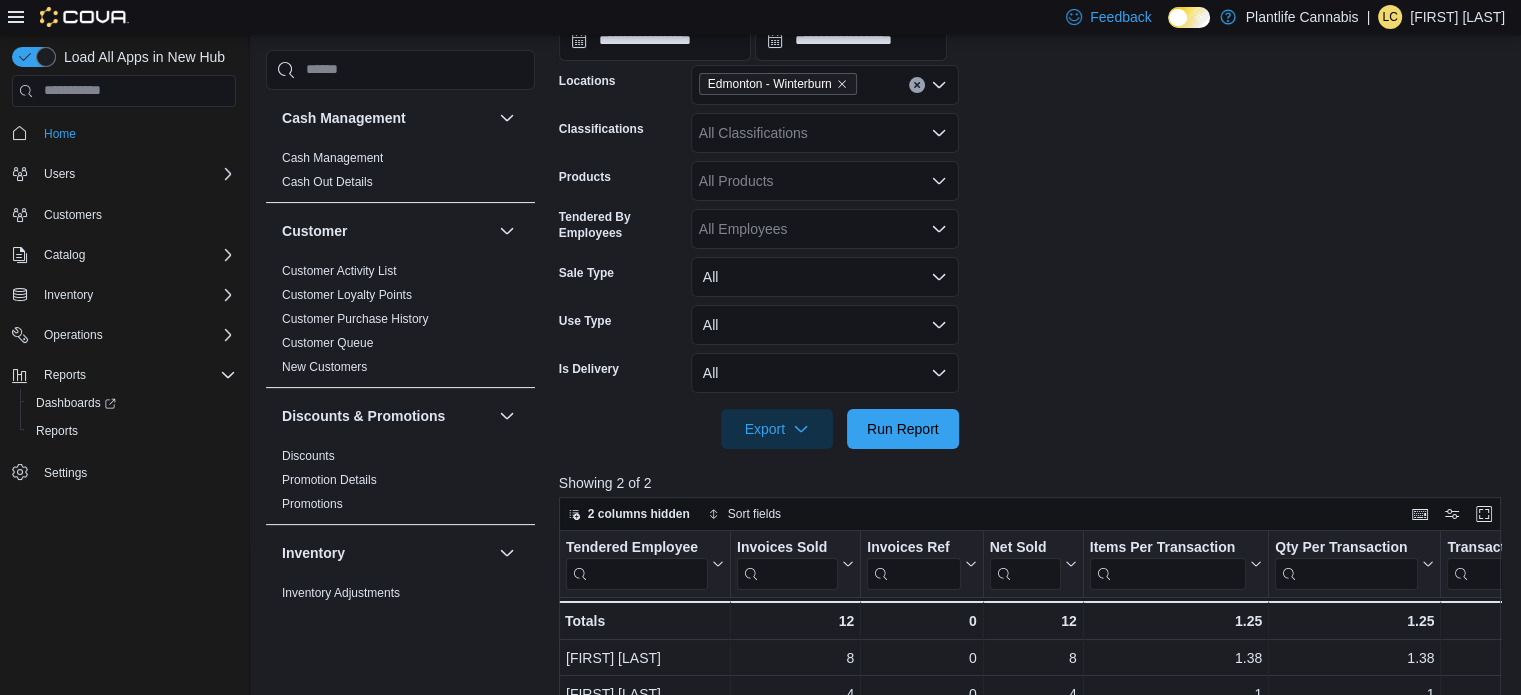 scroll, scrollTop: 401, scrollLeft: 0, axis: vertical 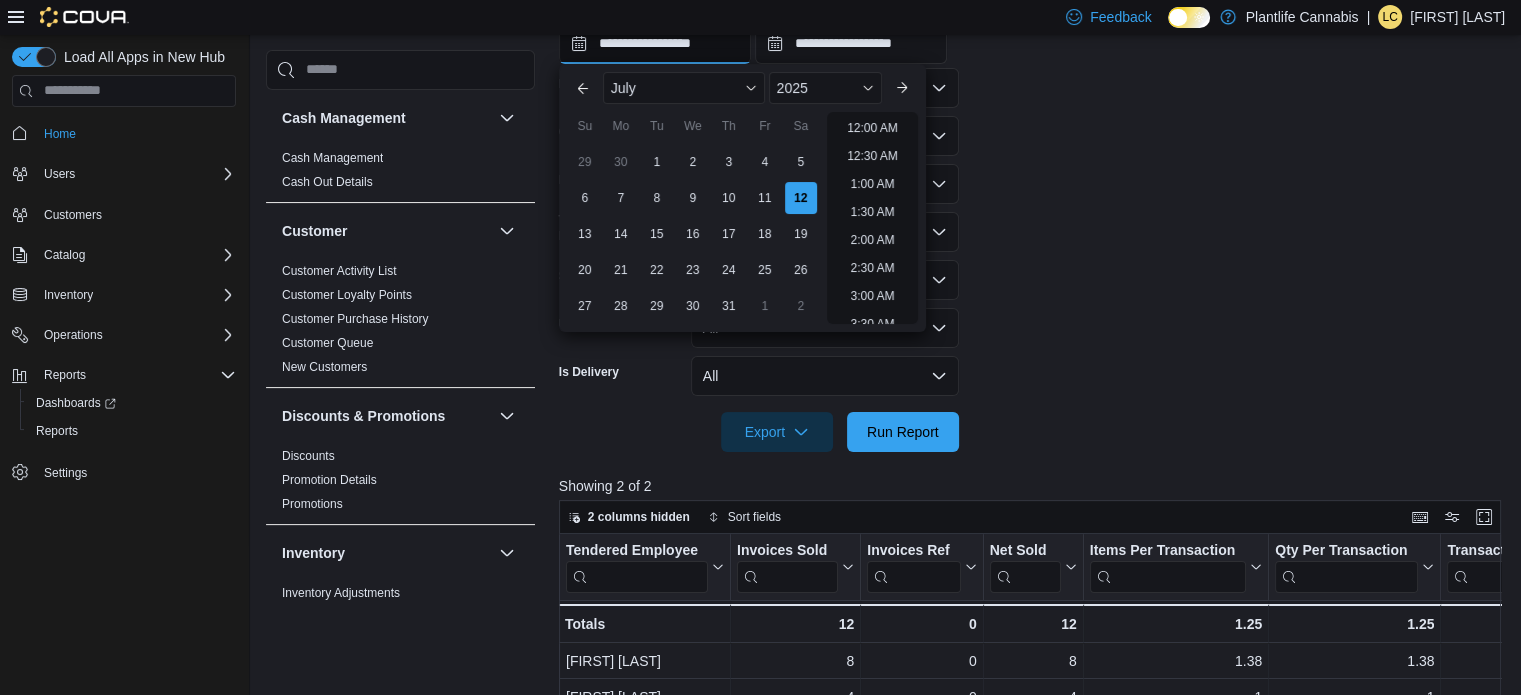 click on "**********" at bounding box center [655, 44] 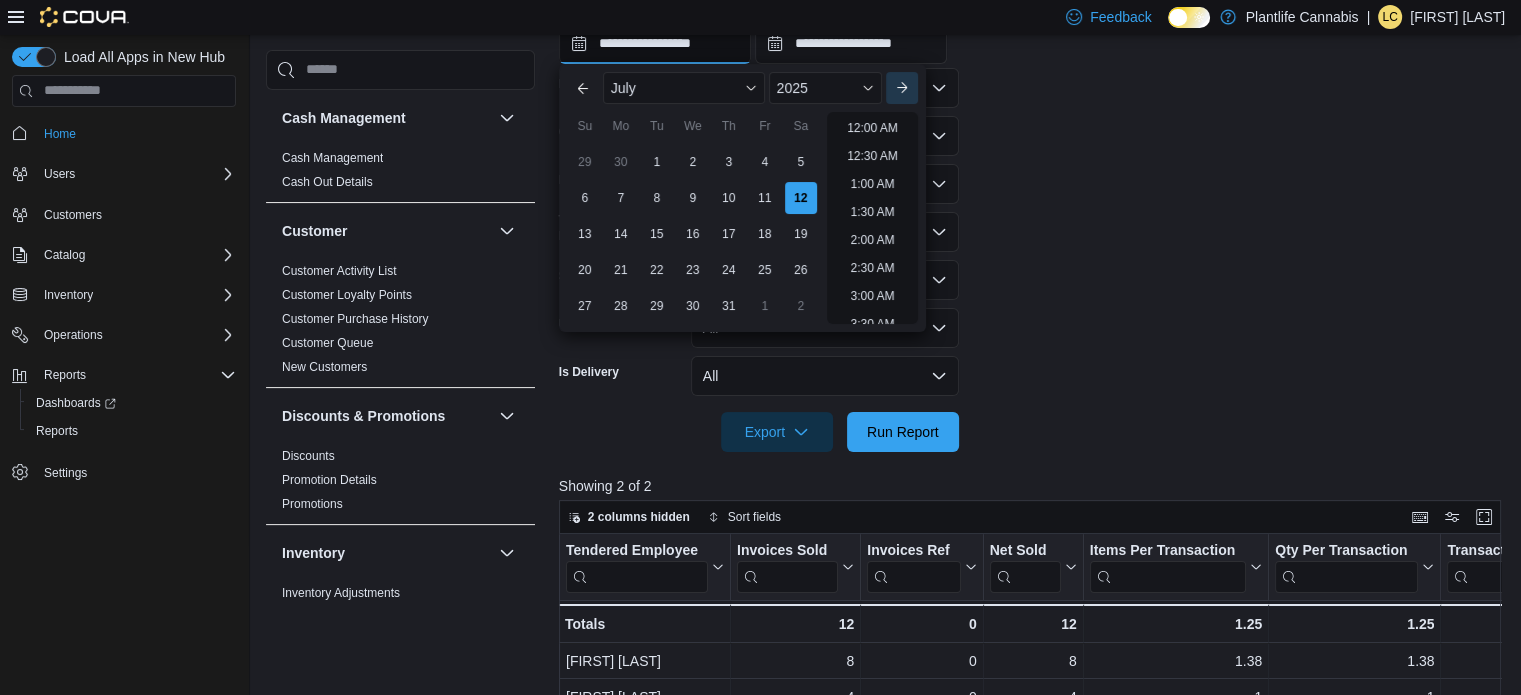 scroll, scrollTop: 1136, scrollLeft: 0, axis: vertical 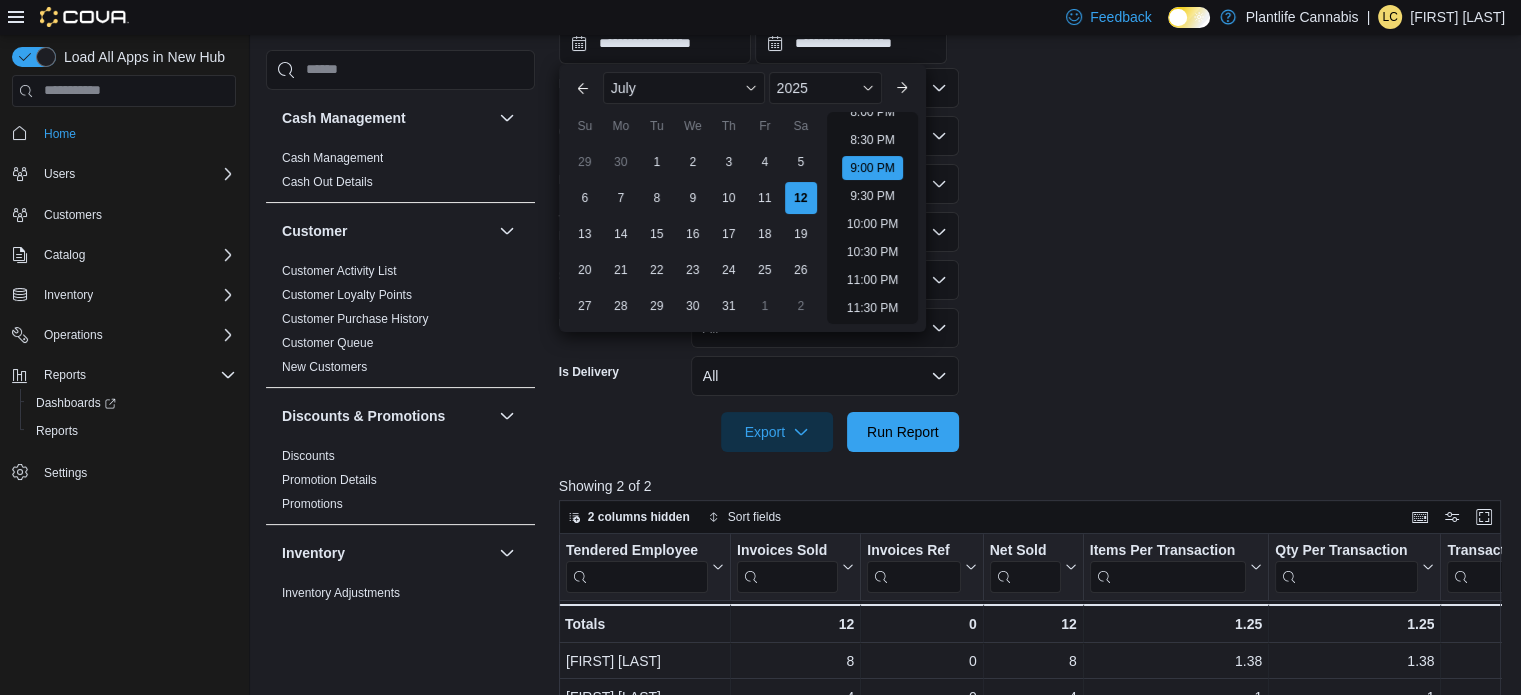 click on "9:30 PM" at bounding box center (872, 196) 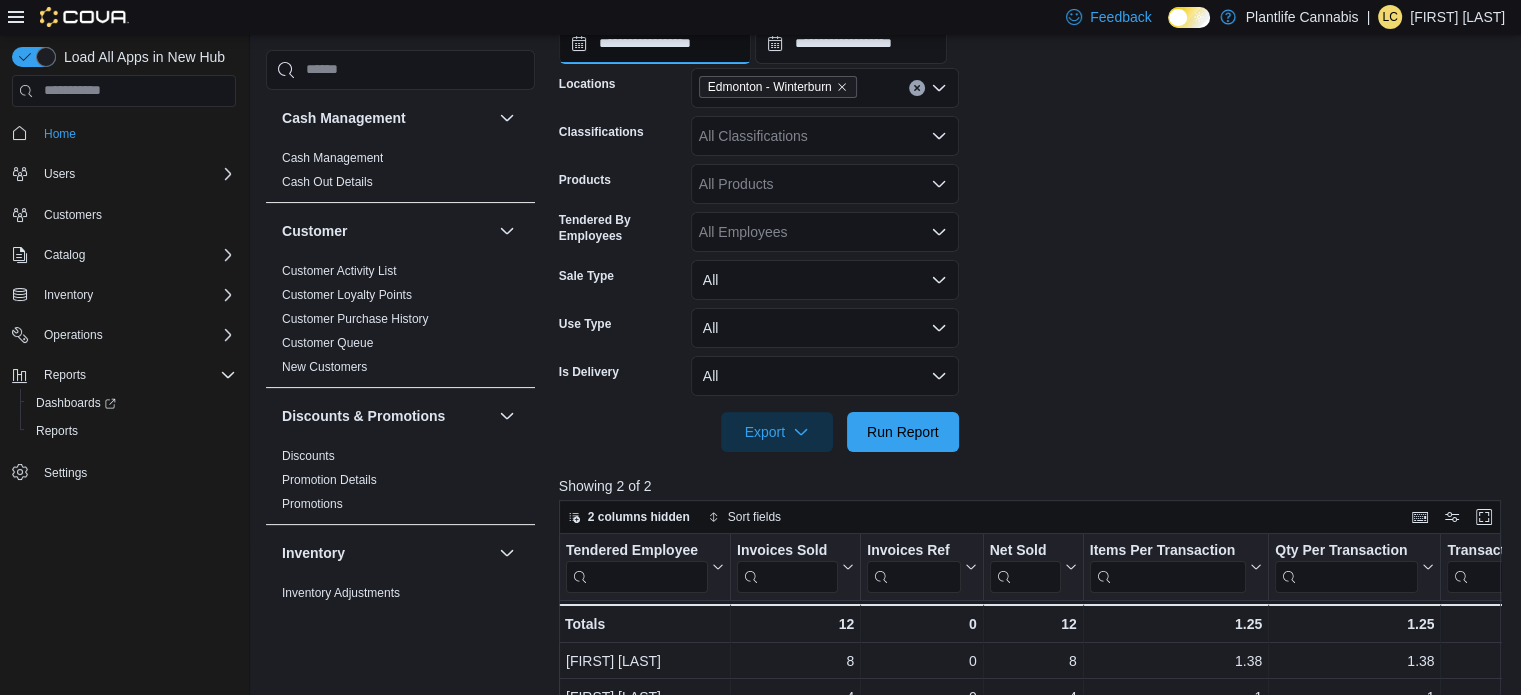 click on "**********" at bounding box center [655, 44] 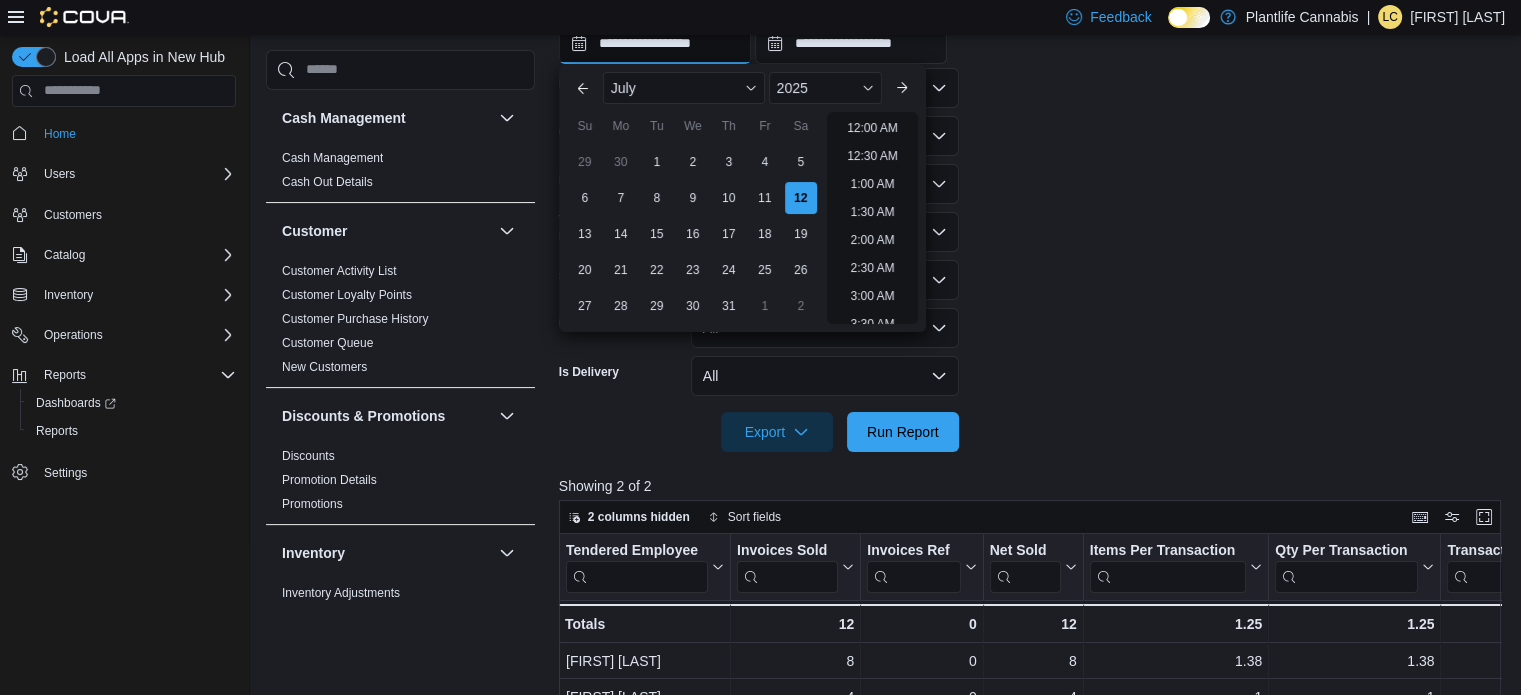 scroll, scrollTop: 1136, scrollLeft: 0, axis: vertical 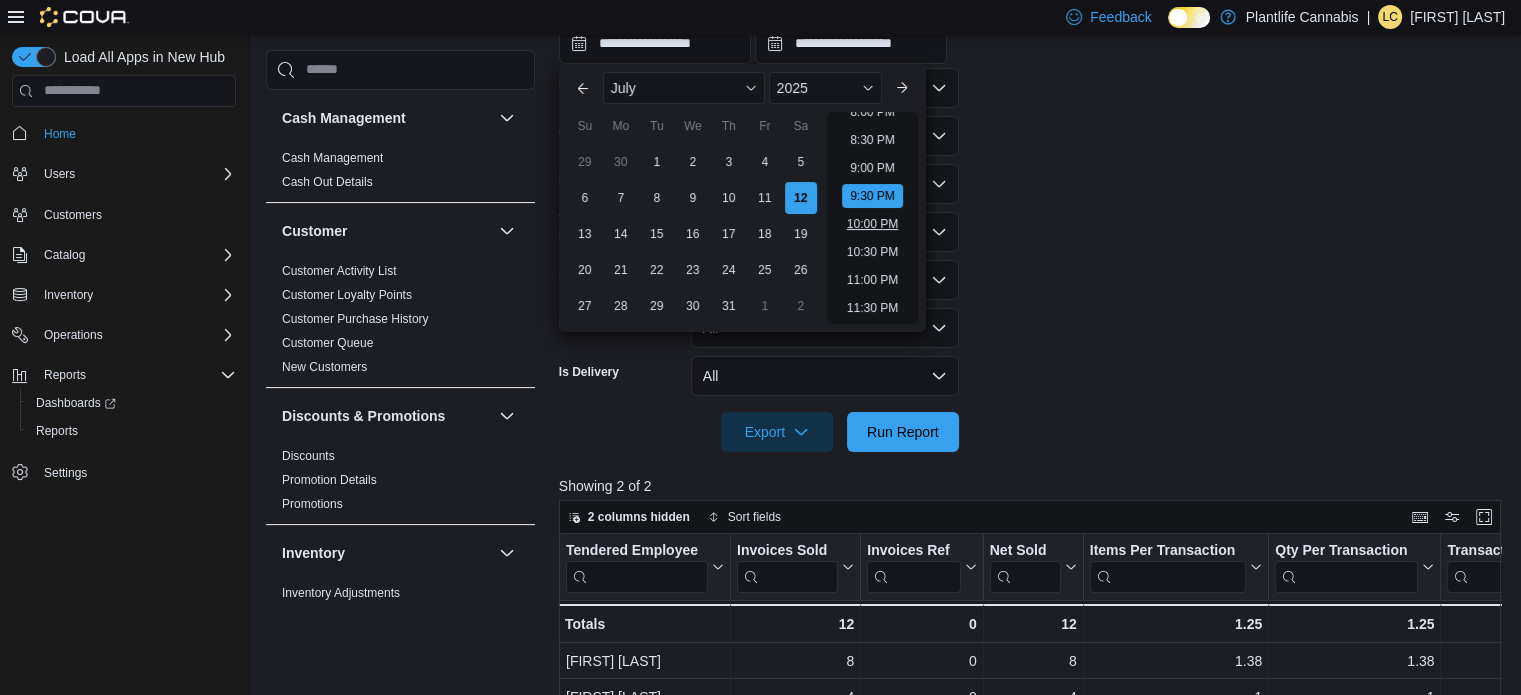 click on "10:00 PM" at bounding box center (872, 224) 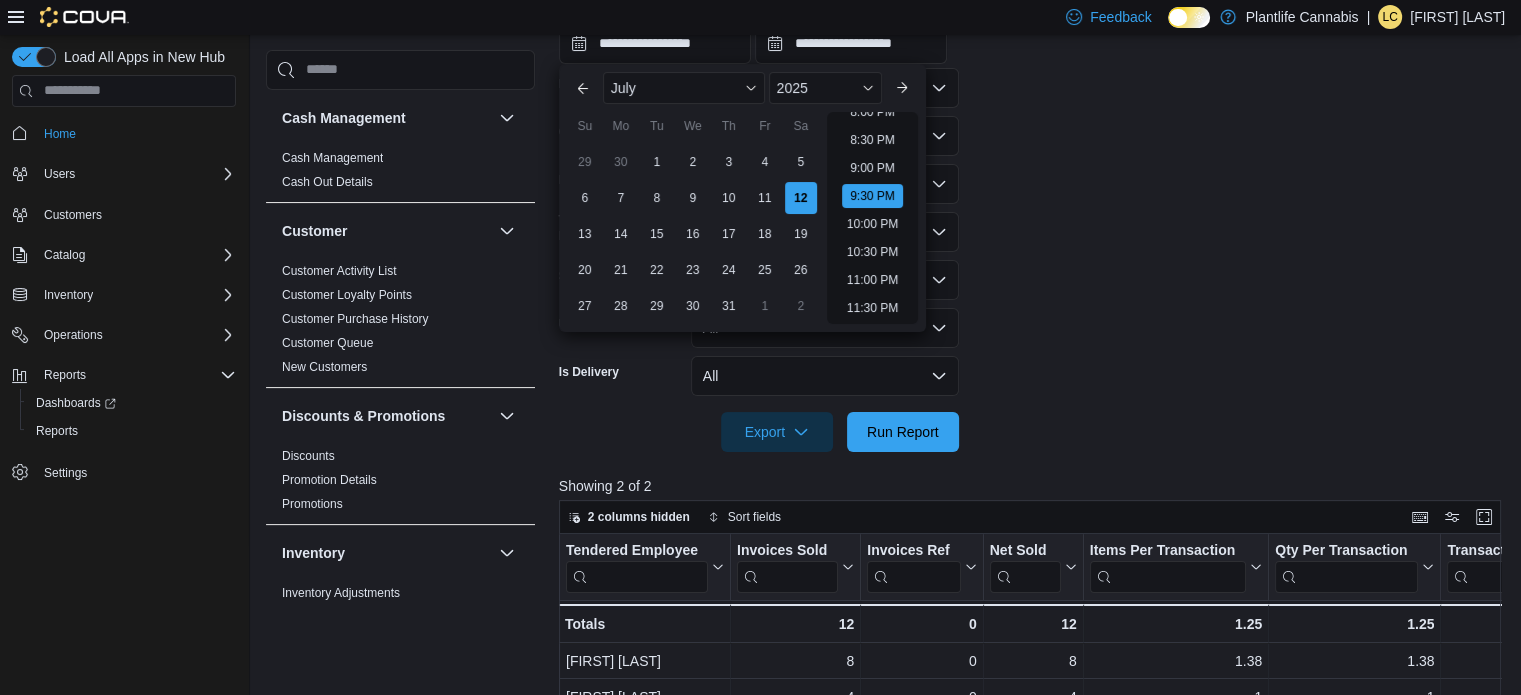 type on "**********" 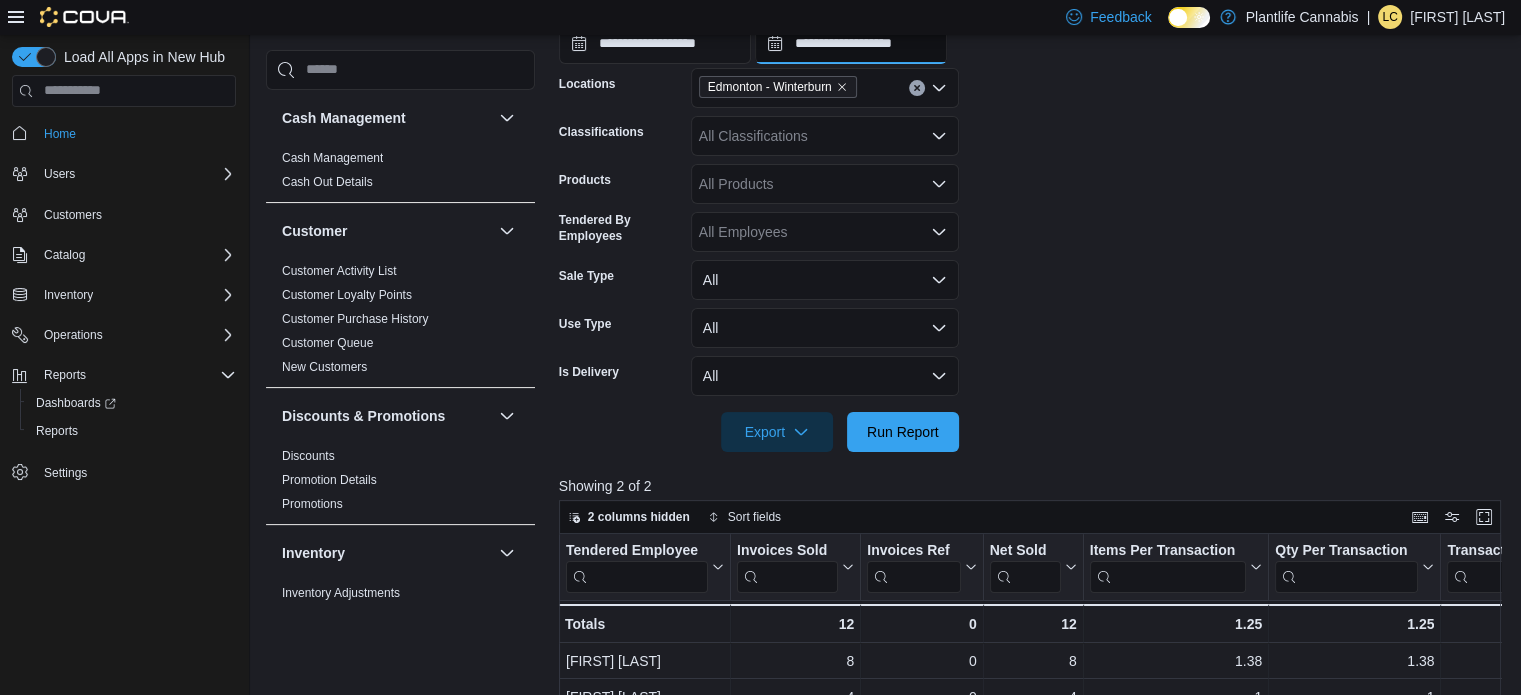 click on "**********" at bounding box center (851, 44) 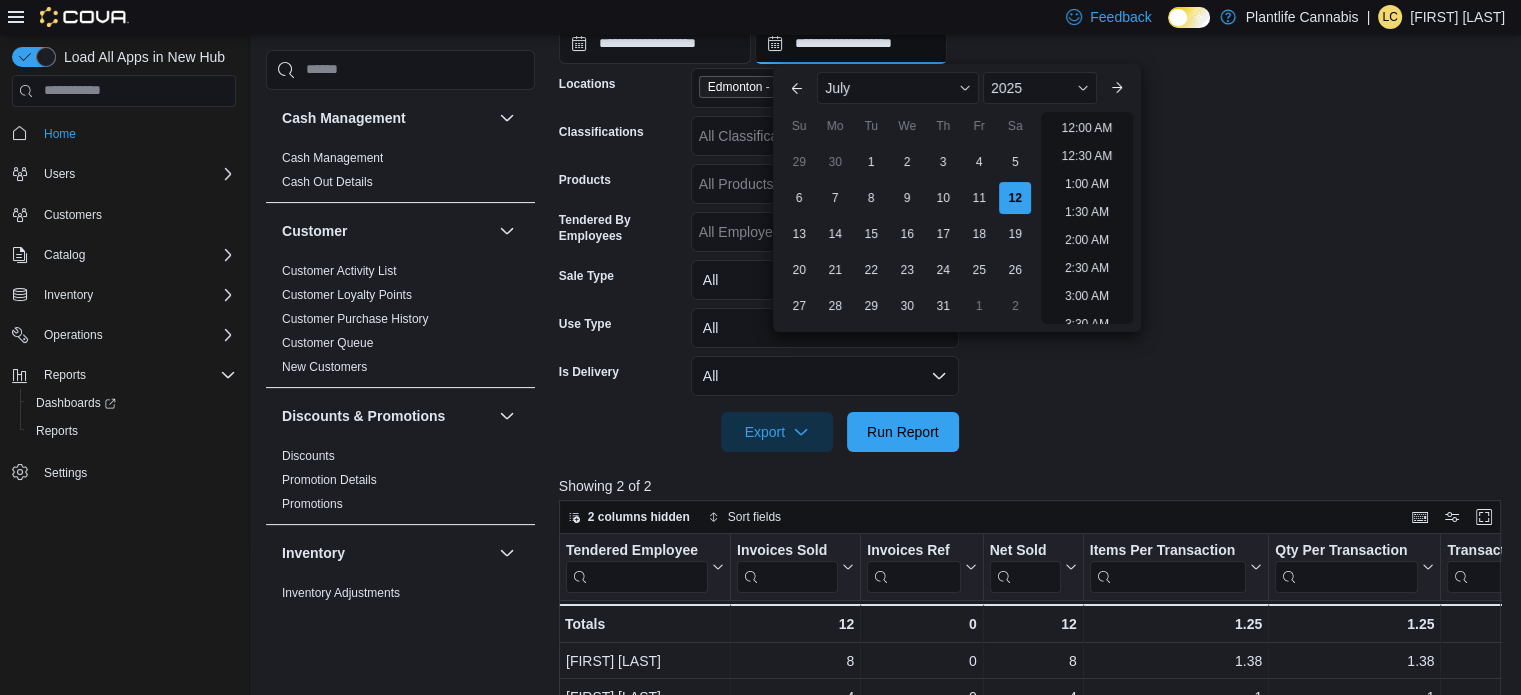 scroll, scrollTop: 1136, scrollLeft: 0, axis: vertical 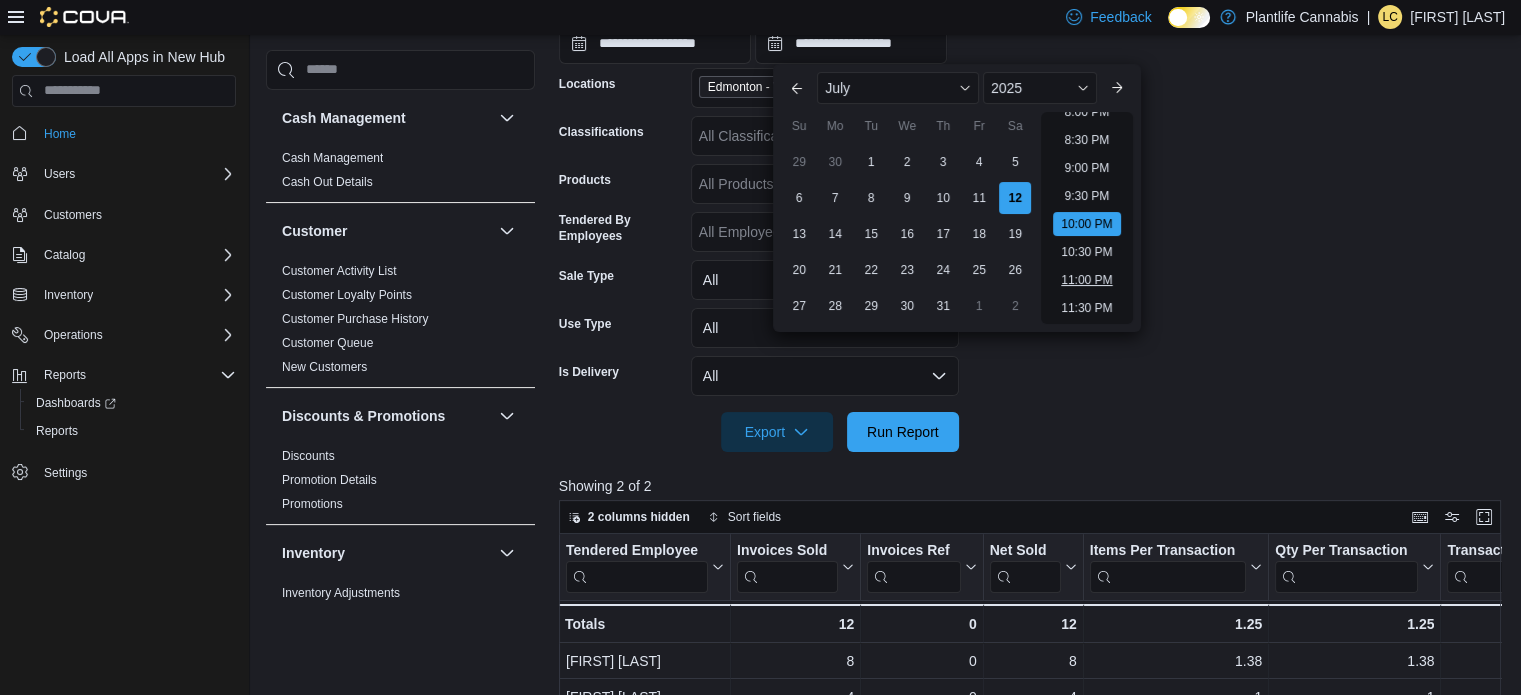 click on "11:00 PM" at bounding box center [1086, 280] 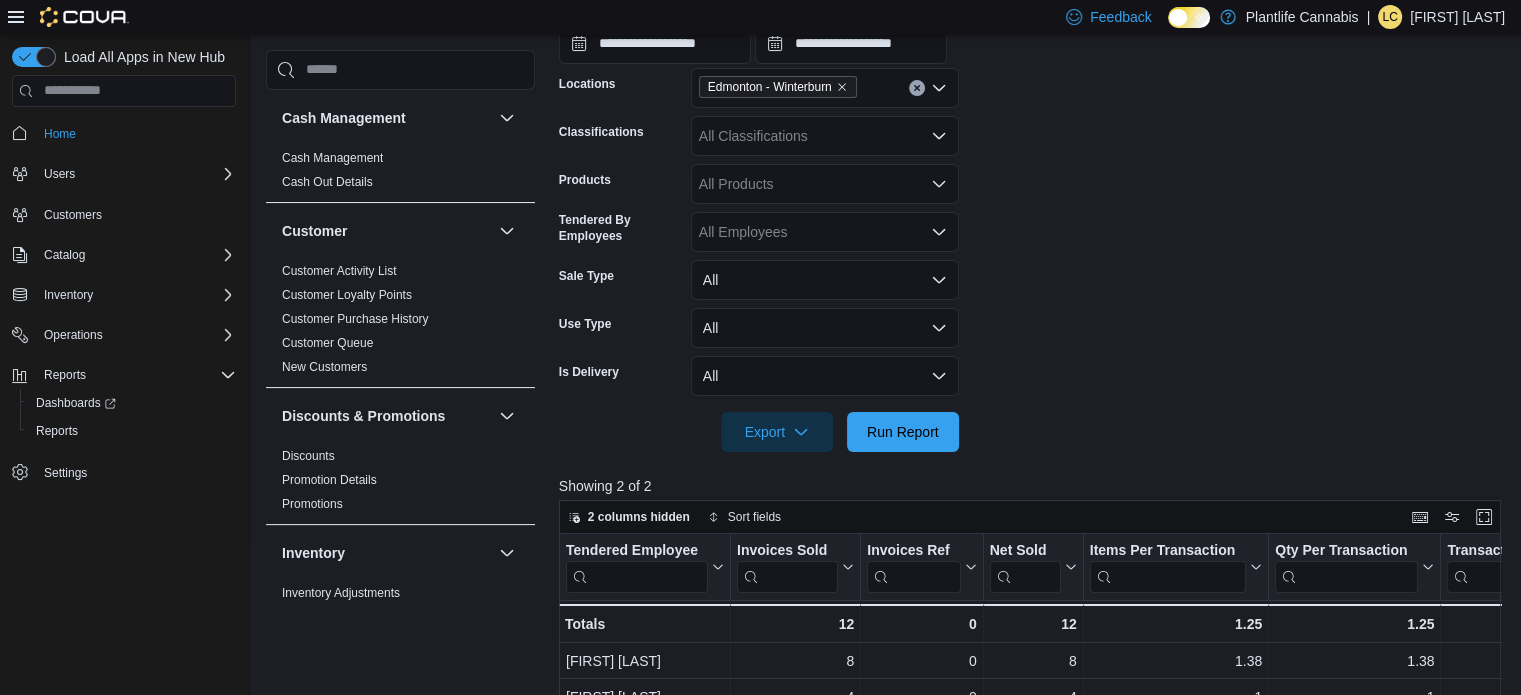 type on "**********" 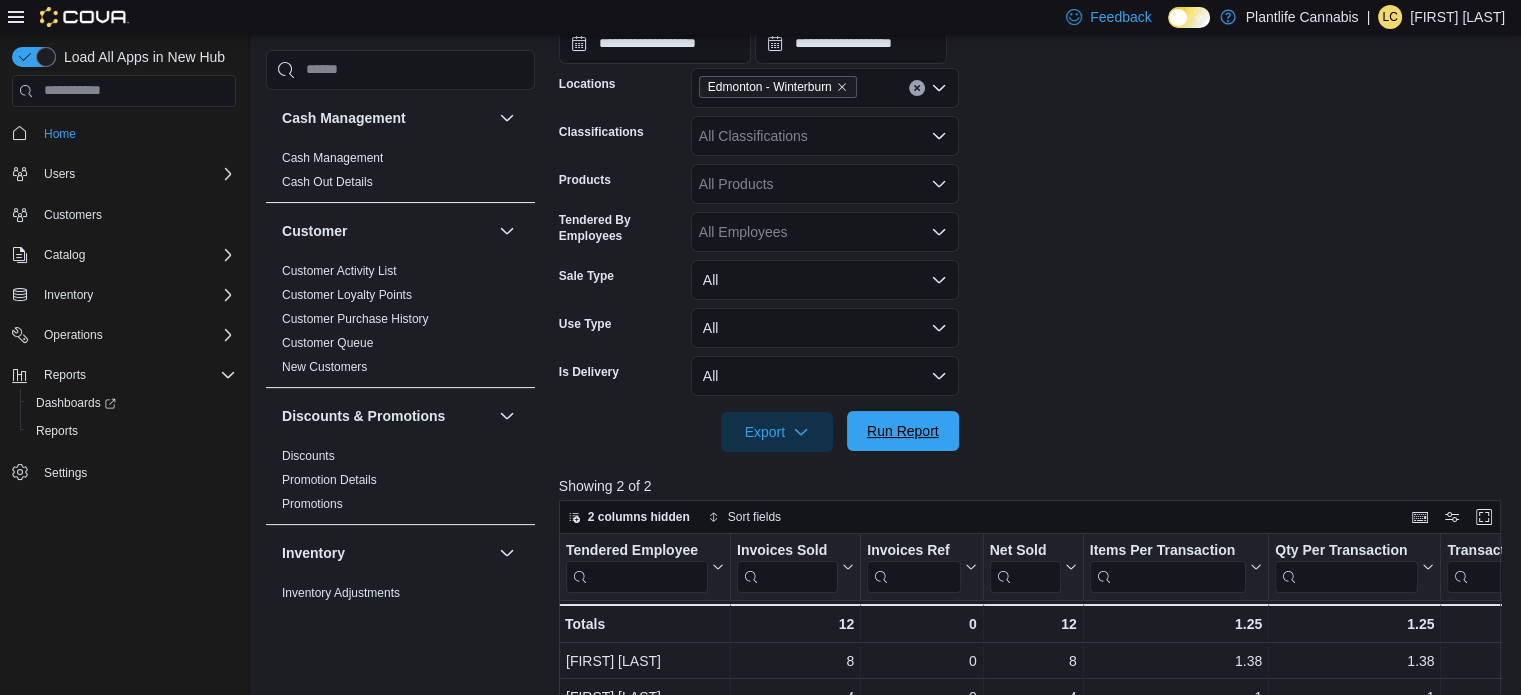 click on "Run Report" at bounding box center [903, 431] 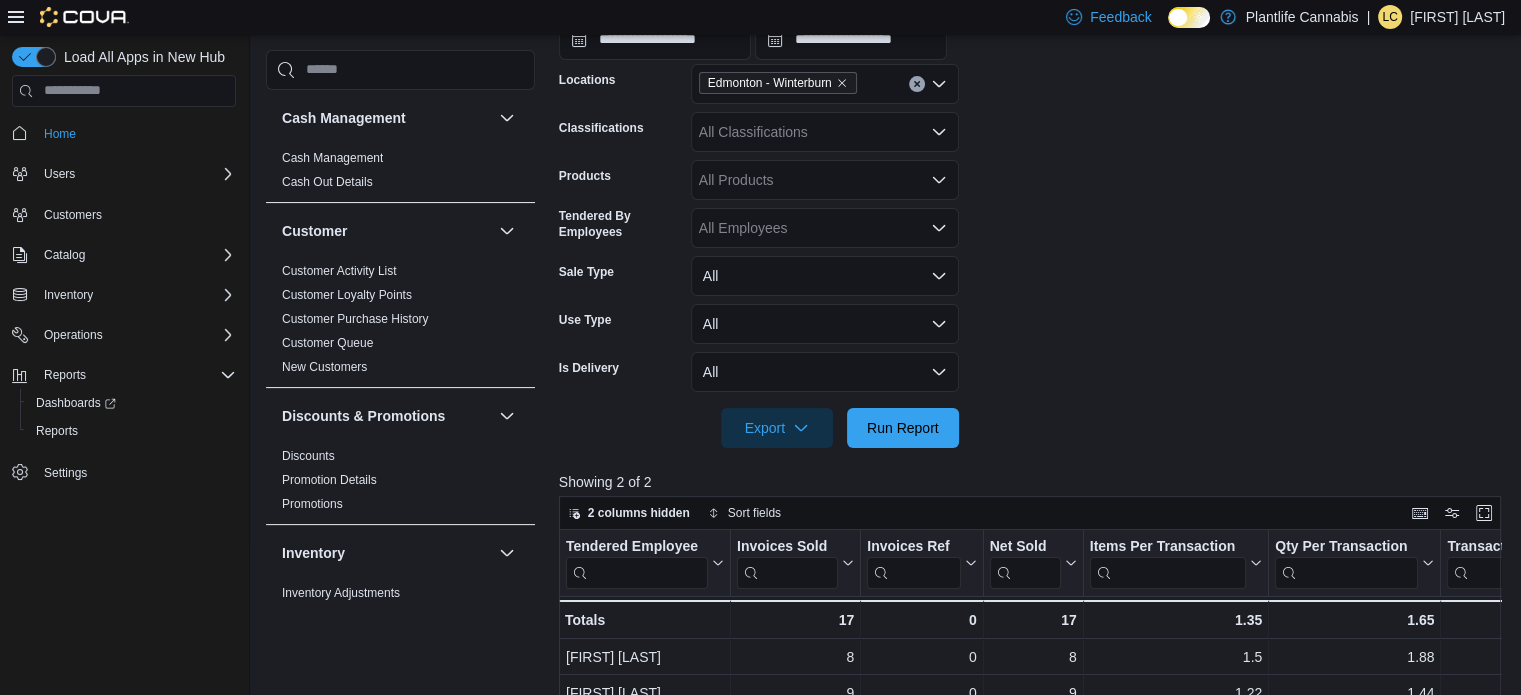 scroll, scrollTop: 401, scrollLeft: 0, axis: vertical 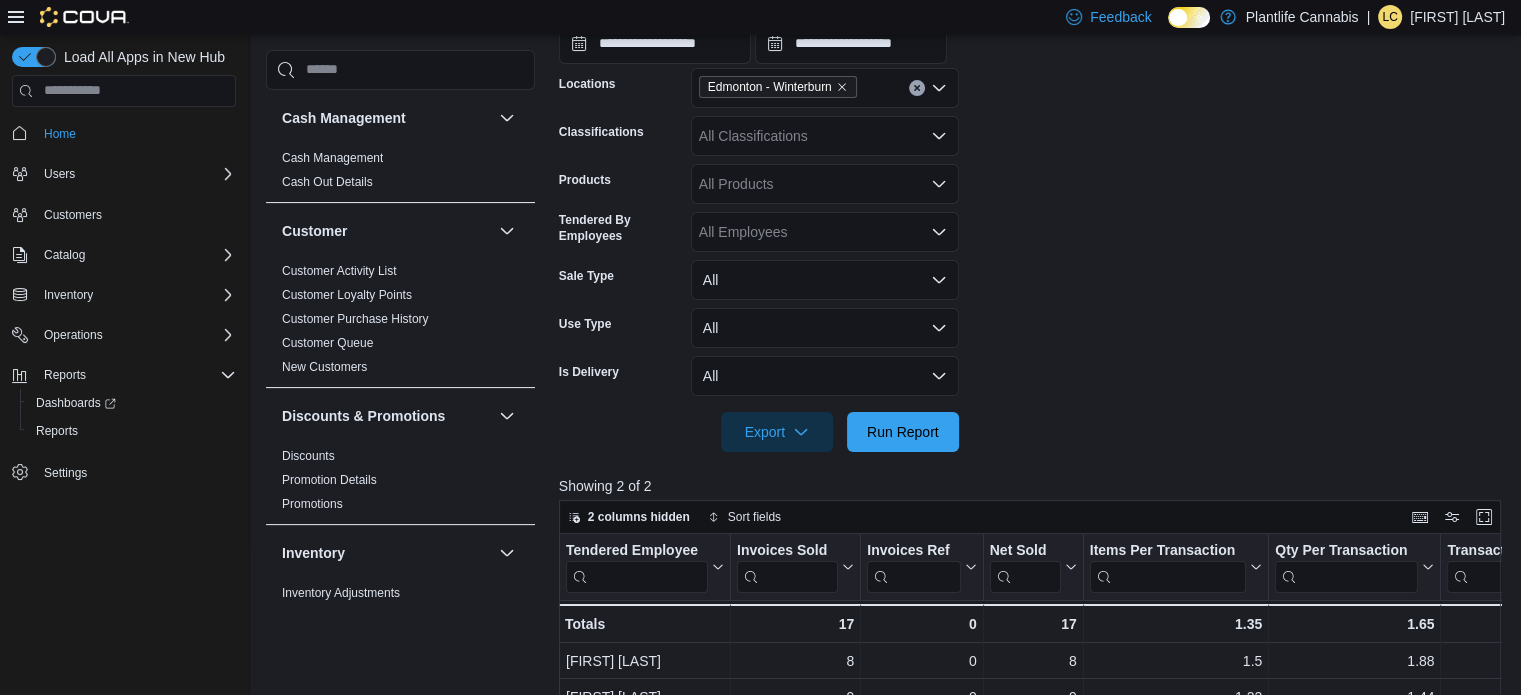 click on "Products" at bounding box center [621, 184] 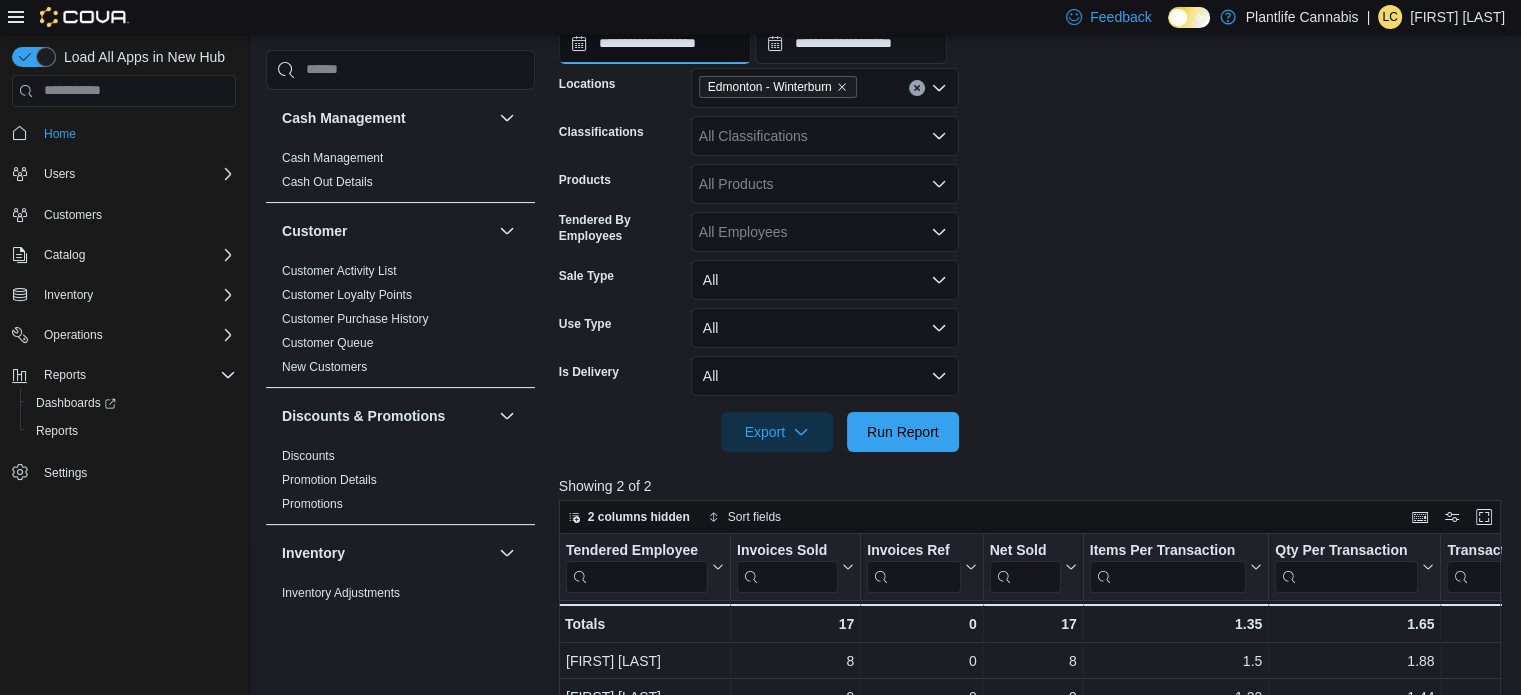 click on "**********" at bounding box center [655, 44] 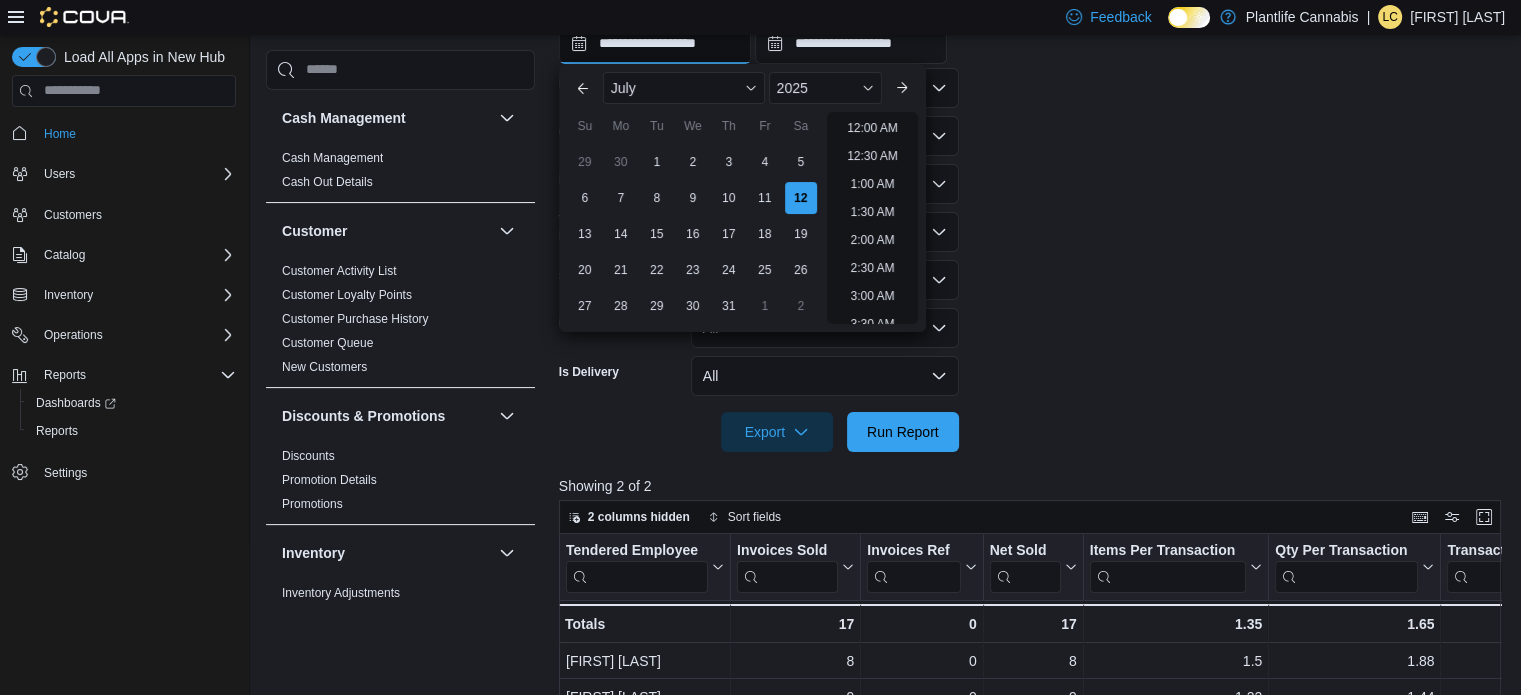 scroll, scrollTop: 1136, scrollLeft: 0, axis: vertical 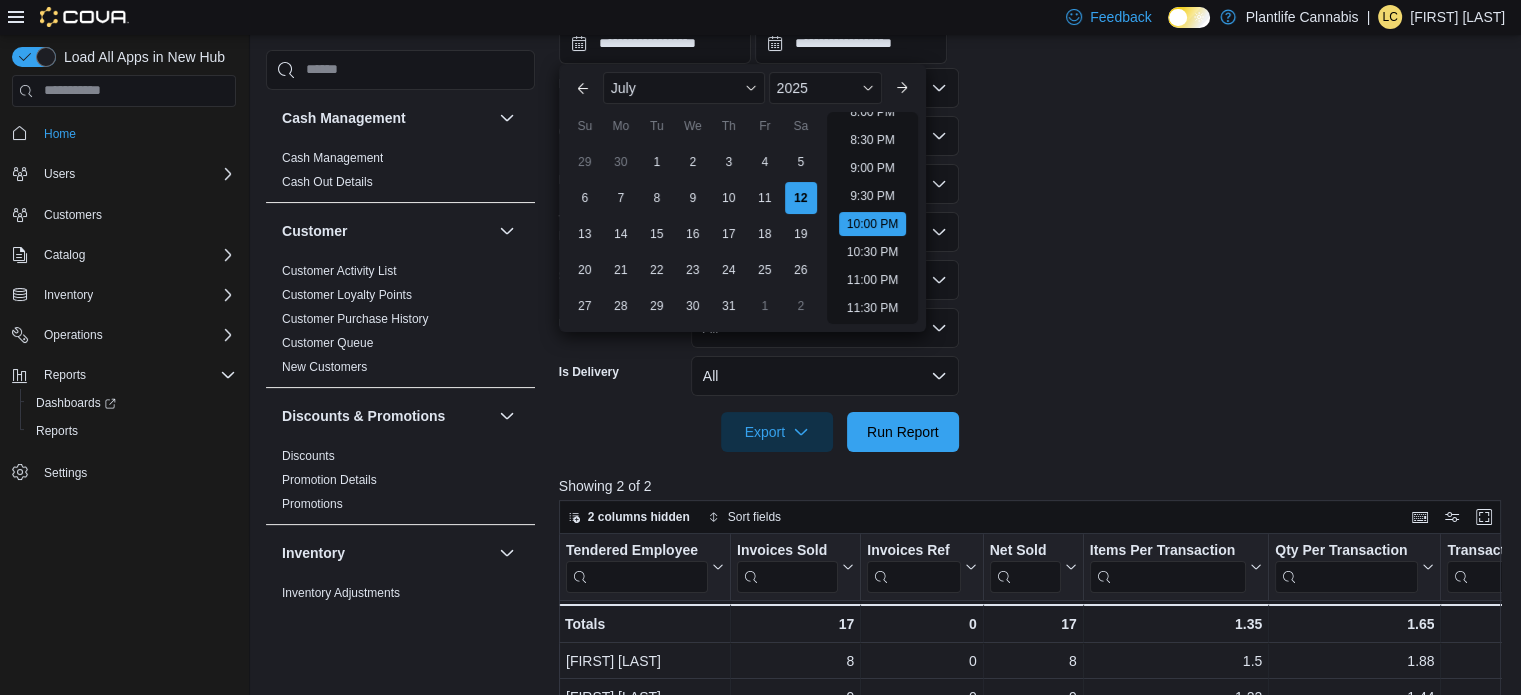 click on "11:00 PM" at bounding box center [872, 280] 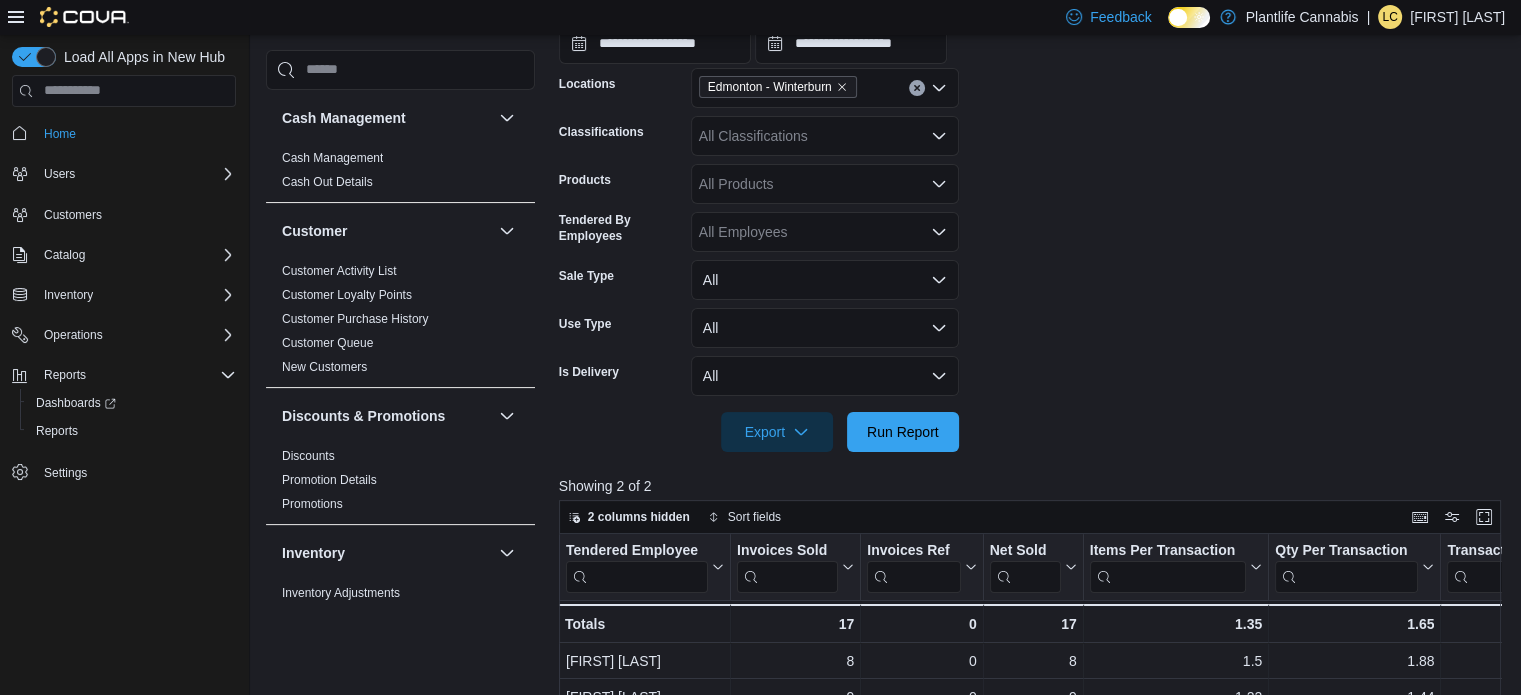 click on "Feedback Dark Mode Plantlife Cannabis | LC [LAST]" at bounding box center (760, 17) 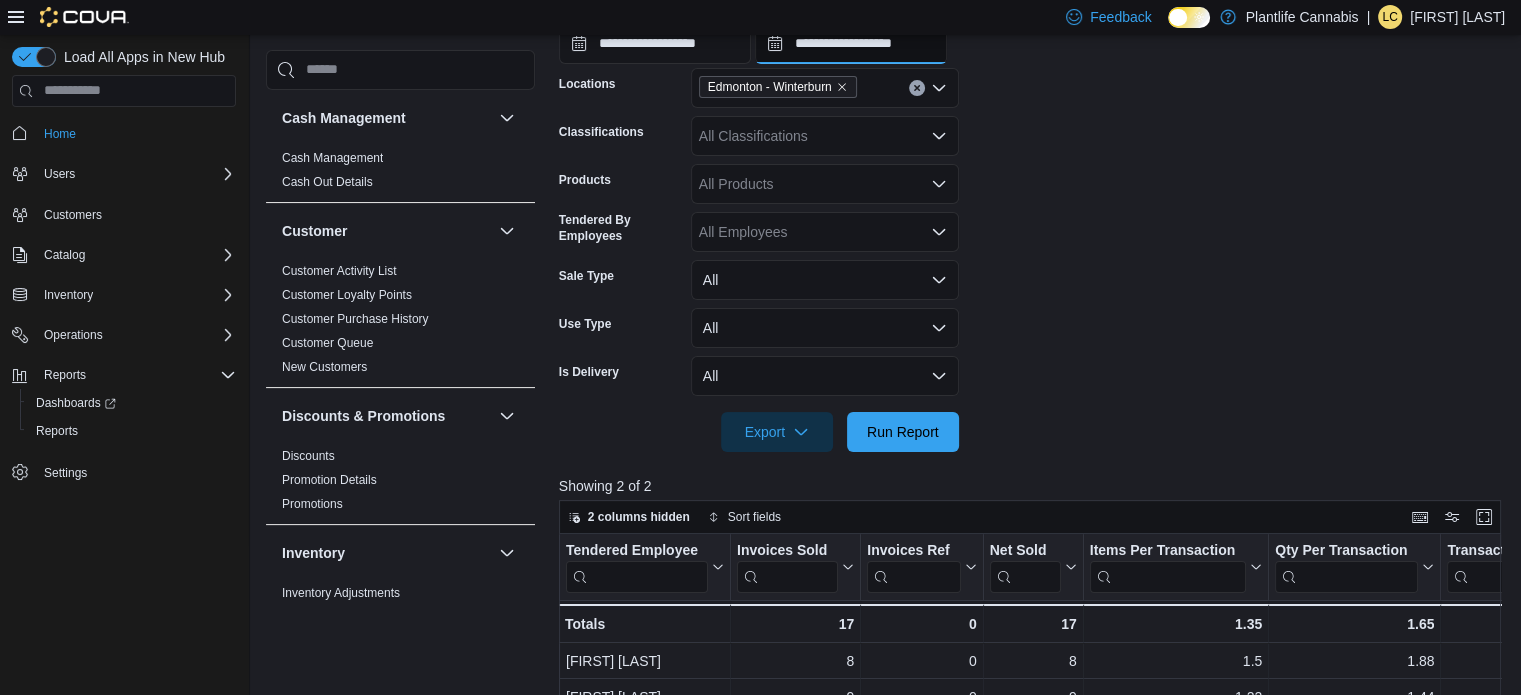 click on "**********" at bounding box center (851, 44) 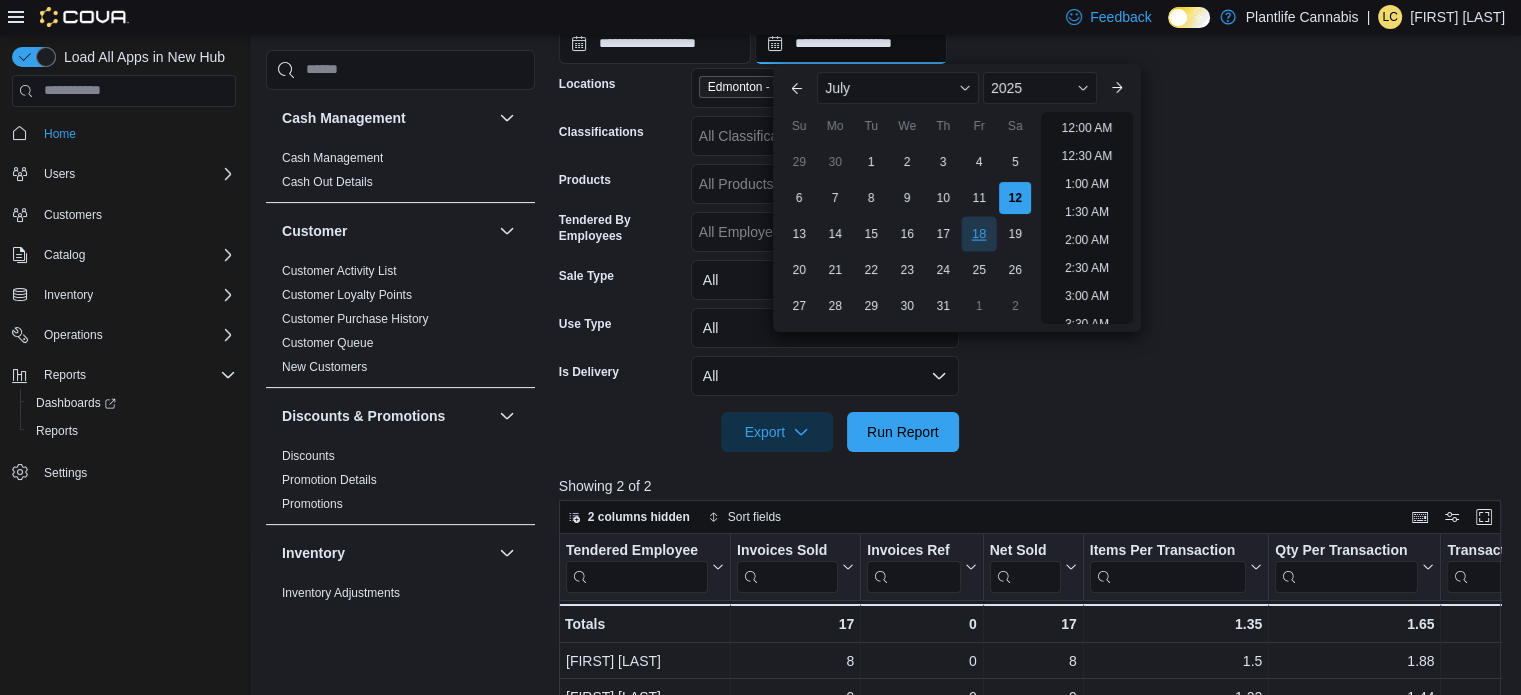 scroll, scrollTop: 1136, scrollLeft: 0, axis: vertical 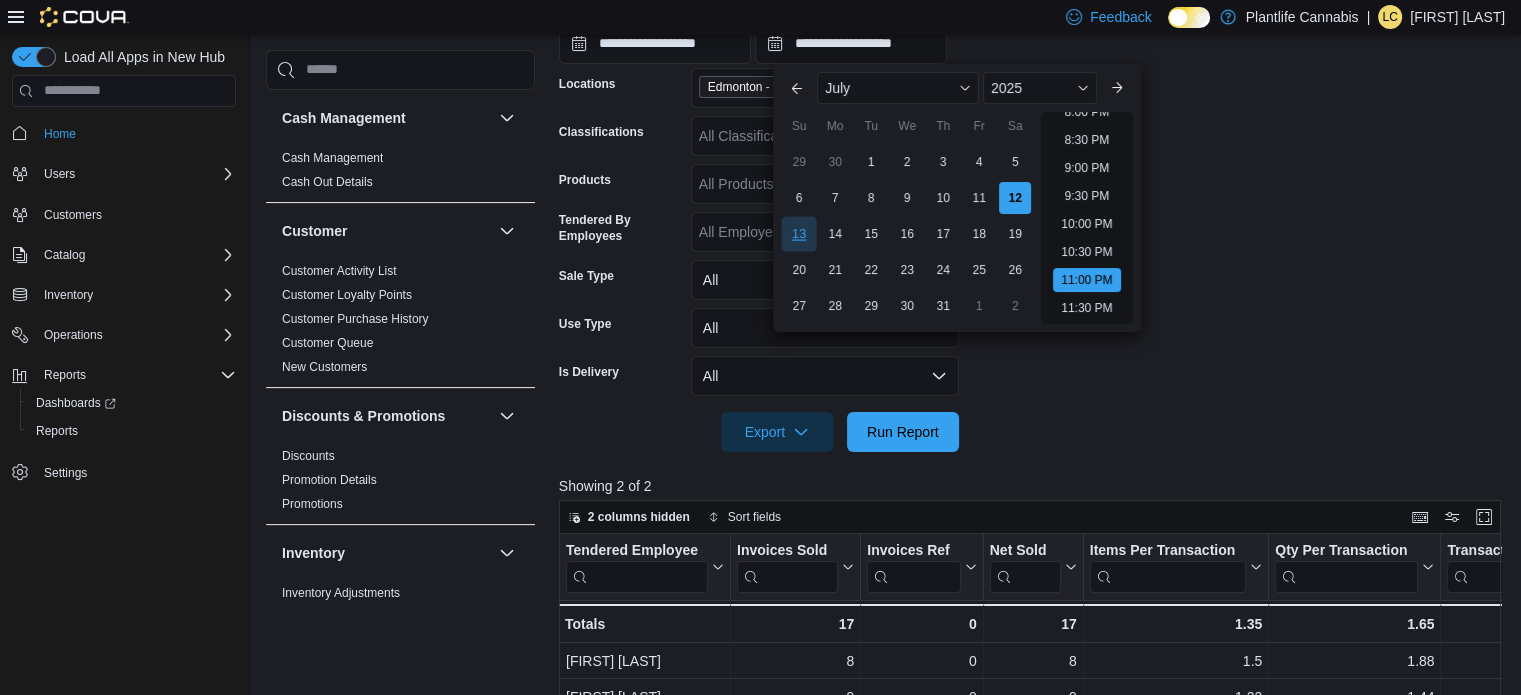 click on "13" at bounding box center [799, 233] 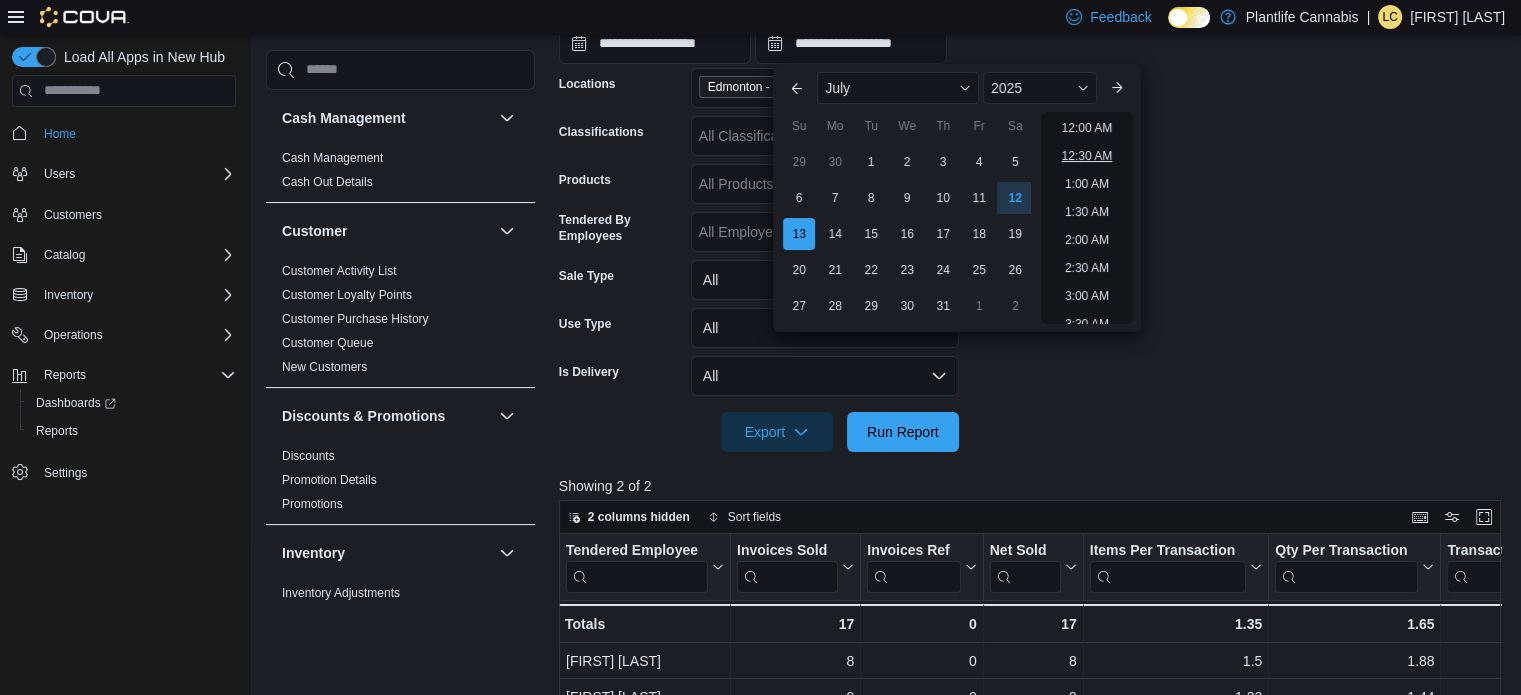 scroll, scrollTop: 0, scrollLeft: 0, axis: both 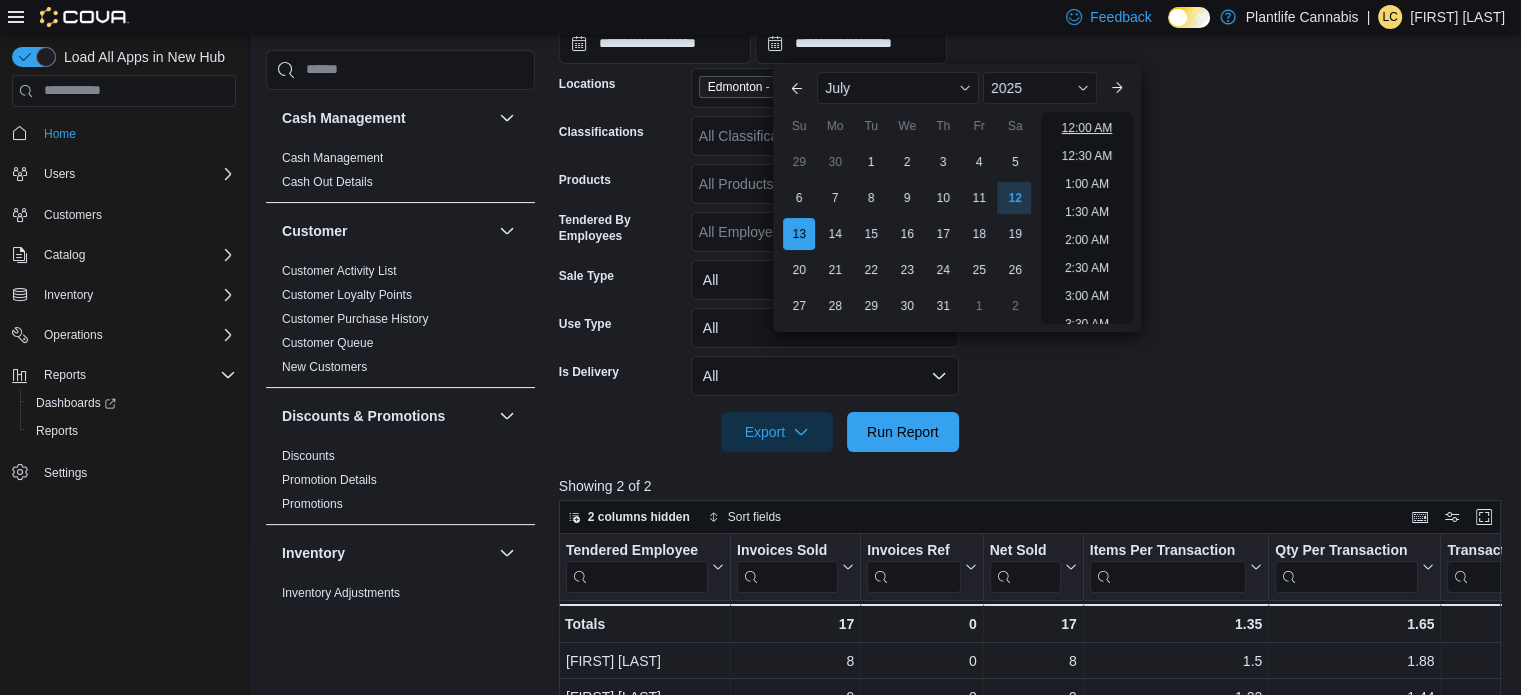 click on "12:00 AM" at bounding box center (1087, 128) 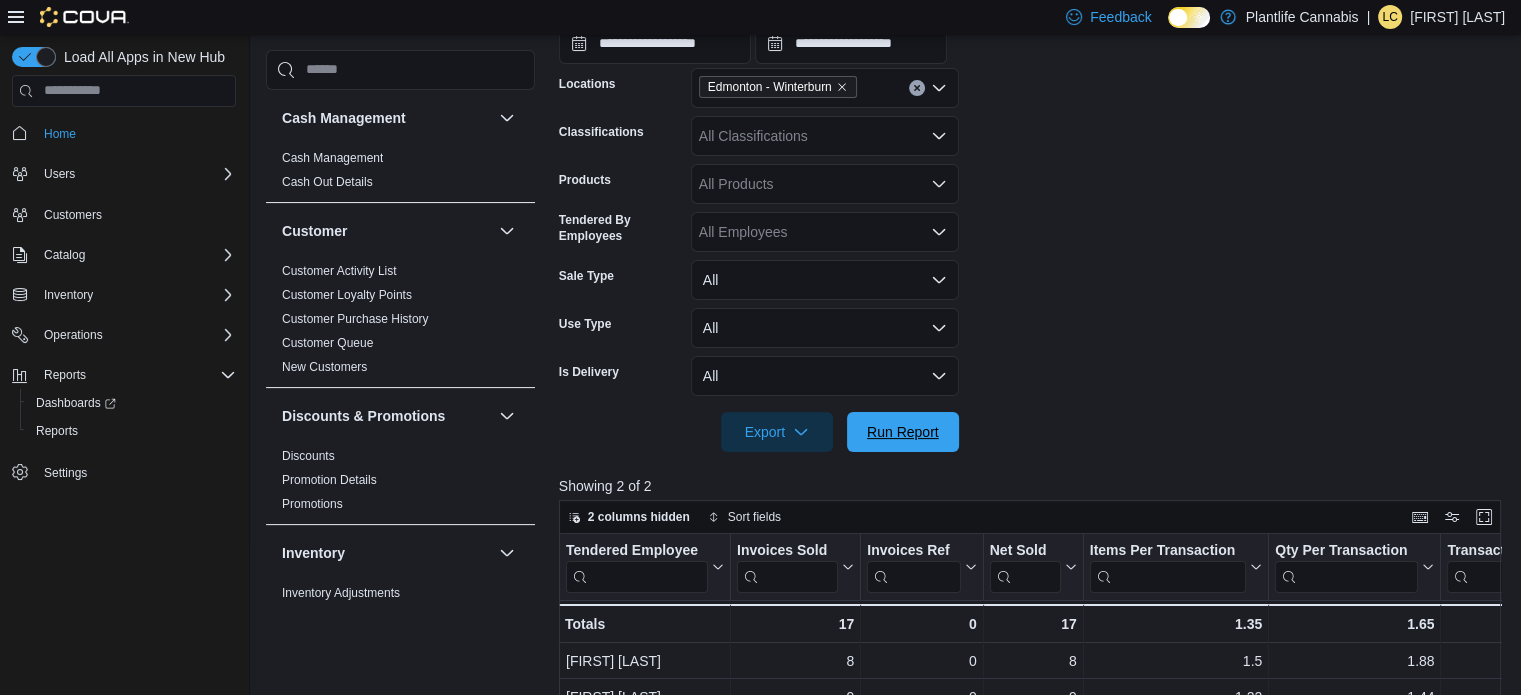 click on "Run Report" at bounding box center (903, 432) 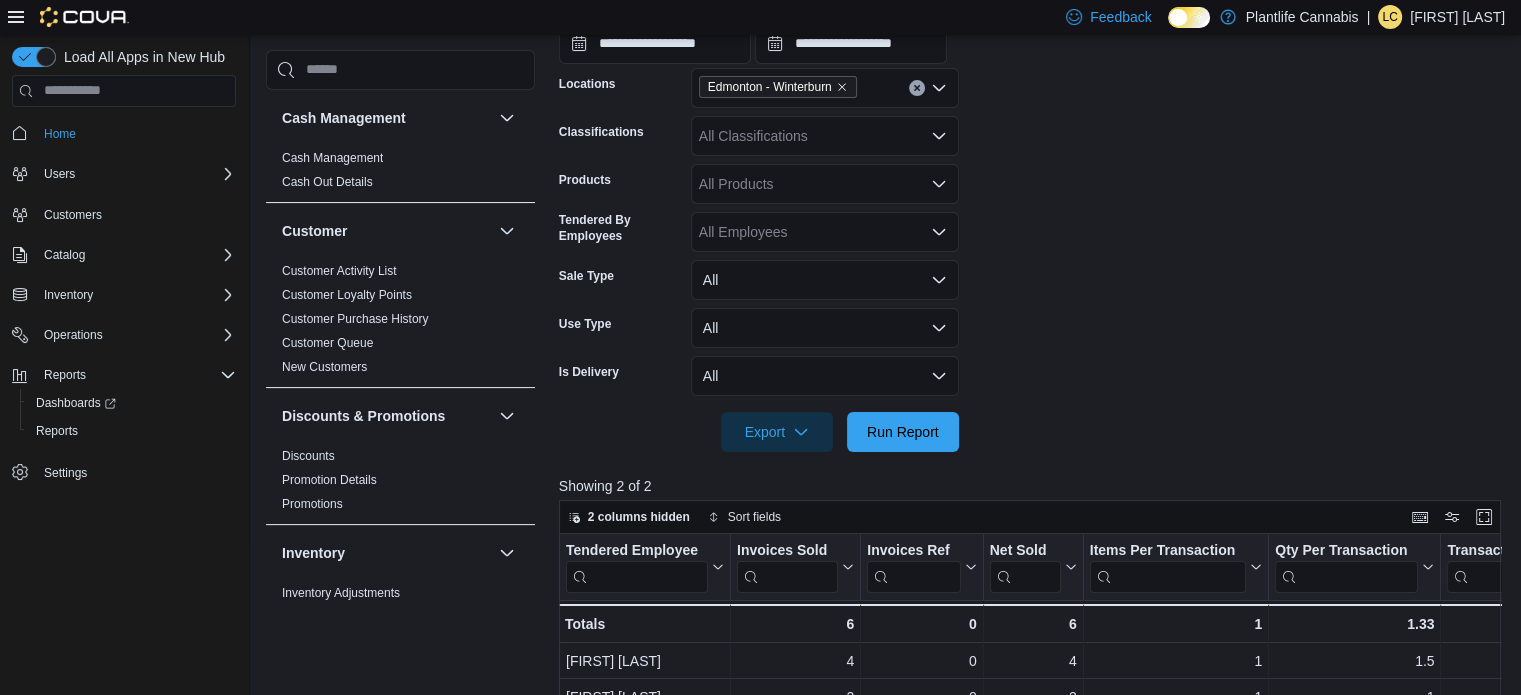 click on "Export  Run Report" at bounding box center (759, 432) 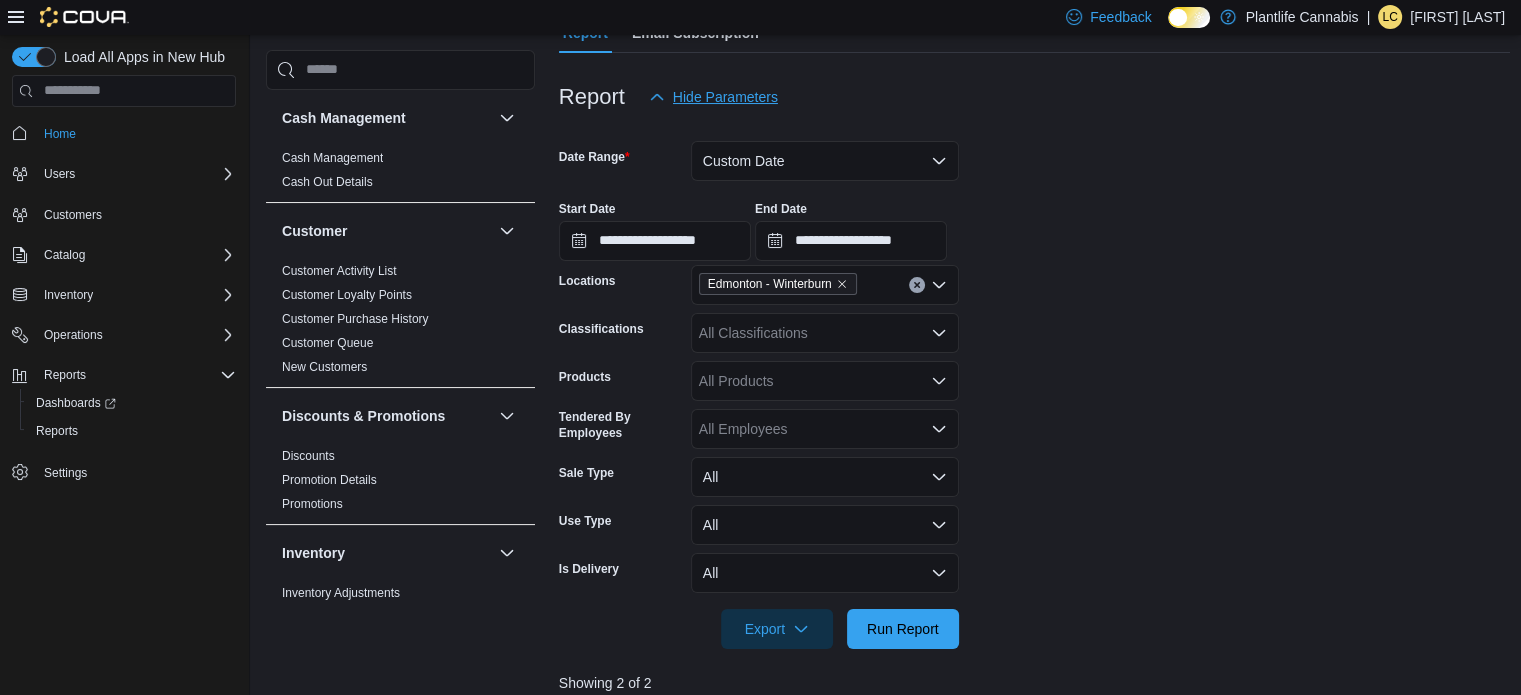 scroll, scrollTop: 201, scrollLeft: 0, axis: vertical 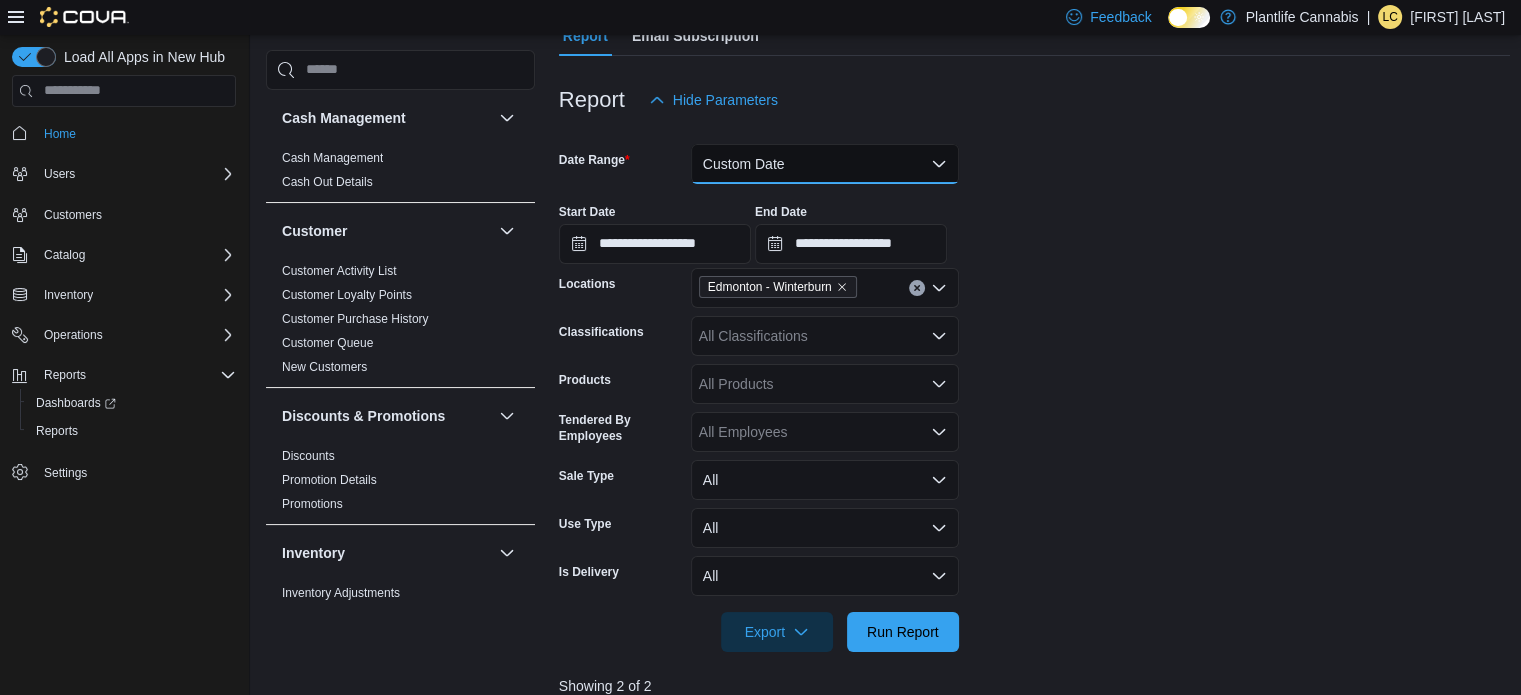 click on "Custom Date" at bounding box center [825, 164] 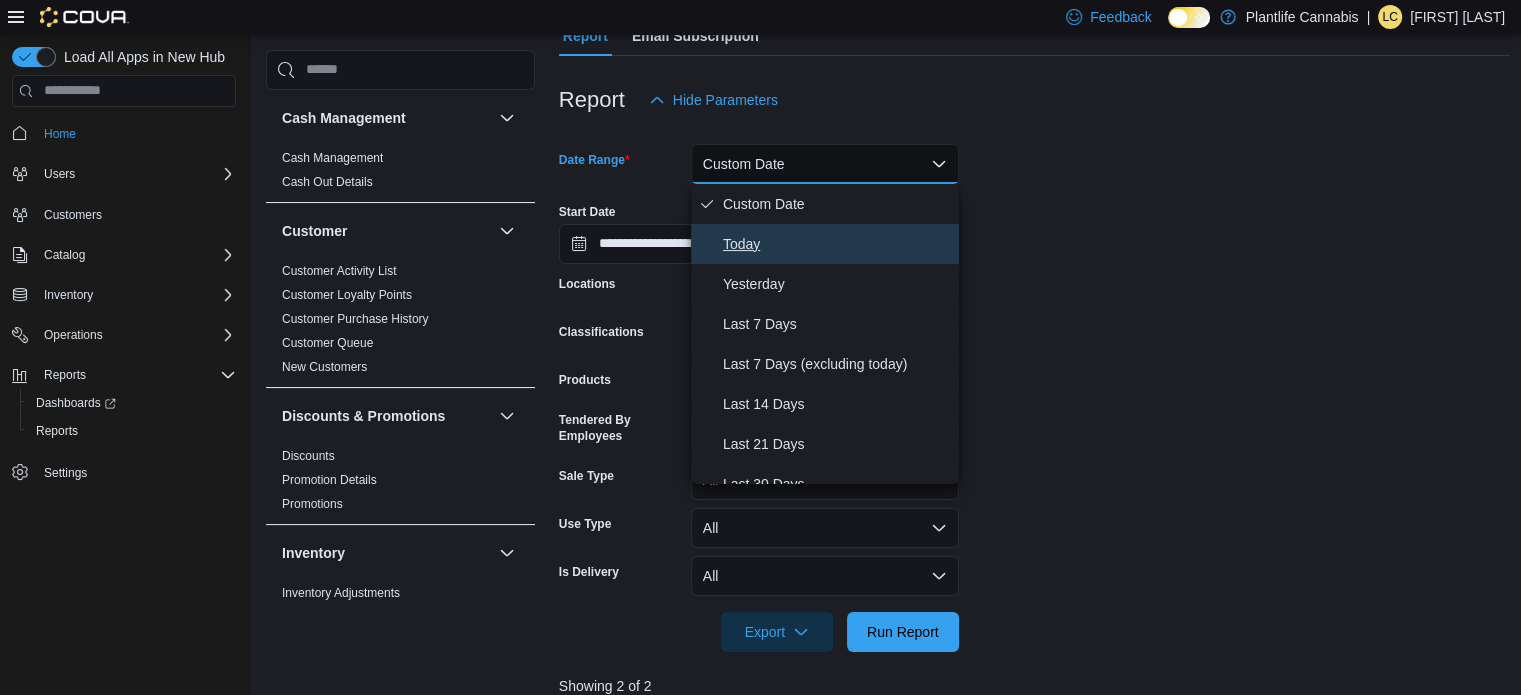 click on "Today" at bounding box center (837, 244) 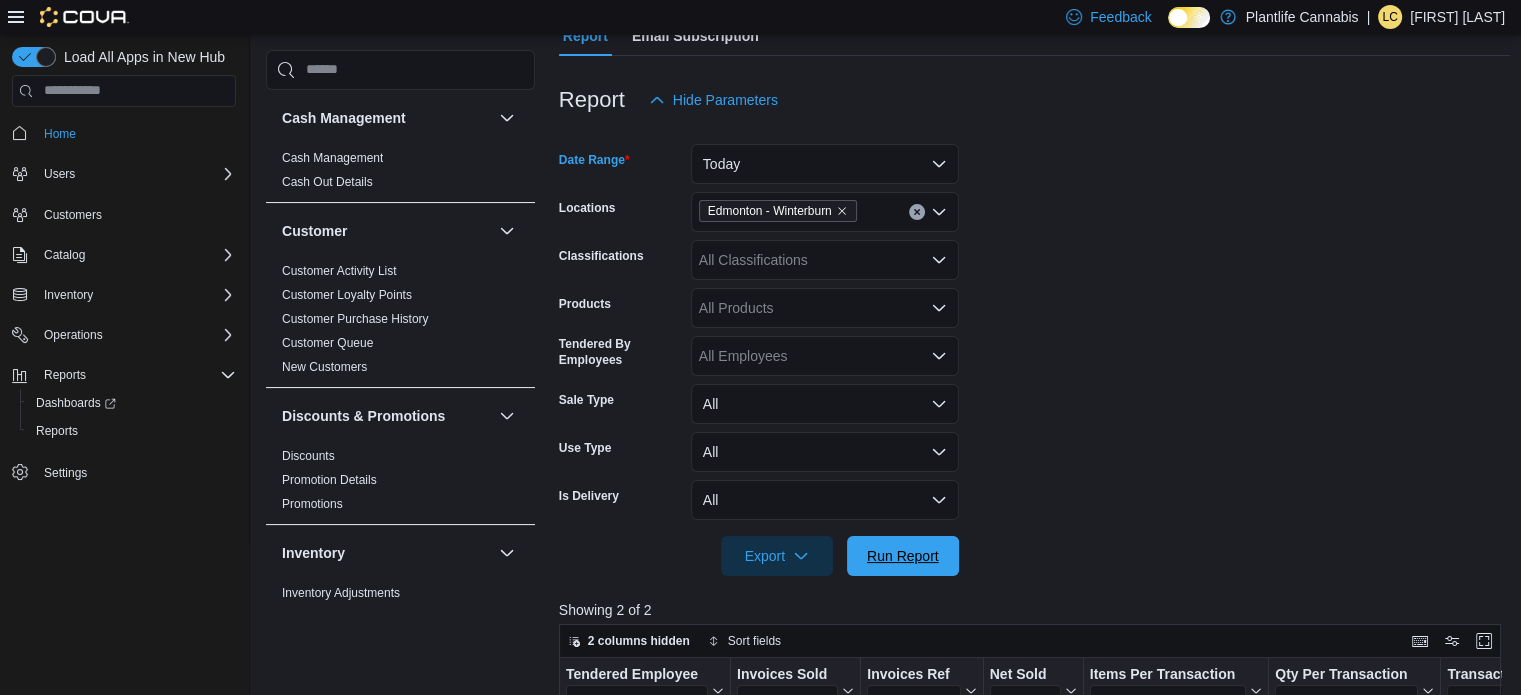 click on "Run Report" at bounding box center (903, 556) 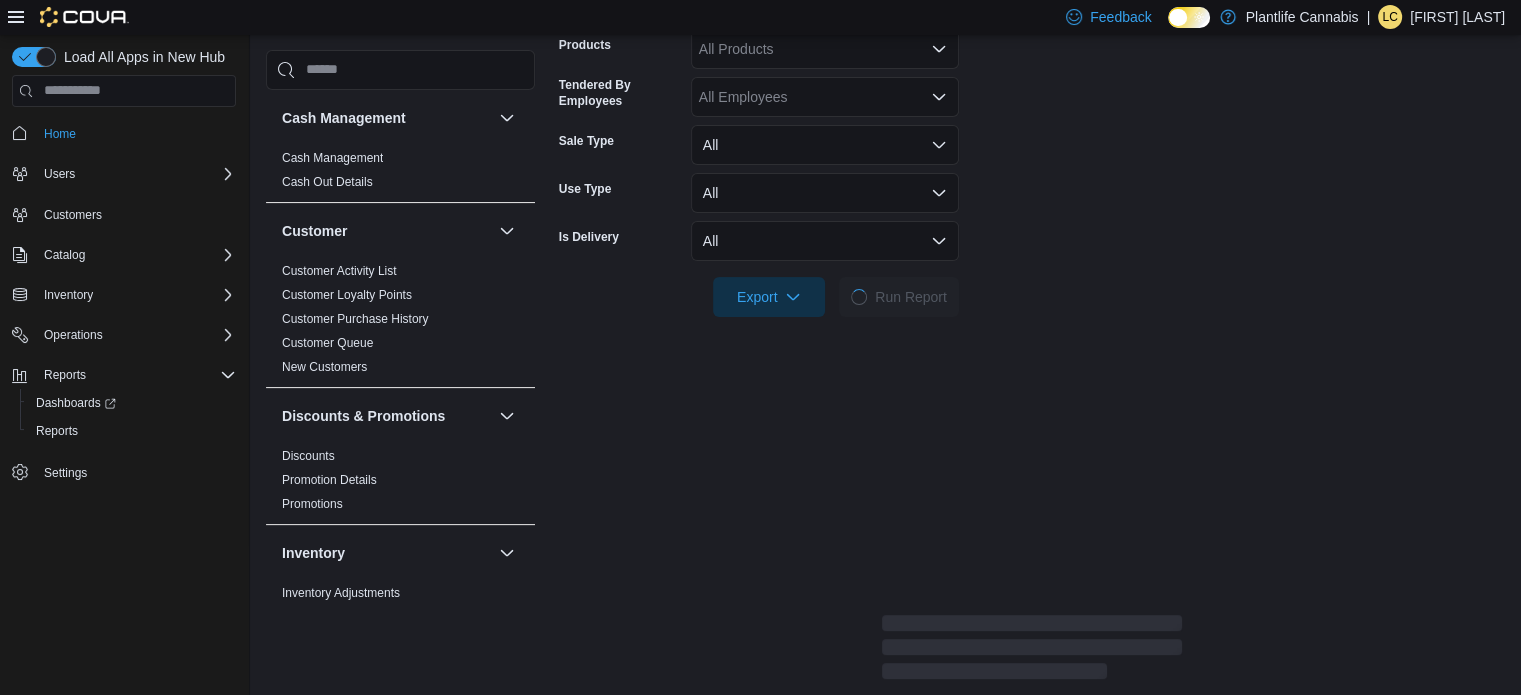 scroll, scrollTop: 501, scrollLeft: 0, axis: vertical 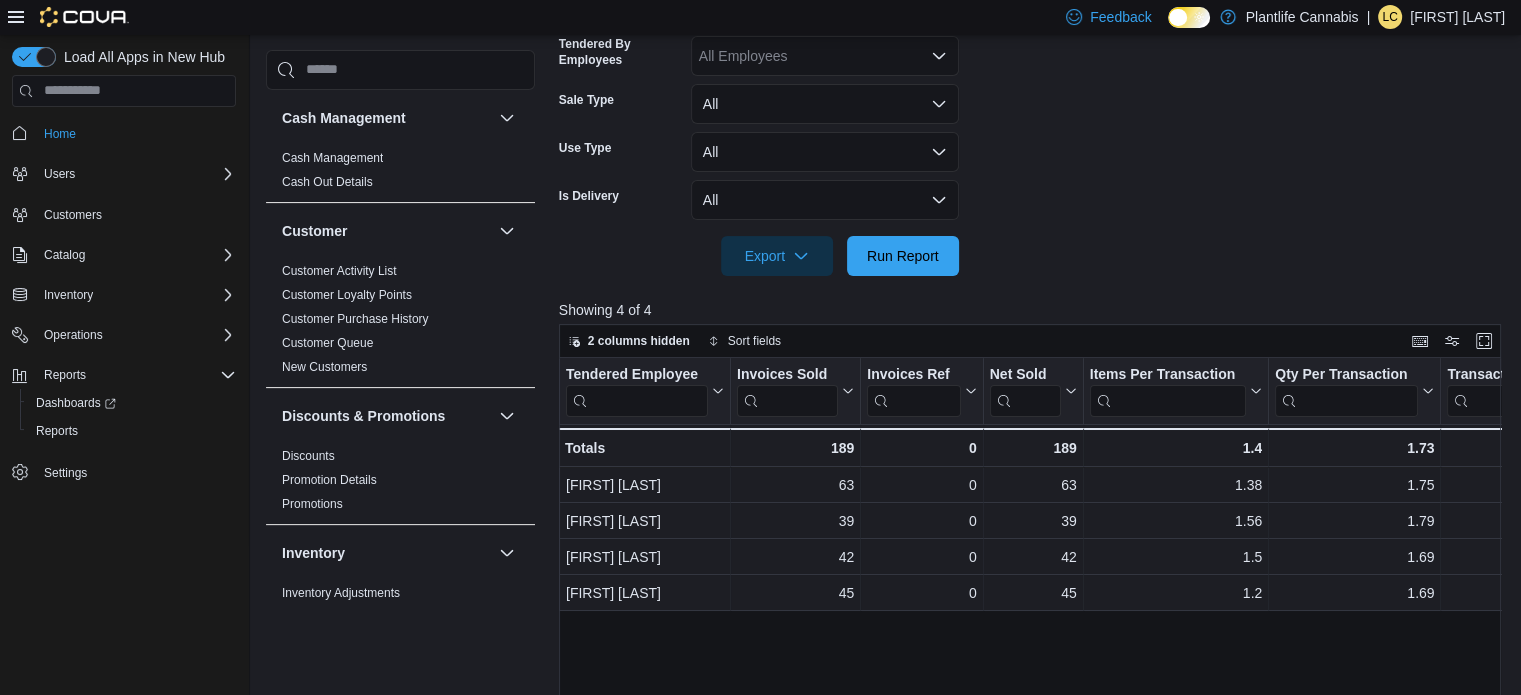 drag, startPoint x: 616, startPoint y: 633, endPoint x: 693, endPoint y: 623, distance: 77.64664 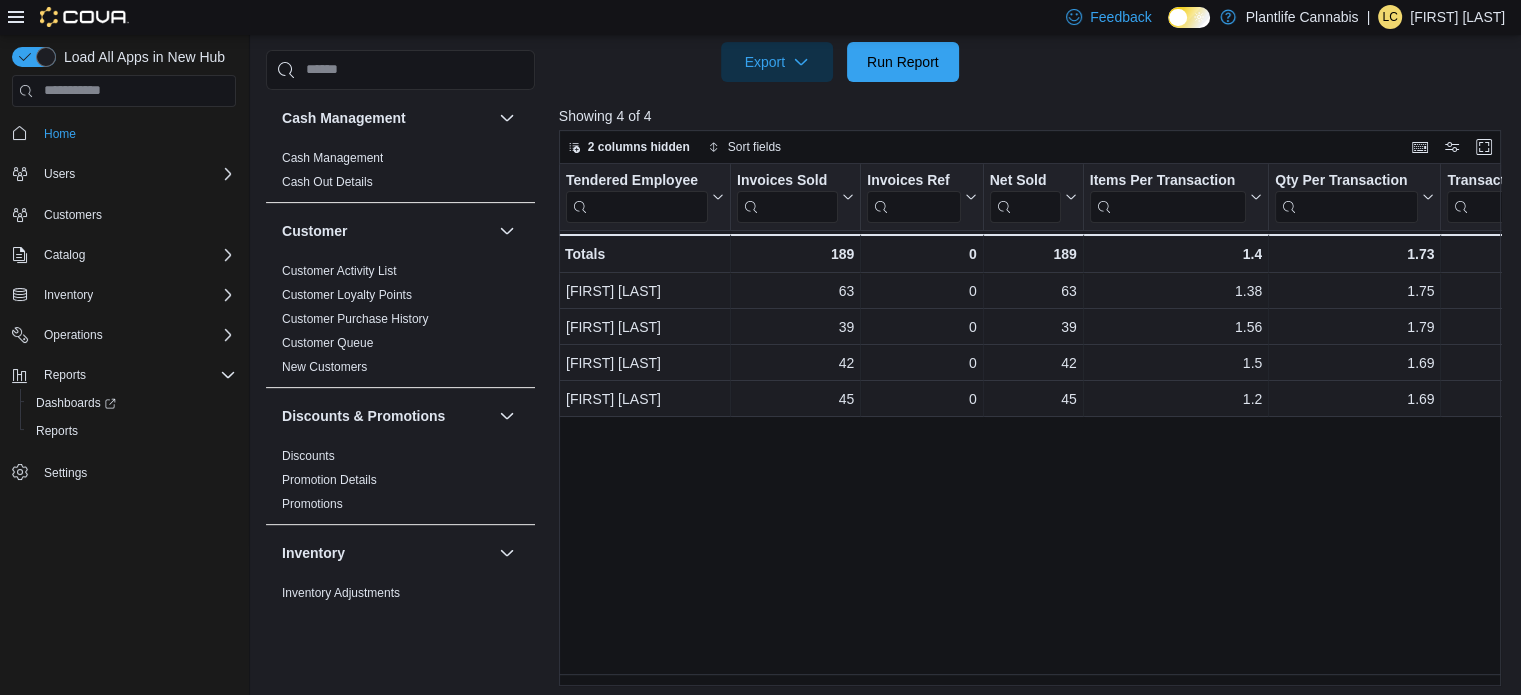 scroll, scrollTop: 701, scrollLeft: 0, axis: vertical 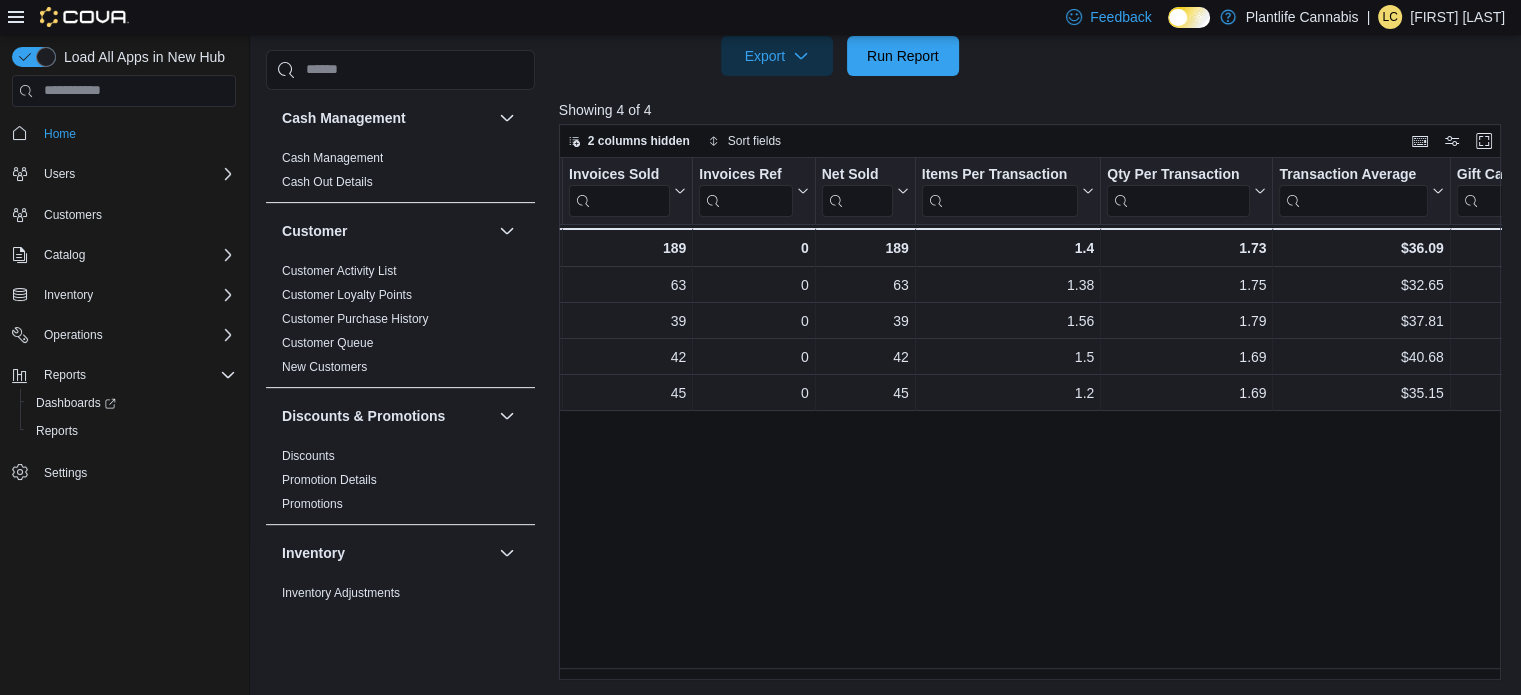click on "Tendered Employee Click to view column header actions Invoices Sold Click to view column header actions Invoices Ref Click to view column header actions Net Sold Click to view column header actions Items Per Transaction Click to view column header actions Qty Per Transaction Click to view column header actions Transaction Average Click to view column header actions Gift Cards Click to view column header actions Gross Sales Click to view column header actions Subtotal Click to view column header actions Total Tax Click to view column header actions Total Invoiced Click to view column header actions Total Cost Click to view column header actions Gross Profit Click to view column header actions Gross Margin Click to view column header actions Total Discount Click to view column header actions Cashback Click to view column header actions Loyalty Redemptions Click to view column header actions Cash Click to view column header actions CHASE - Integrated Click to view column header actions Bottle Deposit GST Tips -" at bounding box center [1035, 419] 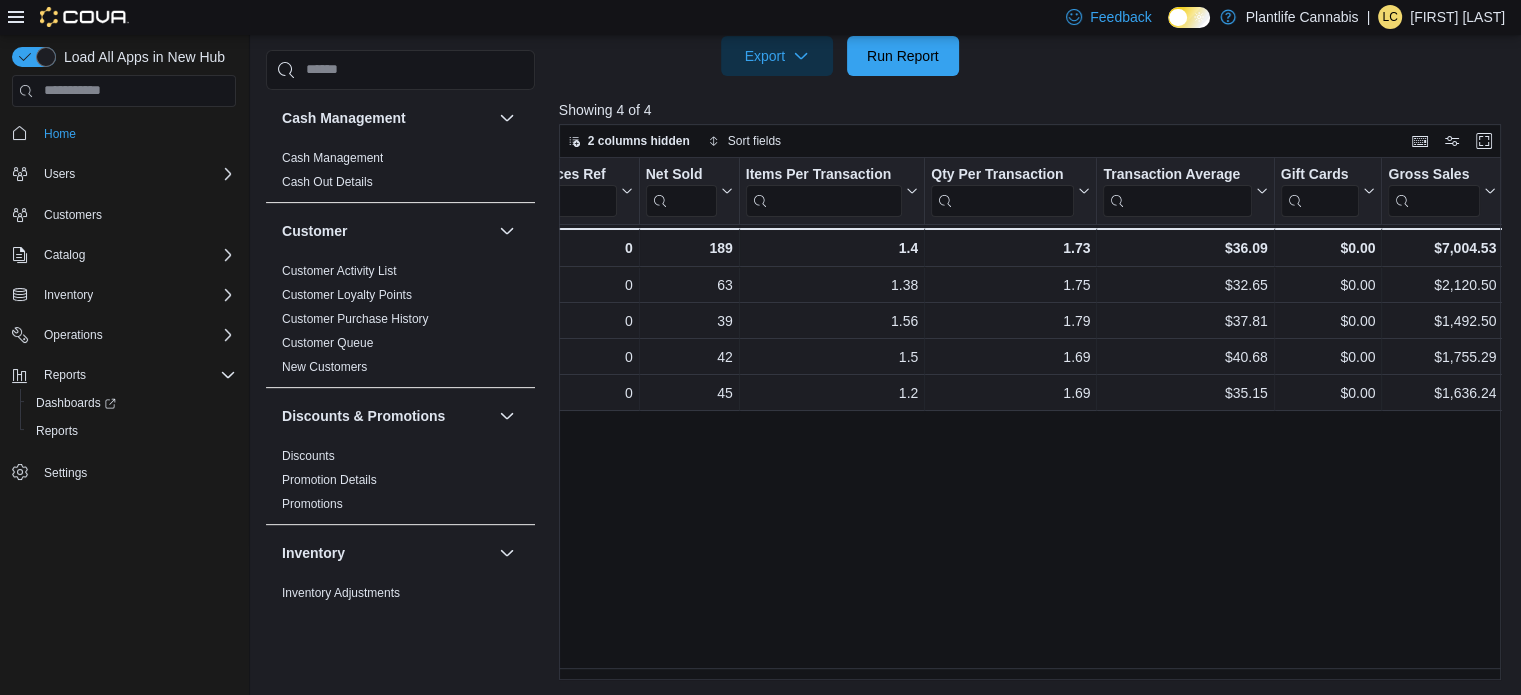 scroll, scrollTop: 0, scrollLeft: 386, axis: horizontal 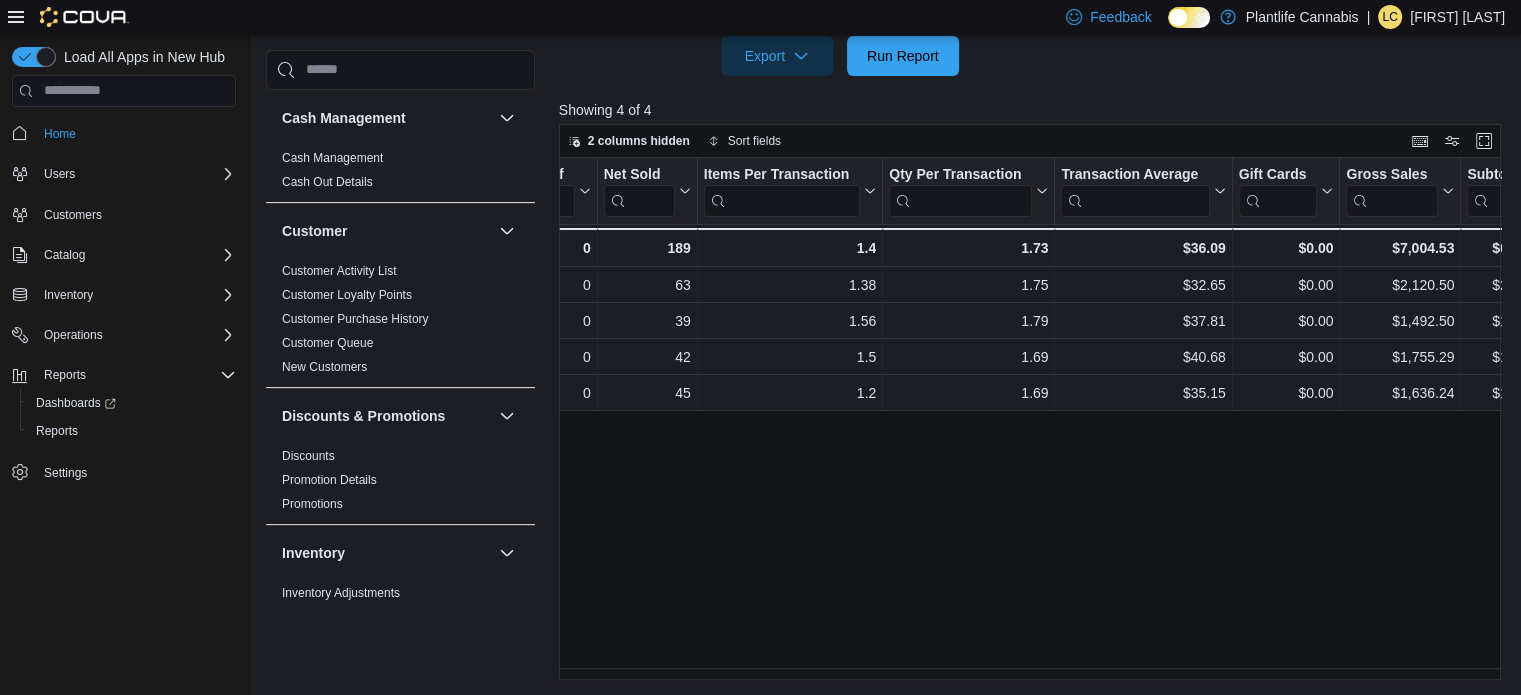 click on "Tendered Employee Click to view column header actions Invoices Sold Click to view column header actions Invoices Ref Click to view column header actions Net Sold Click to view column header actions Items Per Transaction Click to view column header actions Qty Per Transaction Click to view column header actions Transaction Average Click to view column header actions Gift Cards Click to view column header actions Gross Sales Click to view column header actions Subtotal Click to view column header actions Total Tax Click to view column header actions Total Invoiced Click to view column header actions Total Cost Click to view column header actions Gross Profit Click to view column header actions Gross Margin Click to view column header actions Total Discount Click to view column header actions Cashback Click to view column header actions Loyalty Redemptions Click to view column header actions Cash Click to view column header actions CHASE - Integrated Click to view column header actions Bottle Deposit GST Tips [NUMBER]" at bounding box center [1035, 419] 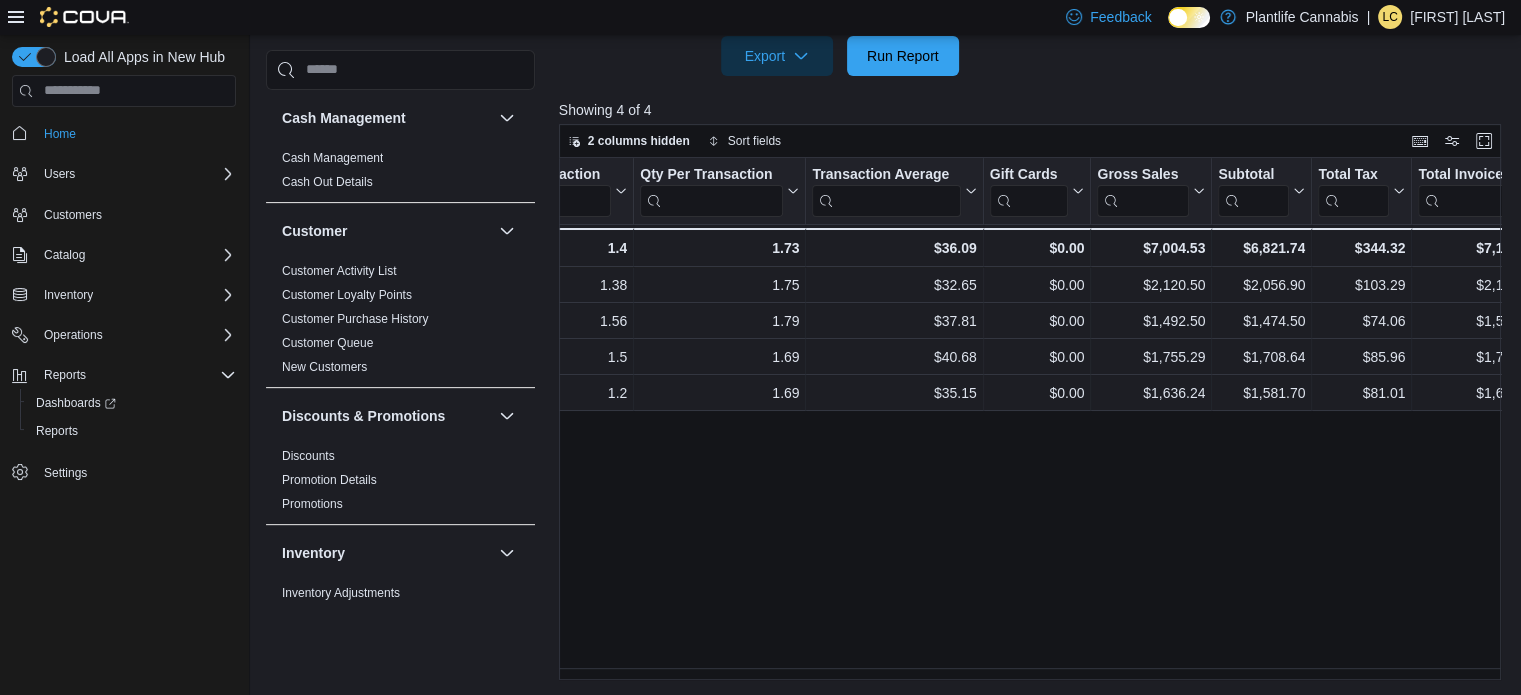 click on "Tendered Employee Click to view column header actions Invoices Sold Click to view column header actions Invoices Ref Click to view column header actions Net Sold Click to view column header actions Items Per Transaction Click to view column header actions Qty Per Transaction Click to view column header actions Transaction Average Click to view column header actions Gift Cards Click to view column header actions Gross Sales Click to view column header actions Subtotal Click to view column header actions Total Tax Click to view column header actions Total Invoiced Click to view column header actions Total Cost Click to view column header actions Gross Profit Click to view column header actions Gross Margin Click to view column header actions Total Discount Click to view column header actions Cashback Click to view column header actions Loyalty Redemptions Click to view column header actions Cash Click to view column header actions CHASE - Integrated Click to view column header actions Bottle Deposit GST Tips [NUMBER]" at bounding box center [1035, 419] 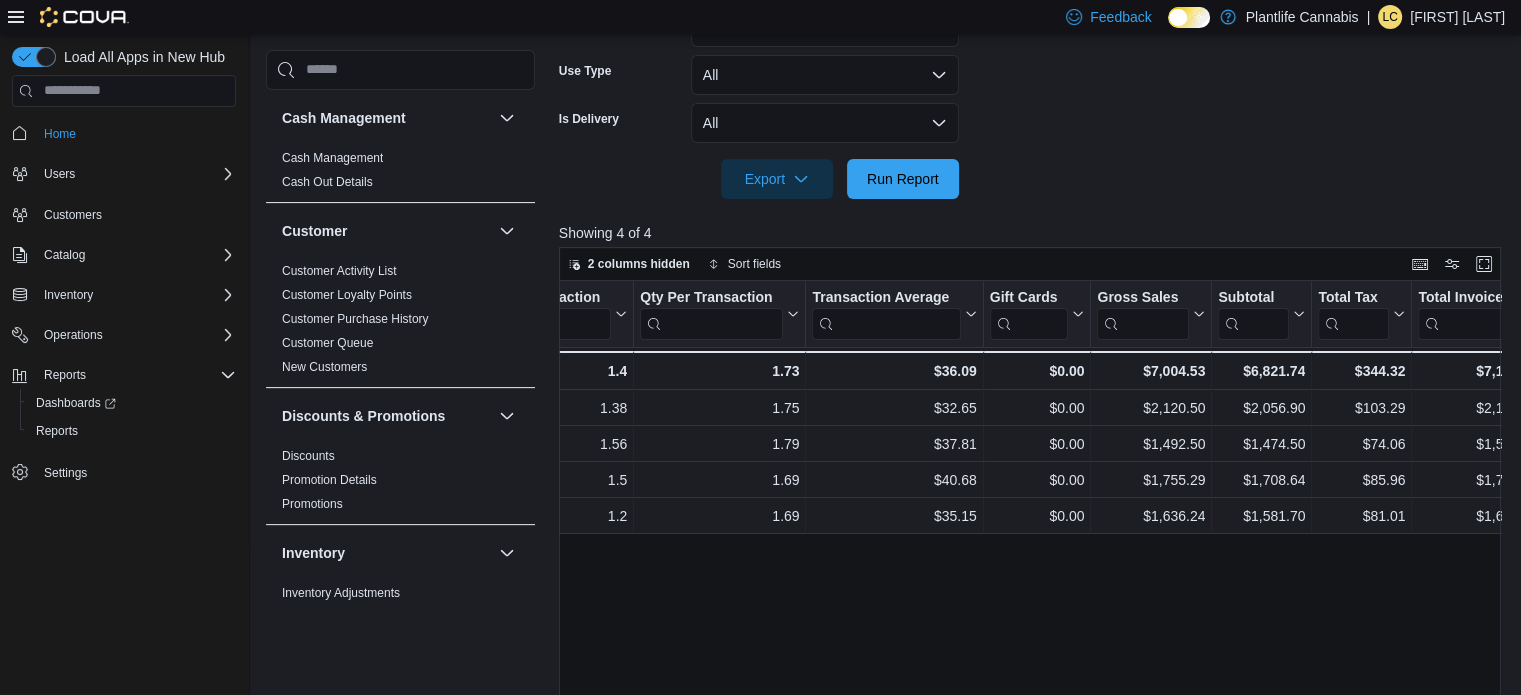 scroll, scrollTop: 301, scrollLeft: 0, axis: vertical 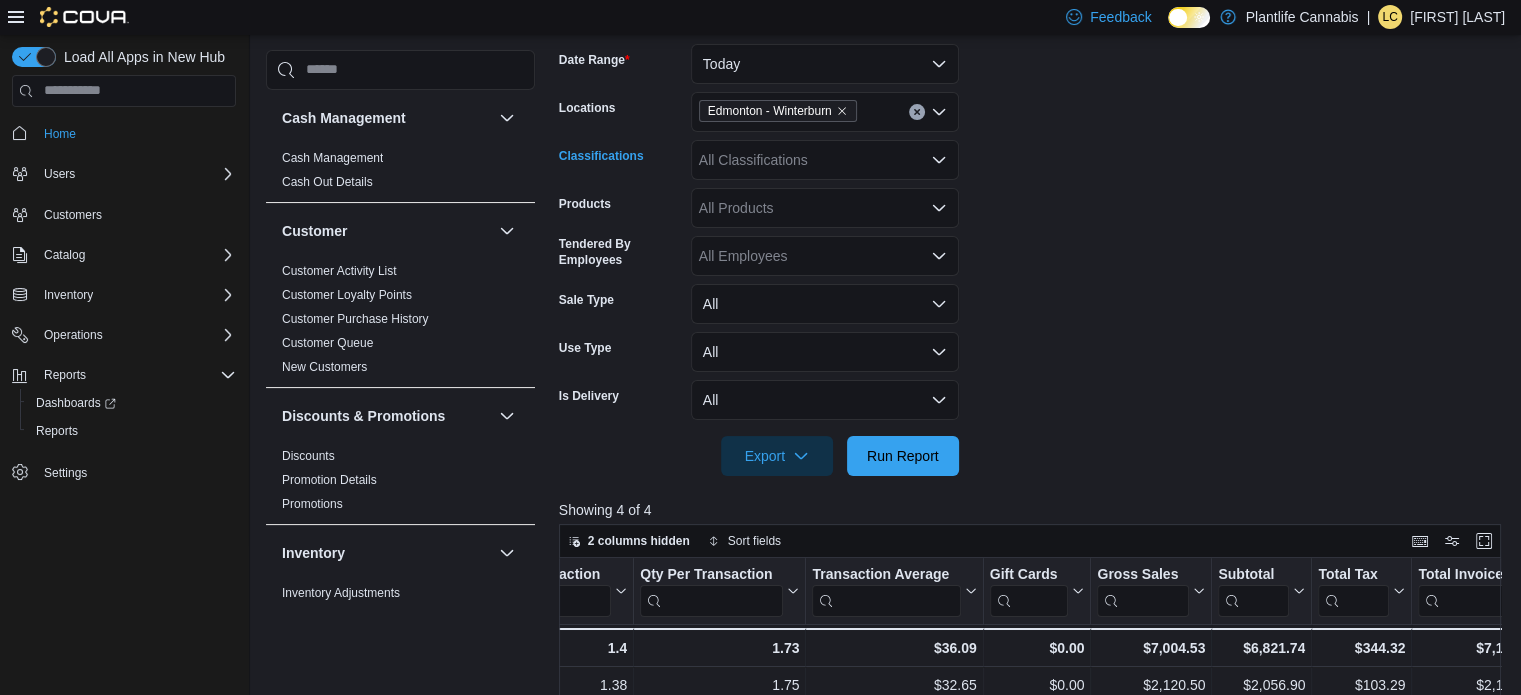 click on "All Classifications" at bounding box center (825, 160) 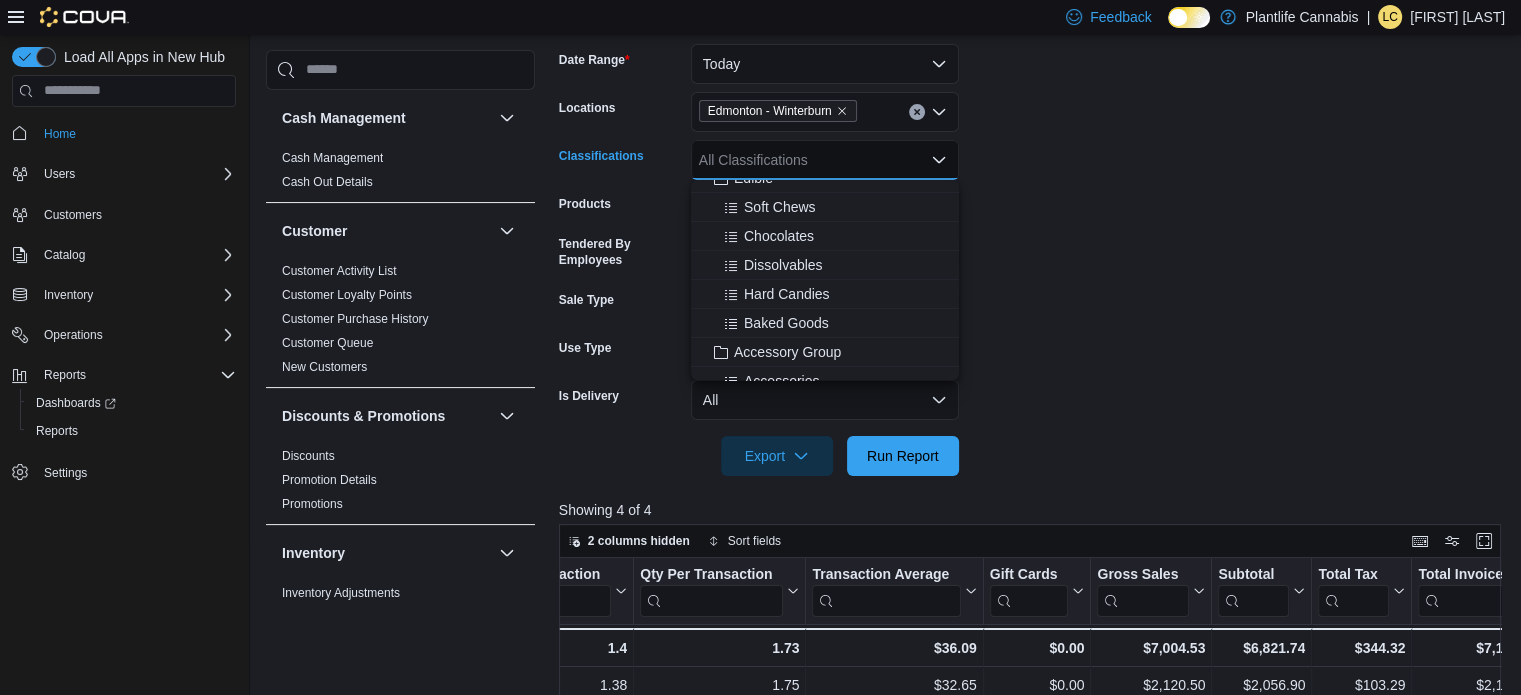 scroll, scrollTop: 200, scrollLeft: 0, axis: vertical 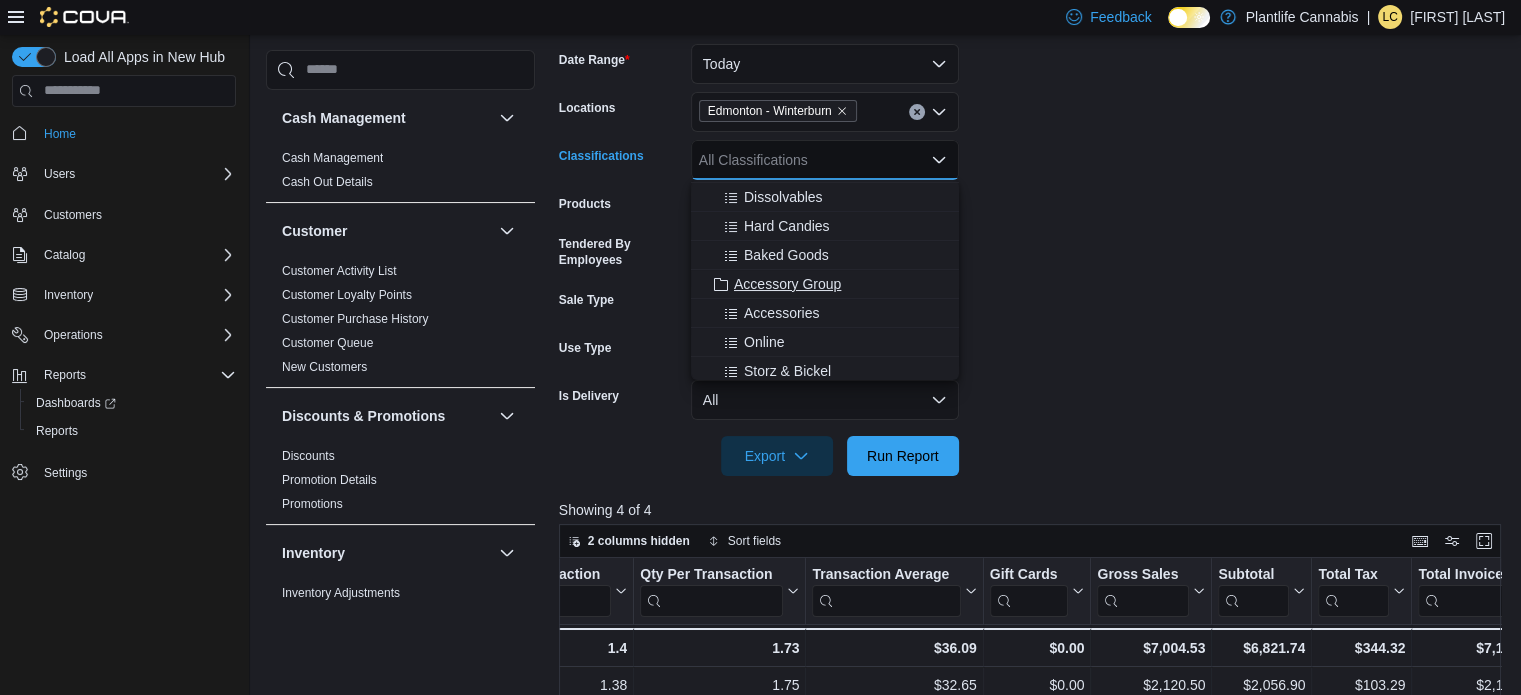 click on "Accessory Group" at bounding box center [787, 284] 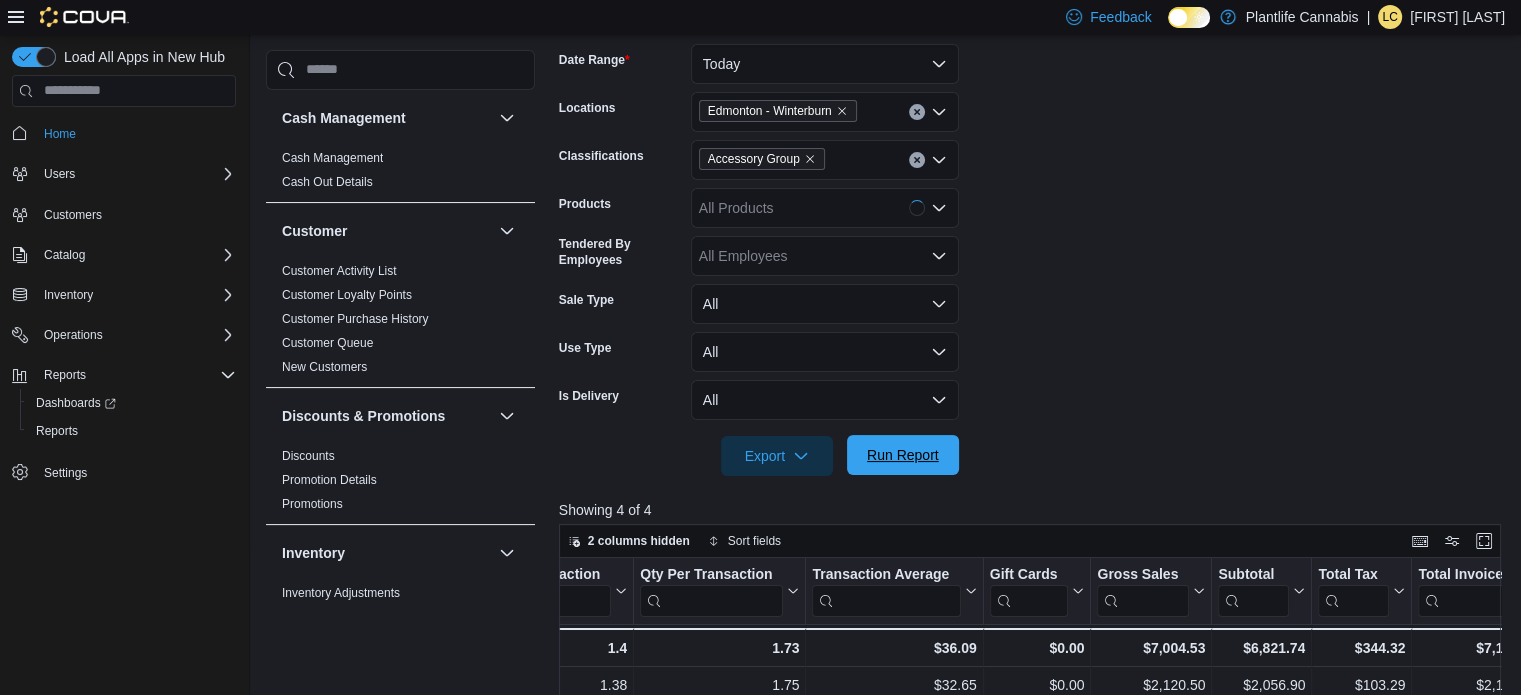 click on "Run Report" at bounding box center (903, 455) 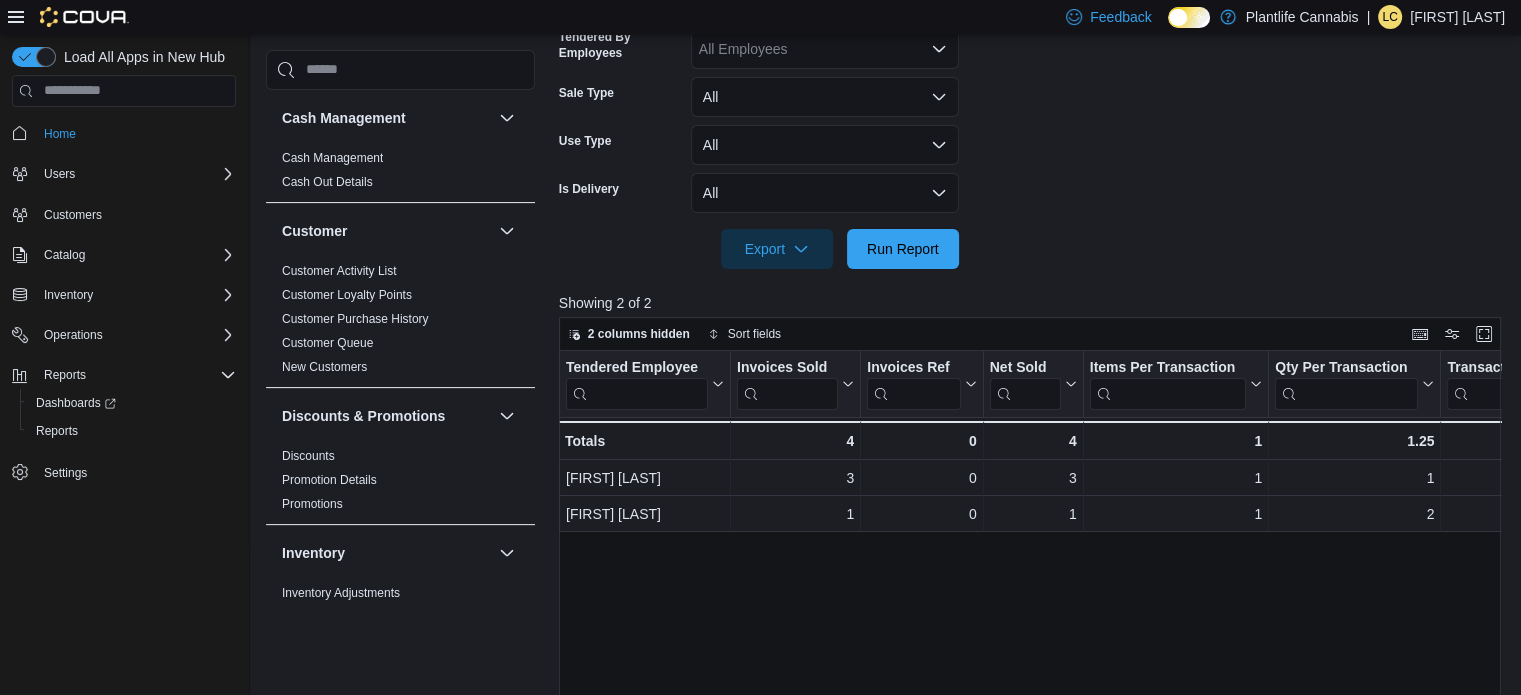 scroll, scrollTop: 501, scrollLeft: 0, axis: vertical 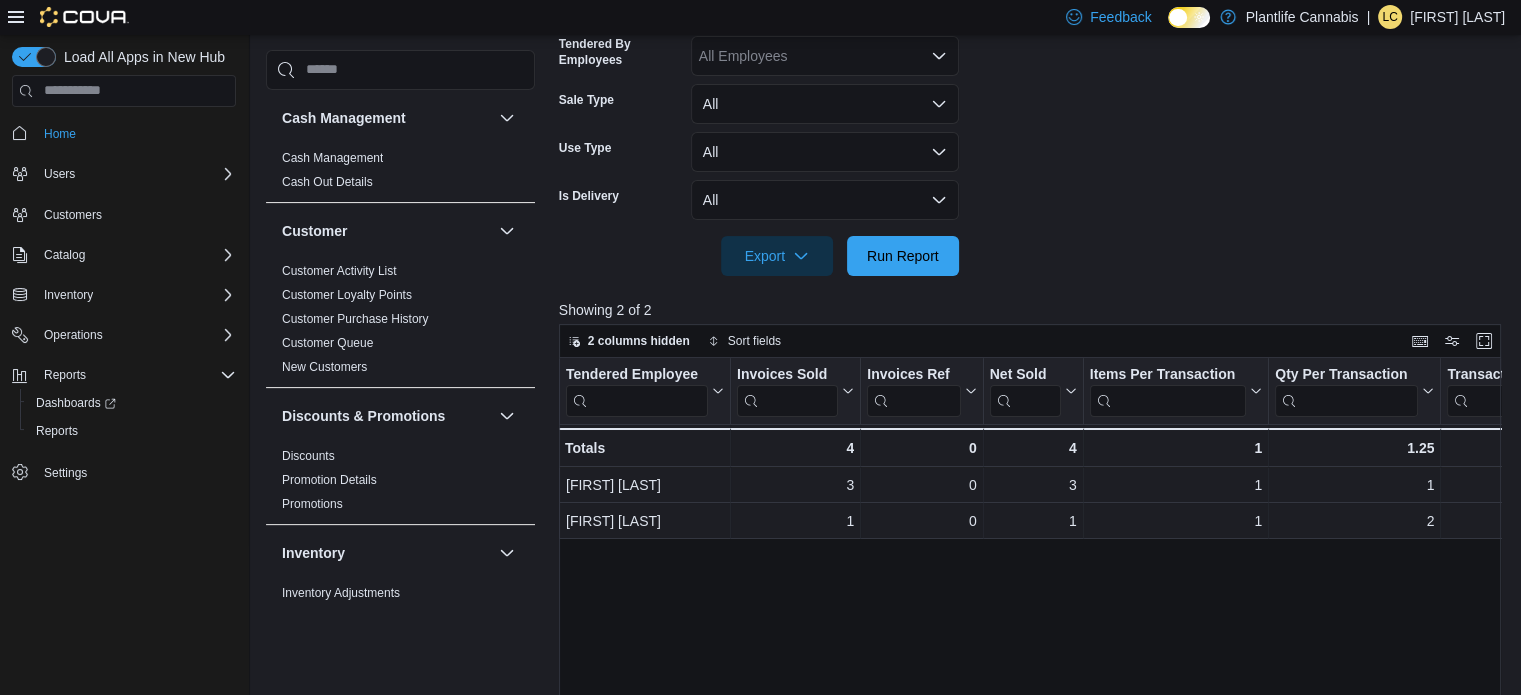 click on "Tendered Employee Click to view column header actions Invoices Sold Click to view column header actions Invoices Ref Click to view column header actions Net Sold Click to view column header actions Items Per Transaction Click to view column header actions Qty Per Transaction Click to view column header actions Transaction Average Click to view column header actions Gift Cards Click to view column header actions Gross Sales Click to view column header actions Subtotal Click to view column header actions Total Tax Click to view column header actions Total Invoiced Click to view column header actions Total Cost Click to view column header actions Gross Profit Click to view column header actions Gross Margin Click to view column header actions Total Discount Click to view column header actions Cashback Click to view column header actions Loyalty Redemptions Click to view column header actions Cash Click to view column header actions CHASE - Integrated Click to view column header actions Bottle Deposit GST Tips [FIRST] [LAST] - [NUMBER]" at bounding box center (1035, 619) 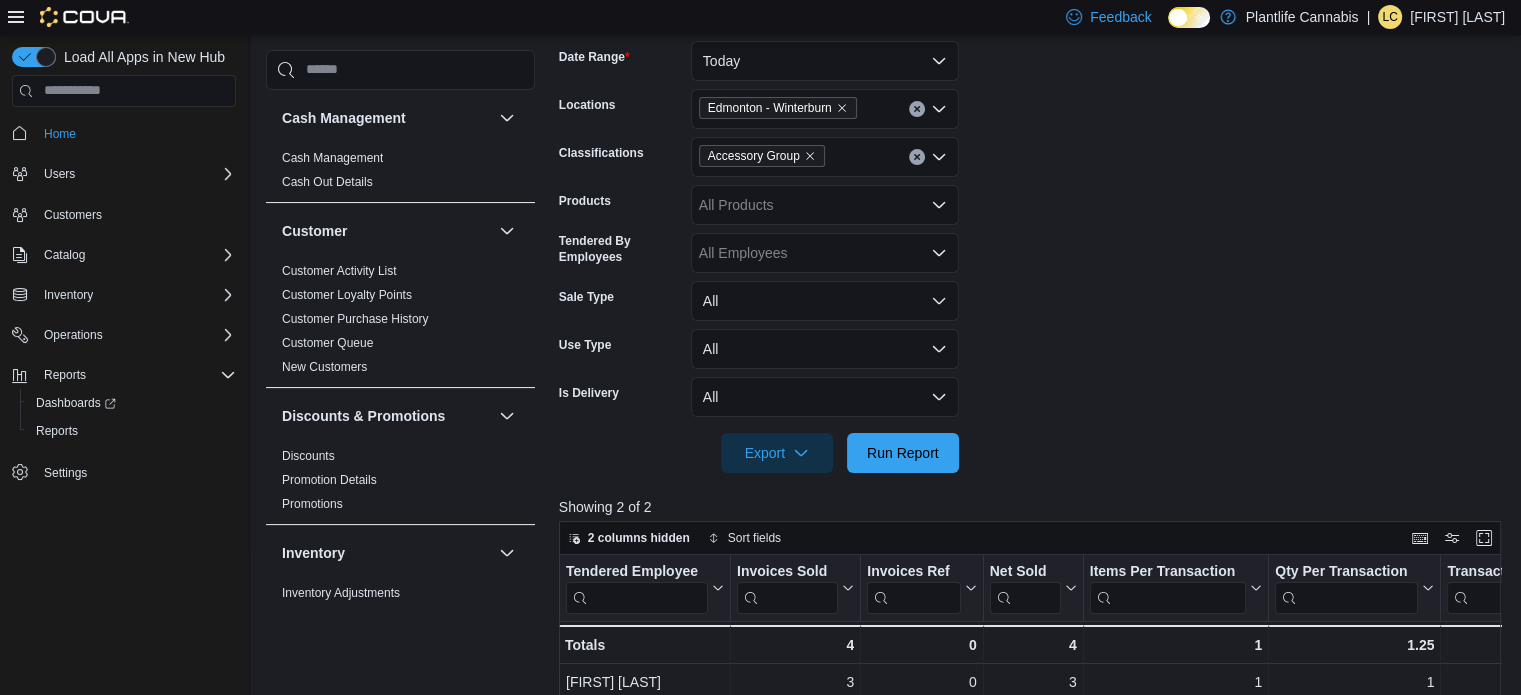 scroll, scrollTop: 301, scrollLeft: 0, axis: vertical 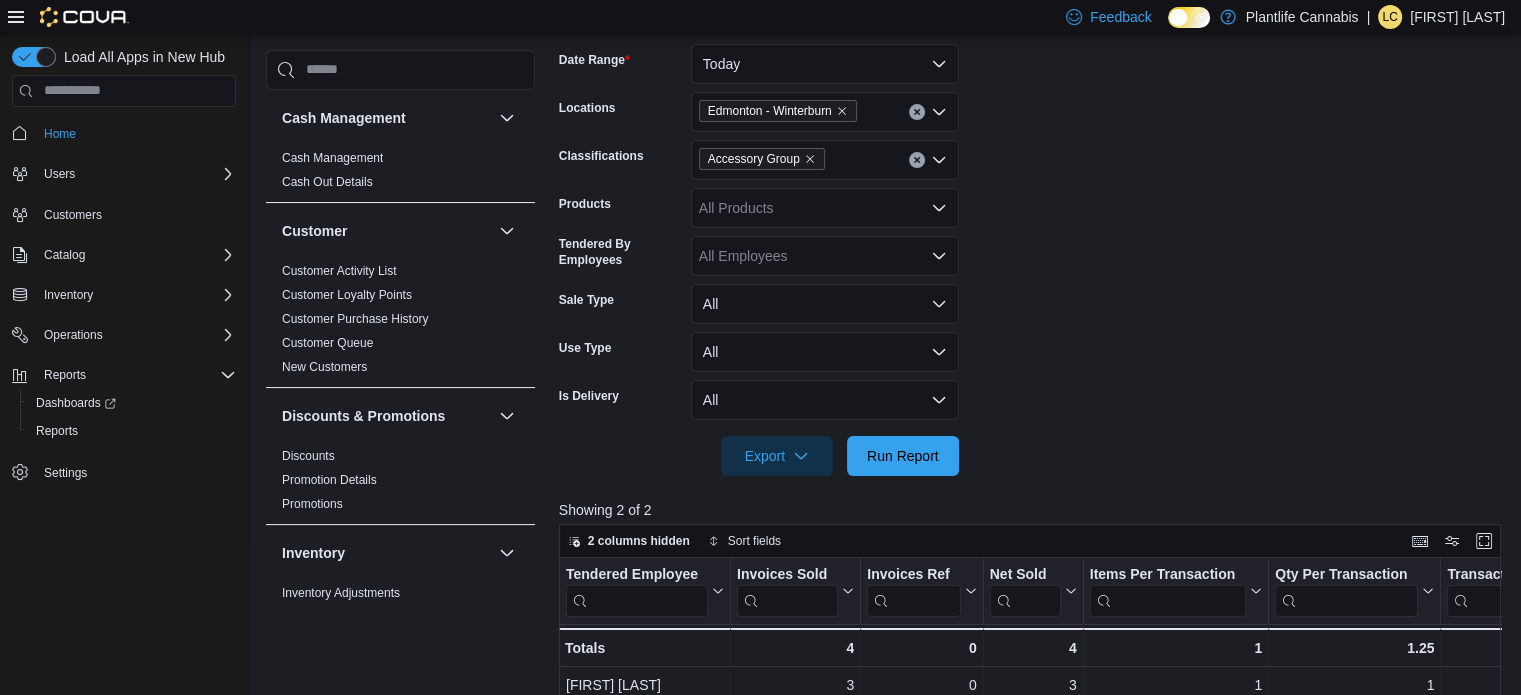 click at bounding box center (917, 160) 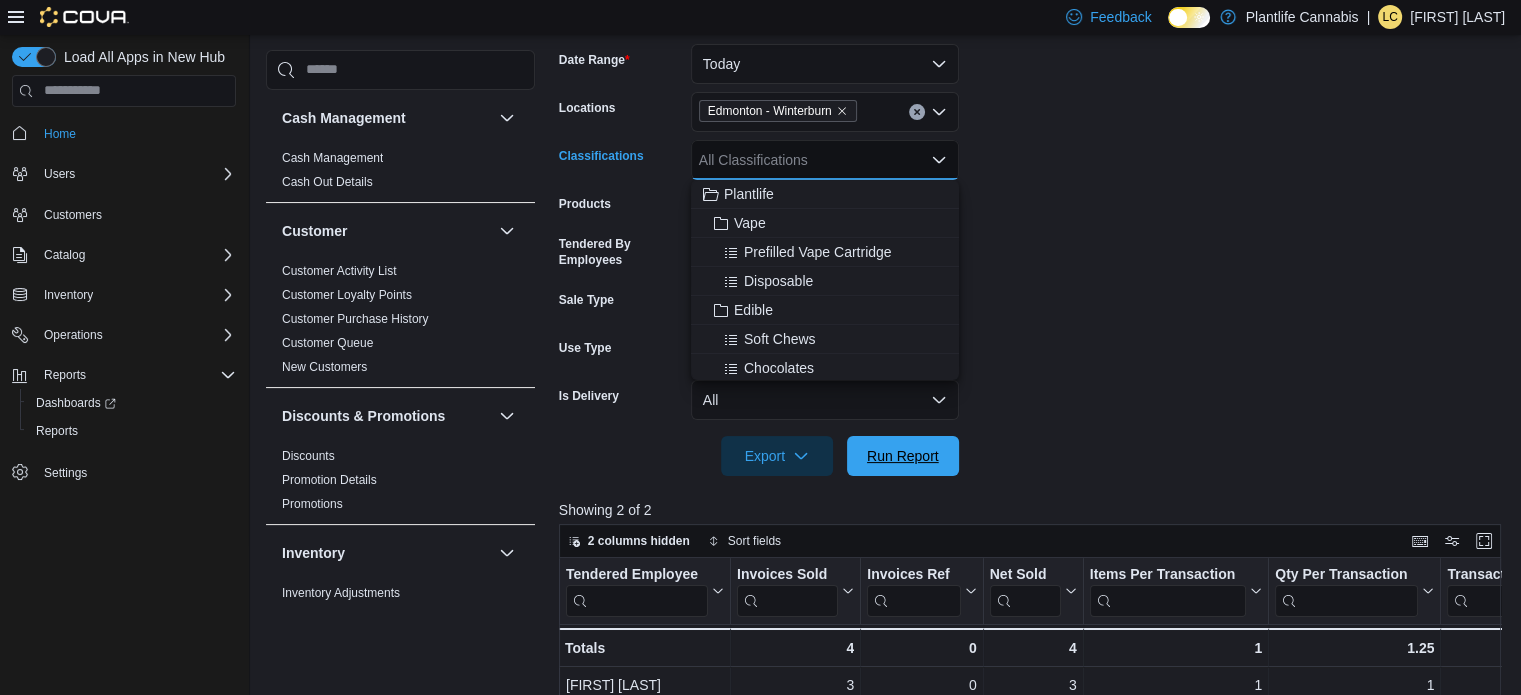 click on "Run Report" at bounding box center (903, 456) 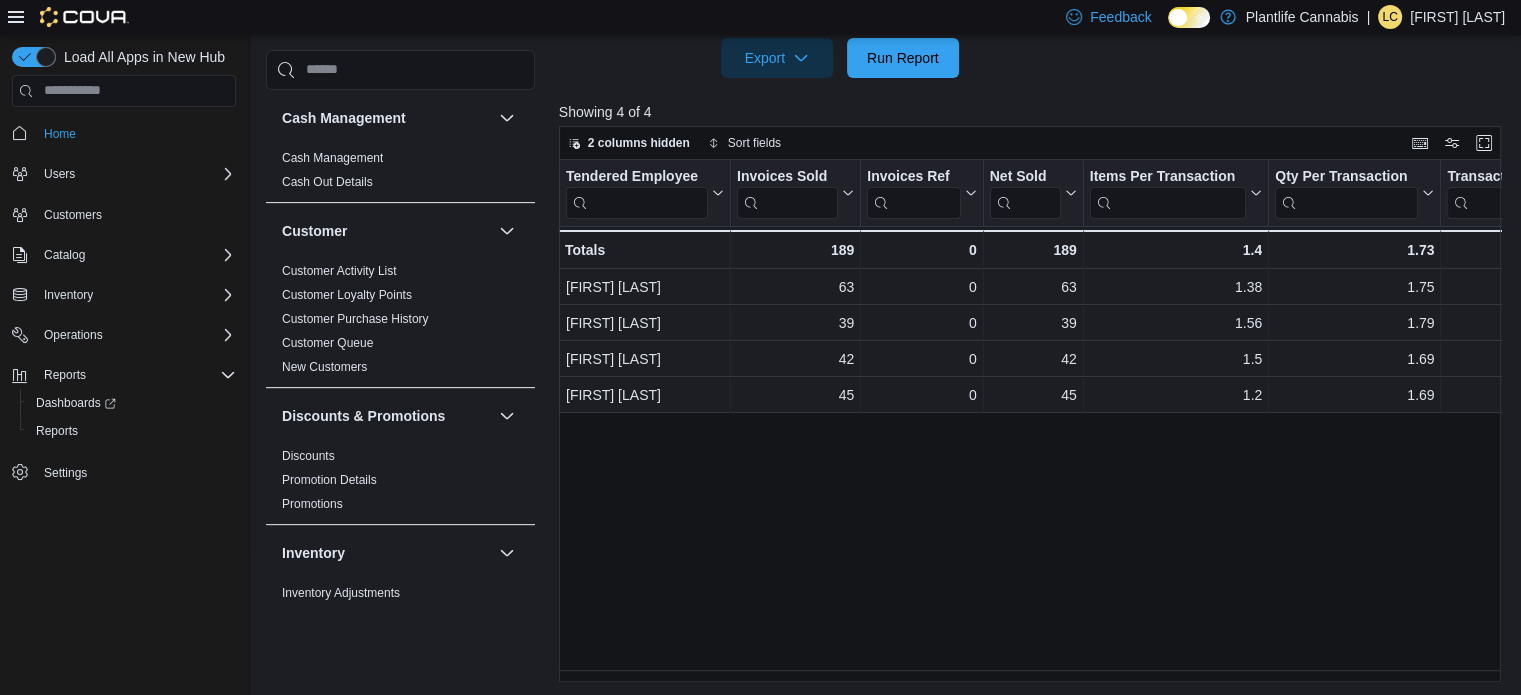 scroll, scrollTop: 701, scrollLeft: 0, axis: vertical 